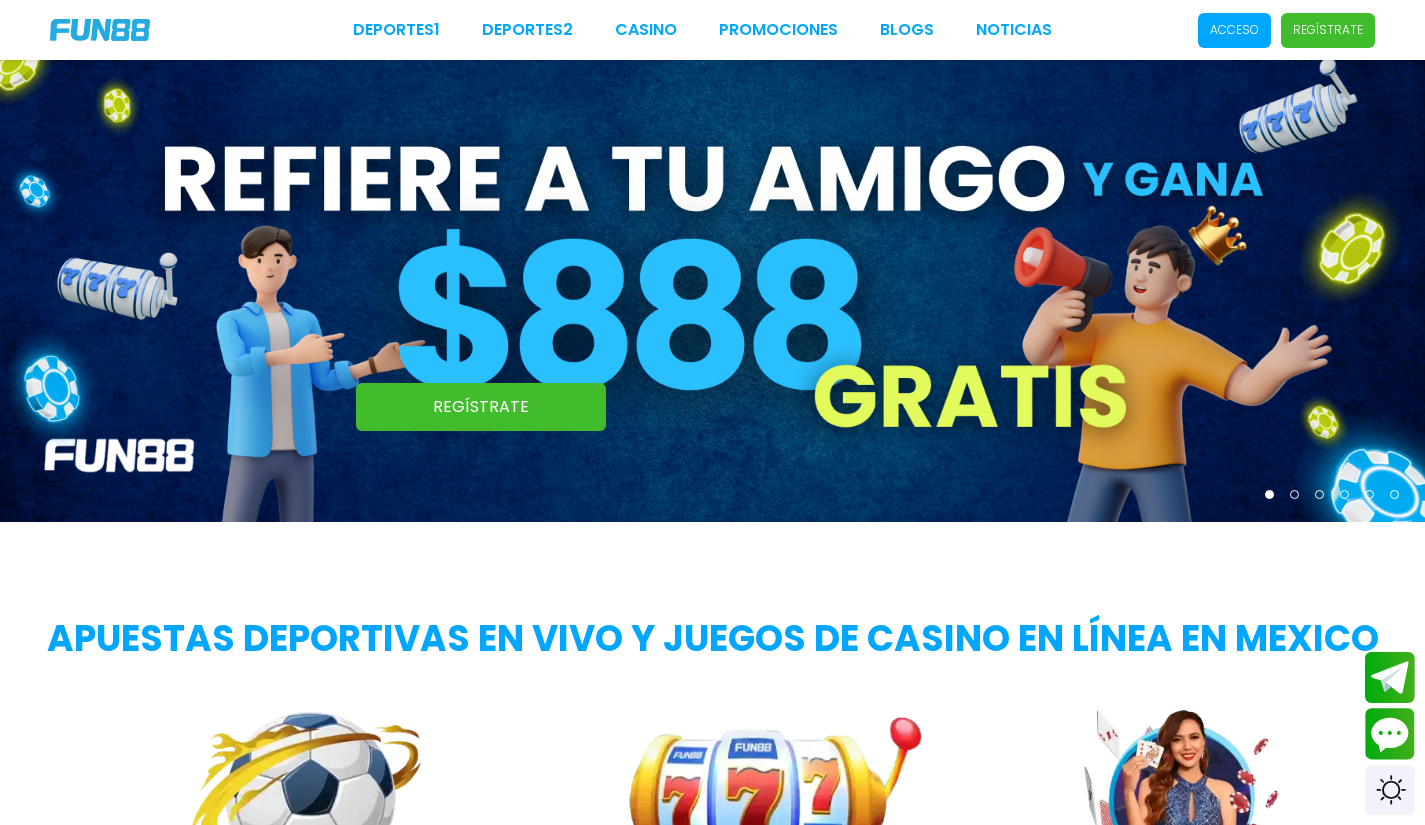 scroll, scrollTop: 0, scrollLeft: 0, axis: both 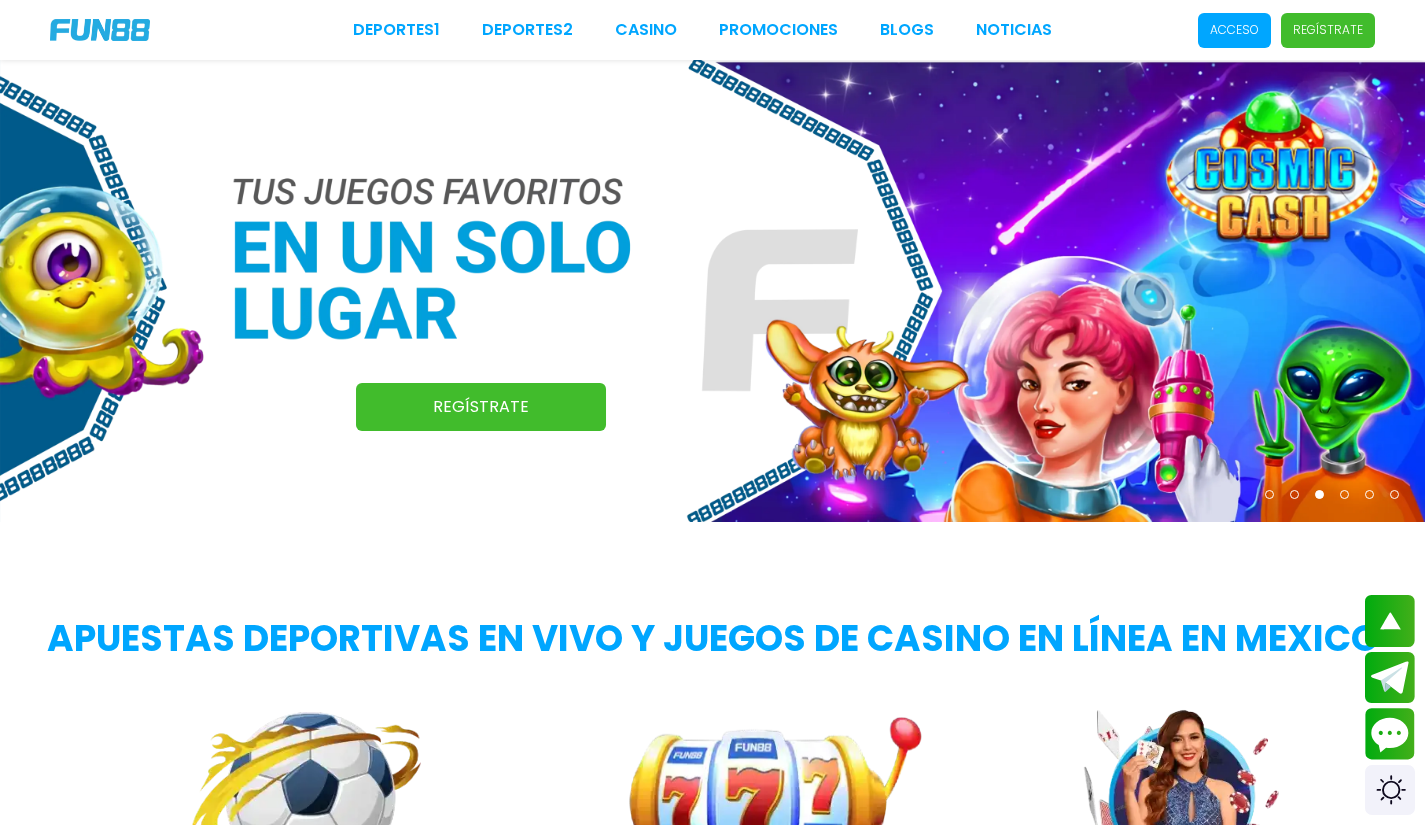 click on "Deportes  1 Deportes  2 CASINO Promociones BLOGS NOTICIAS Acceso Regístrate" at bounding box center (712, 30) 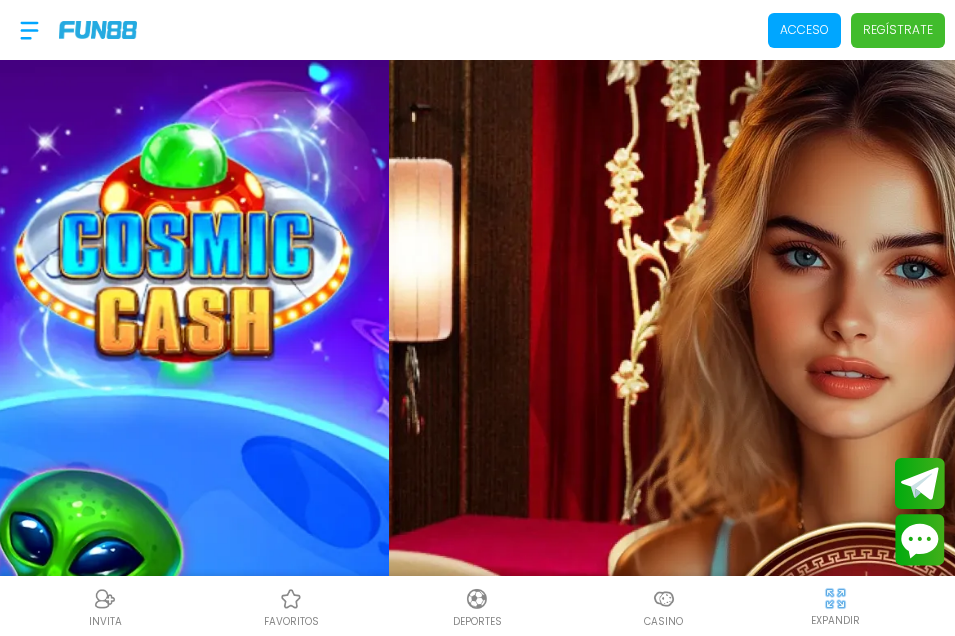 click on "Regístrate" at bounding box center [898, 30] 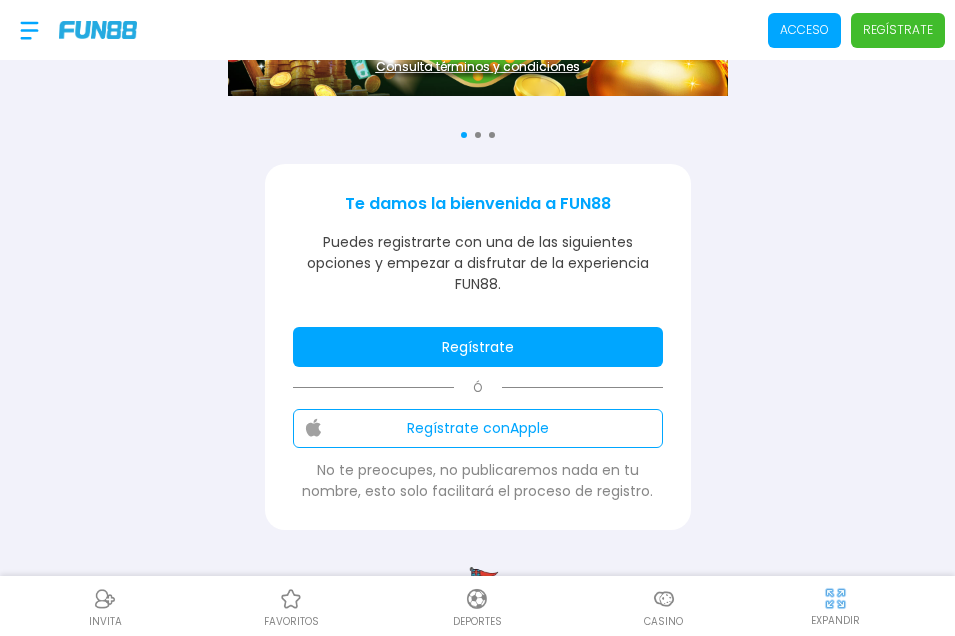 scroll, scrollTop: 200, scrollLeft: 0, axis: vertical 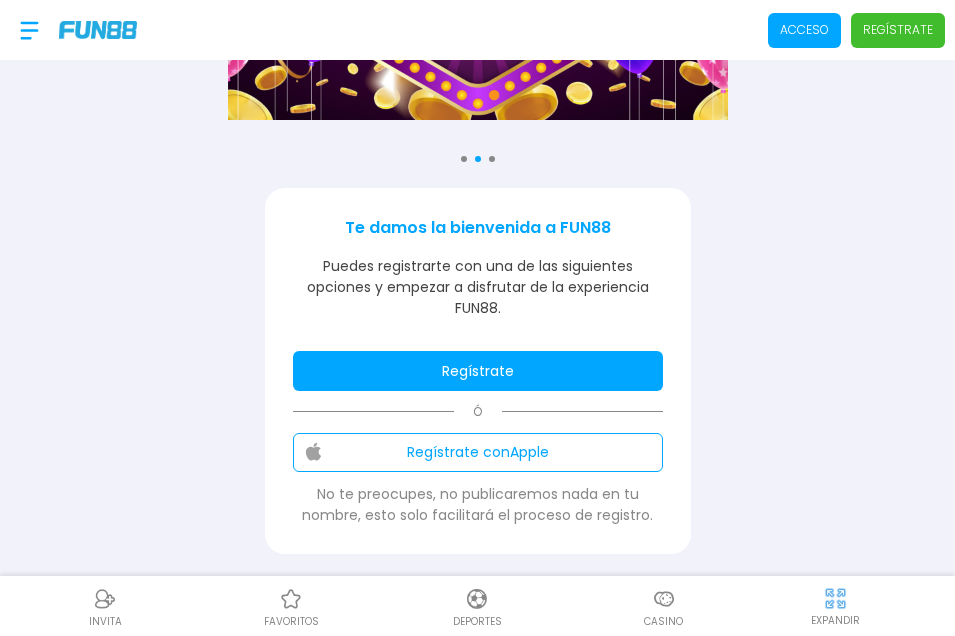 click on "Regístrate" at bounding box center (478, 371) 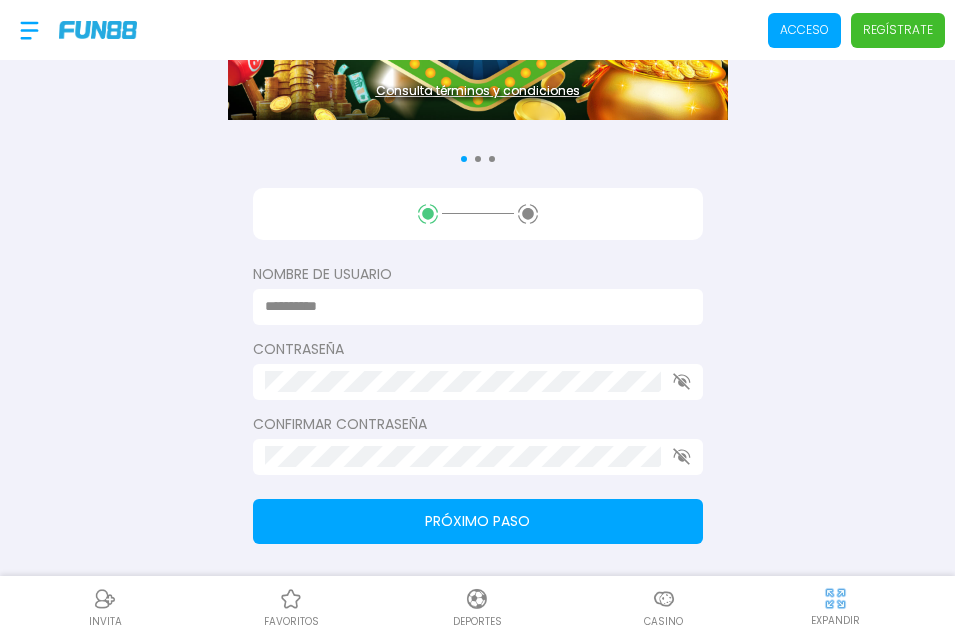 click at bounding box center [472, 306] 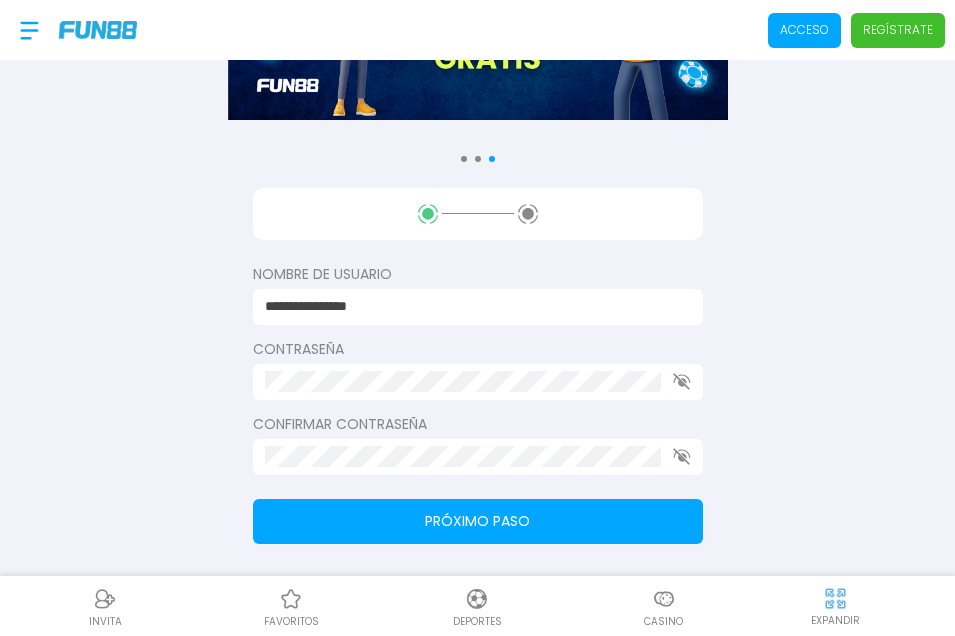 click on "**********" at bounding box center (472, 306) 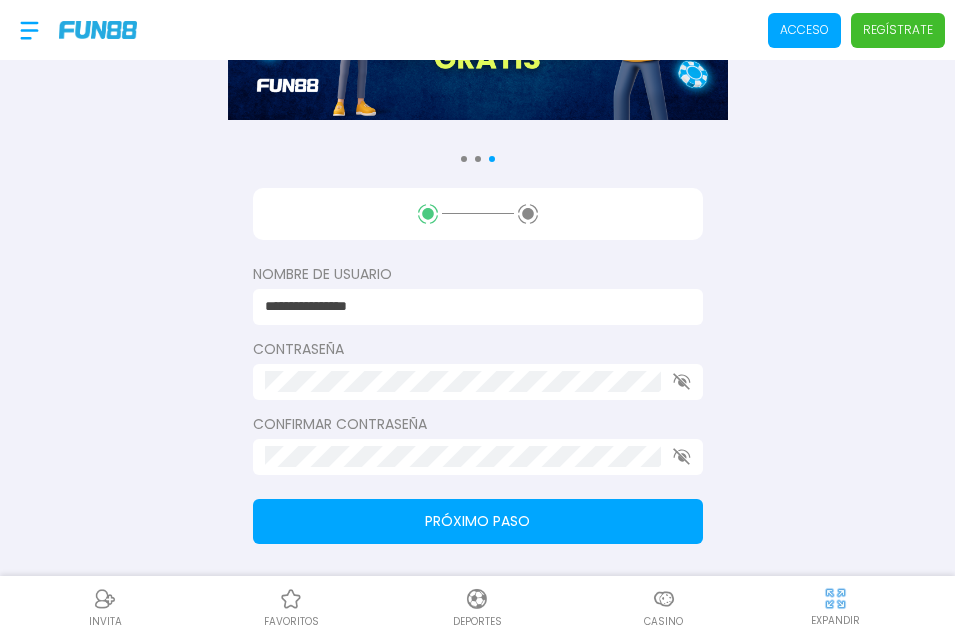 click on "**********" at bounding box center [472, 306] 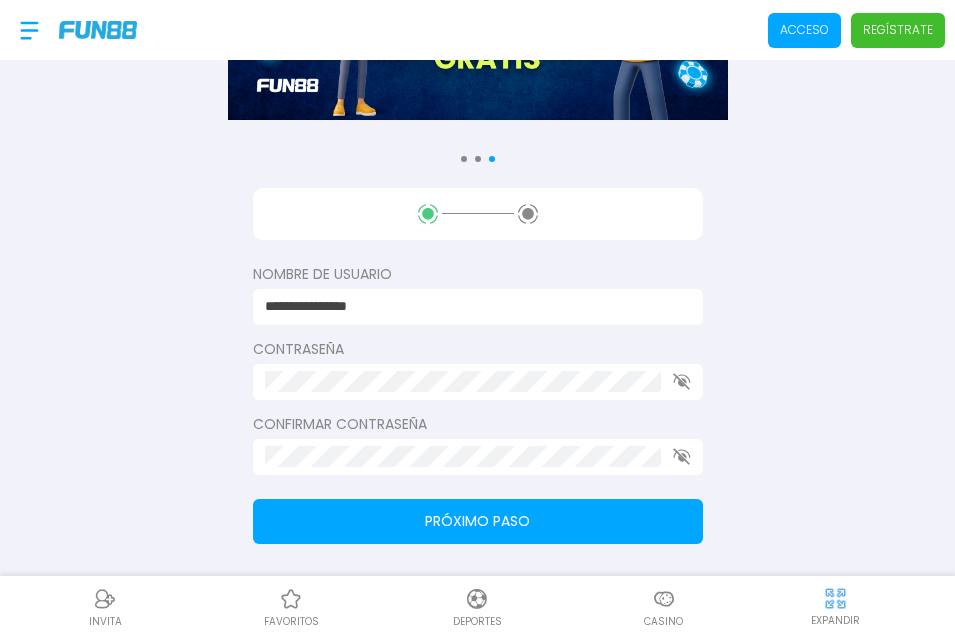 click at bounding box center (478, 382) 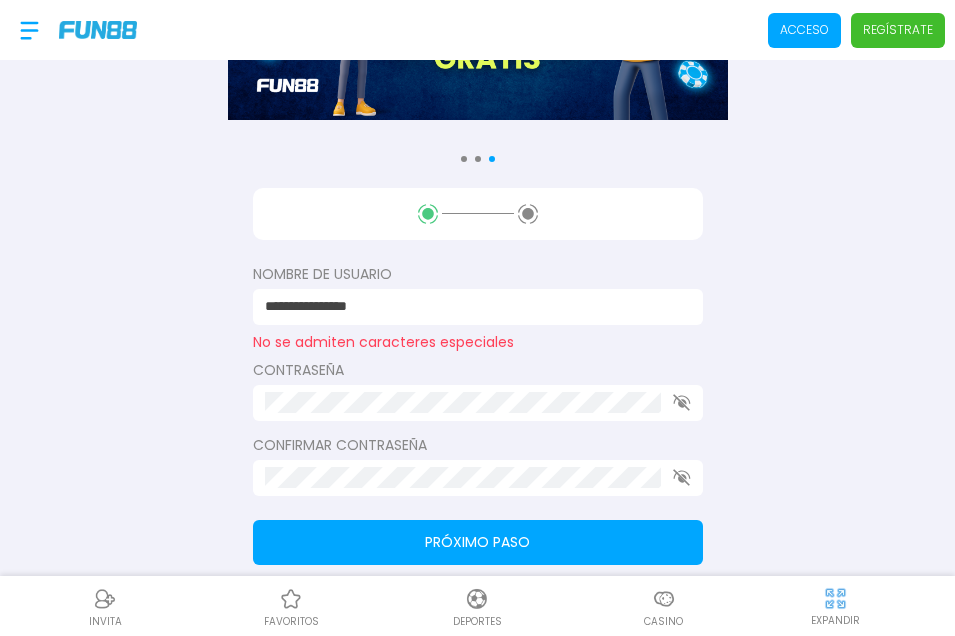 click on "**********" at bounding box center [478, 307] 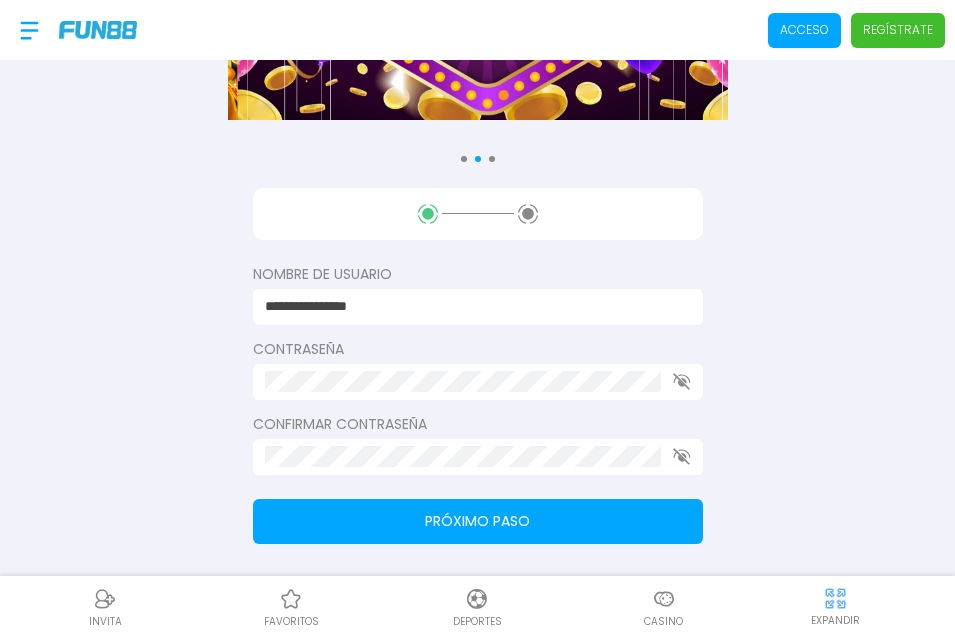 click on "Contraseña" at bounding box center [478, 369] 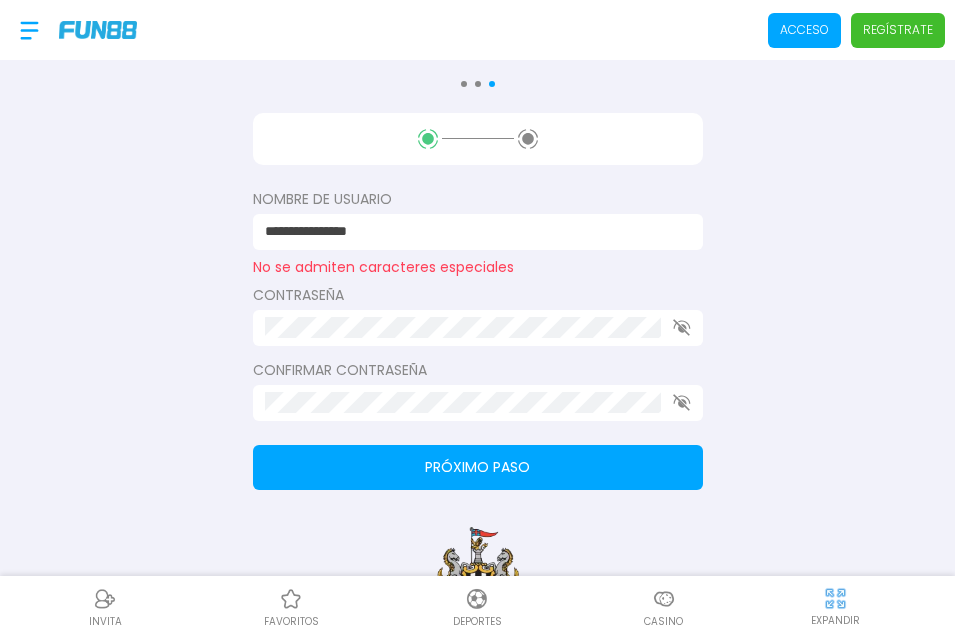 scroll, scrollTop: 300, scrollLeft: 0, axis: vertical 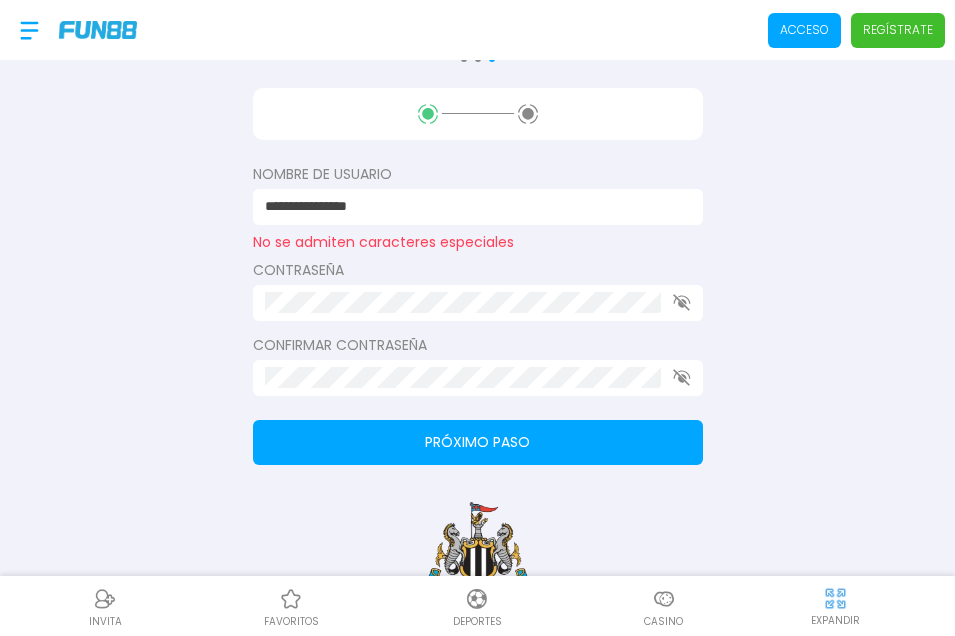 click on "**********" at bounding box center (478, 207) 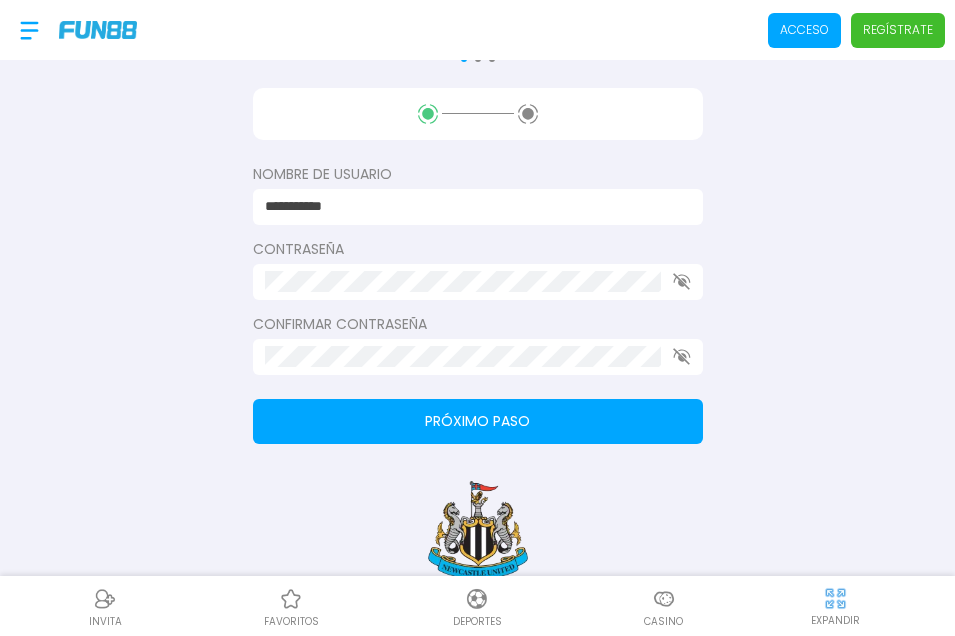 drag, startPoint x: 469, startPoint y: 435, endPoint x: 482, endPoint y: 435, distance: 13 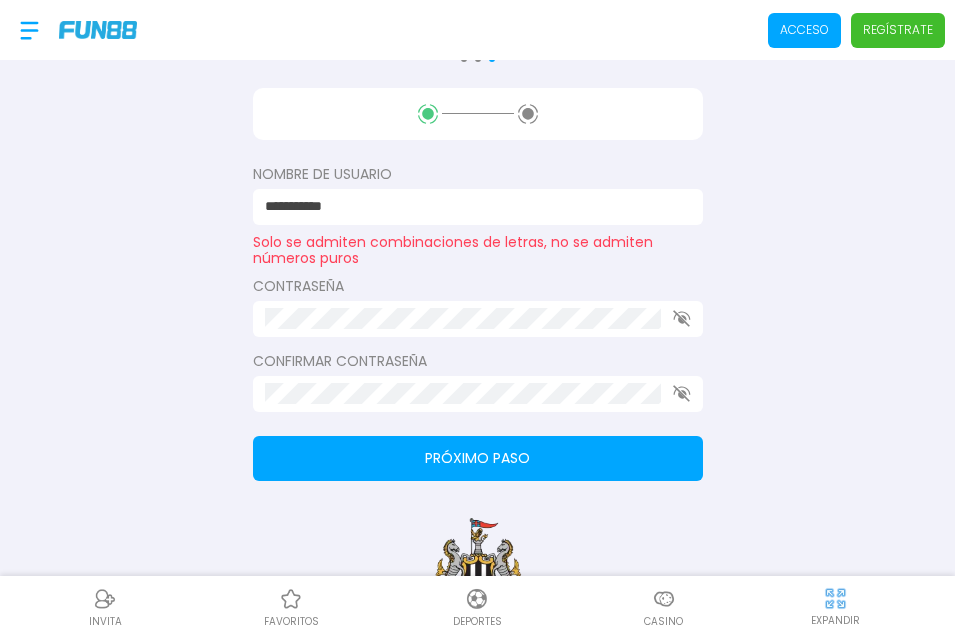 click on "**********" at bounding box center [472, 206] 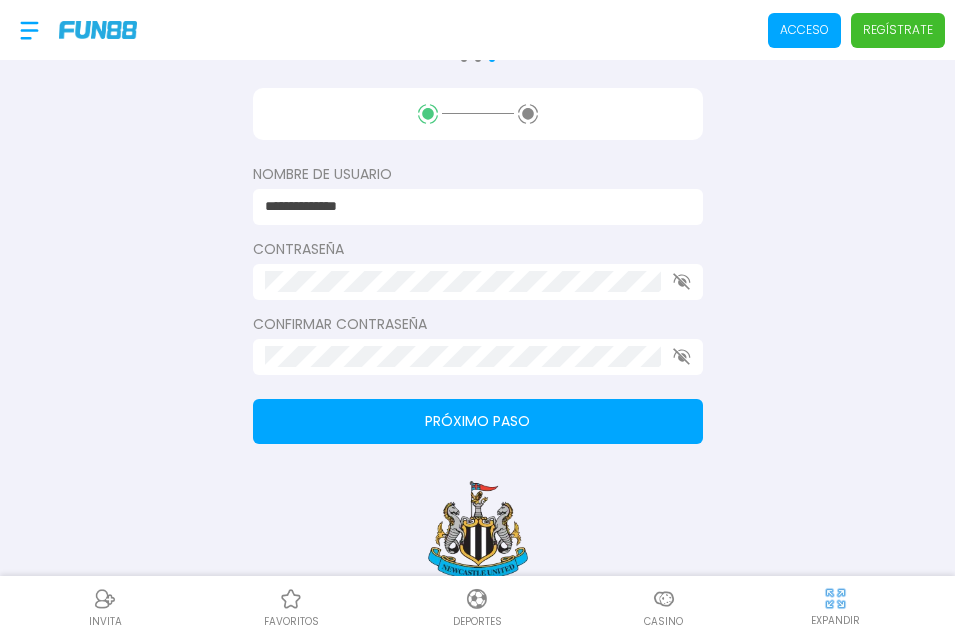 type on "**********" 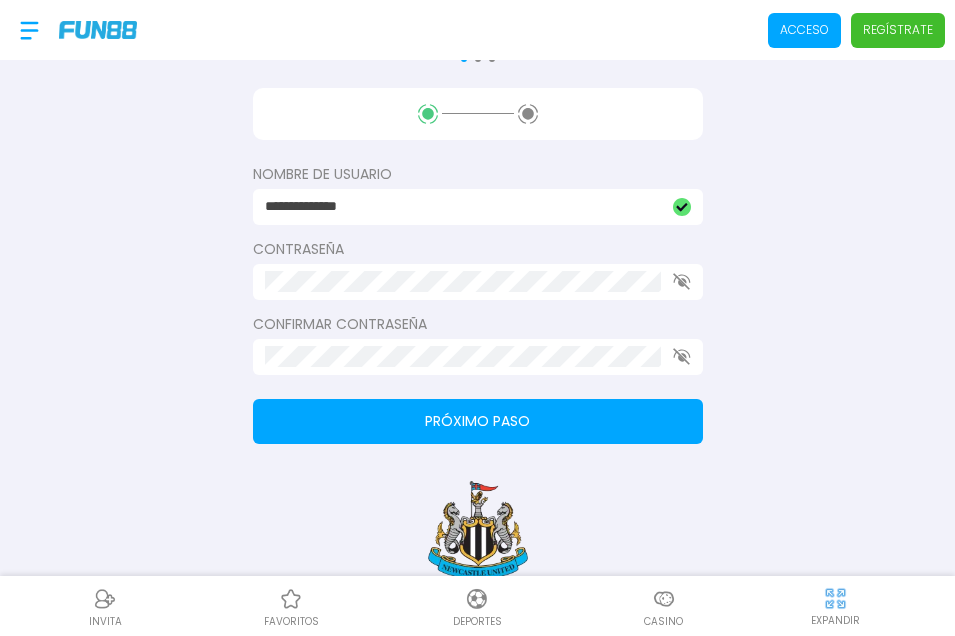 drag, startPoint x: 360, startPoint y: 199, endPoint x: 109, endPoint y: 195, distance: 251.03188 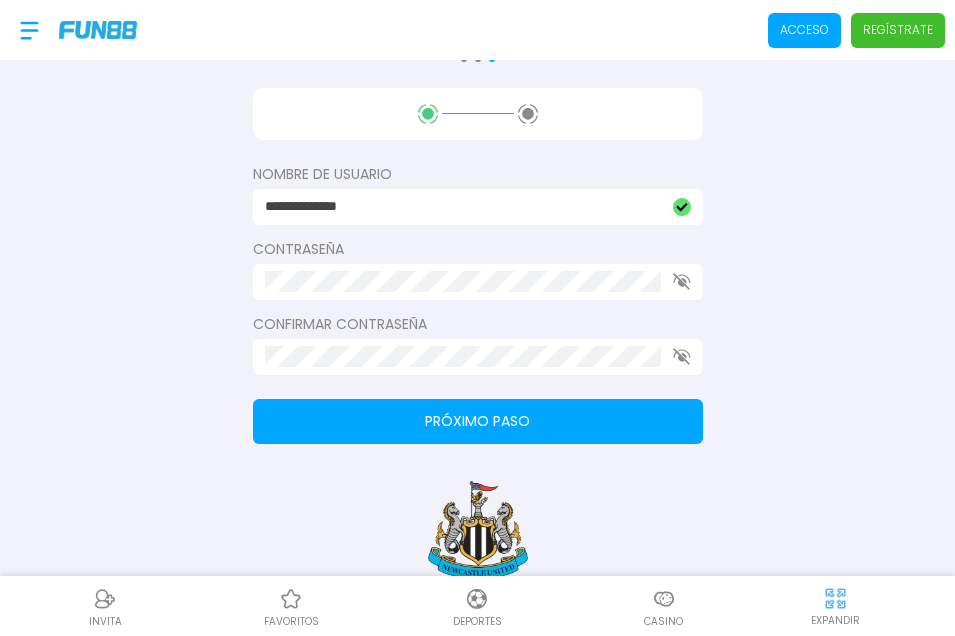 click on "Próximo paso" at bounding box center [478, 421] 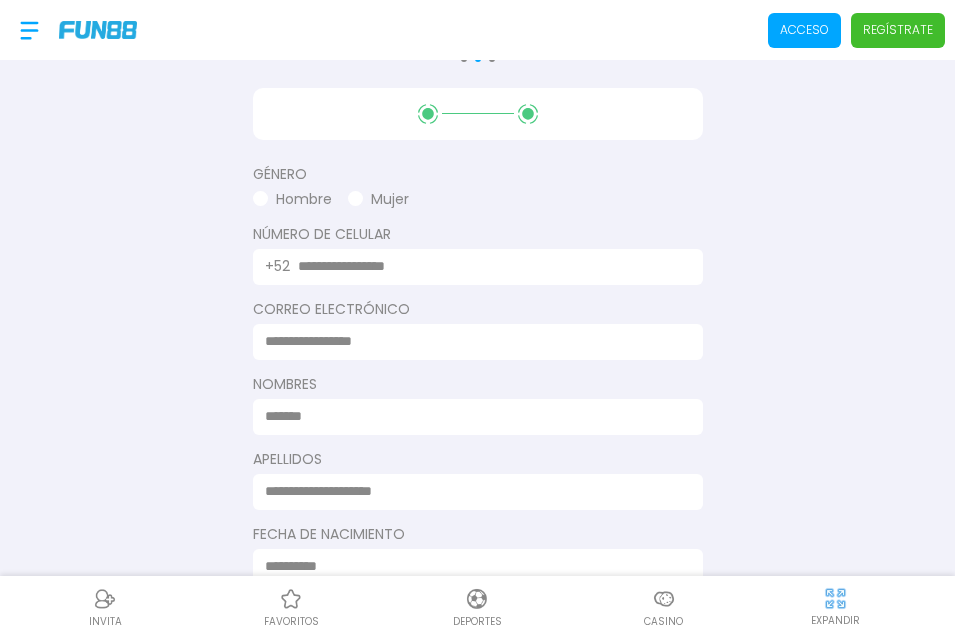 click on "Hombre" at bounding box center [292, 199] 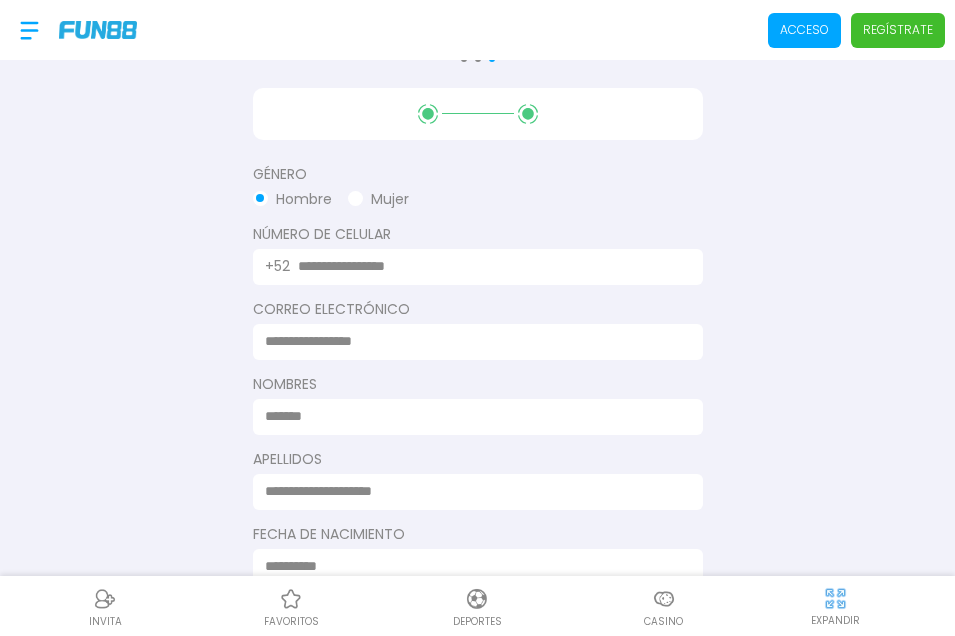 click at bounding box center (488, 266) 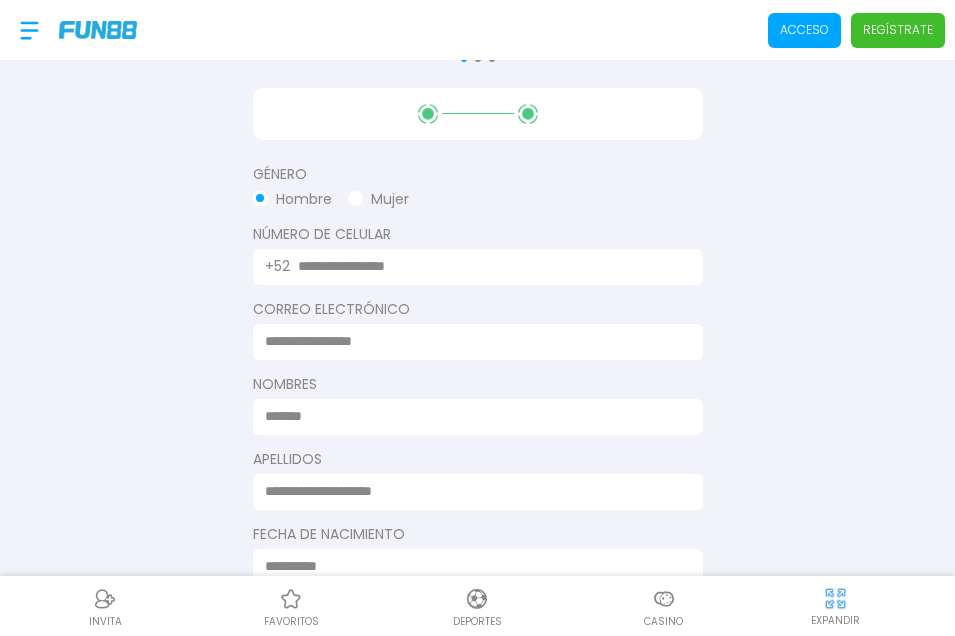 drag, startPoint x: 320, startPoint y: 264, endPoint x: 353, endPoint y: 264, distance: 33 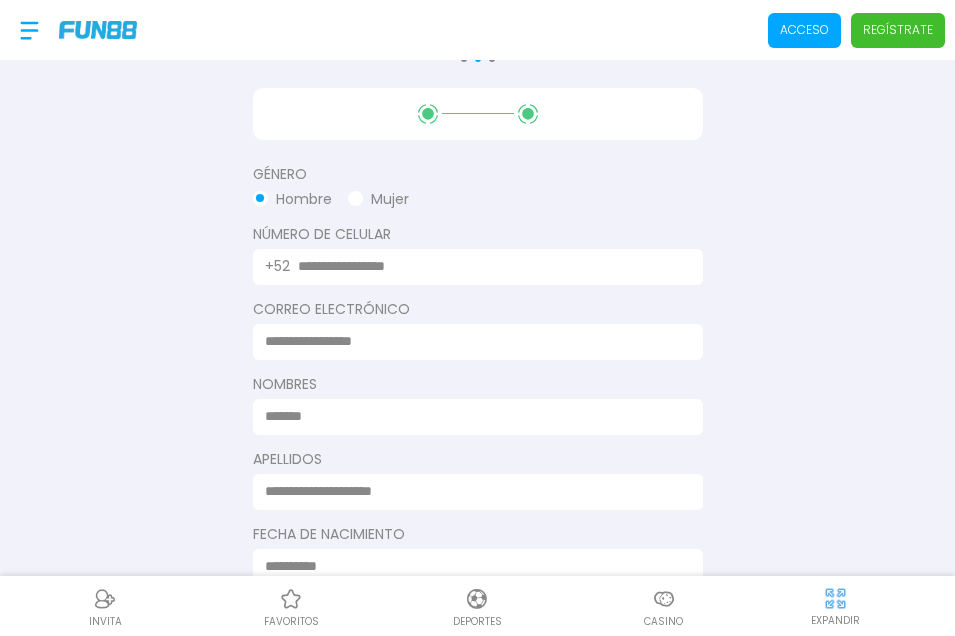 scroll, scrollTop: 400, scrollLeft: 0, axis: vertical 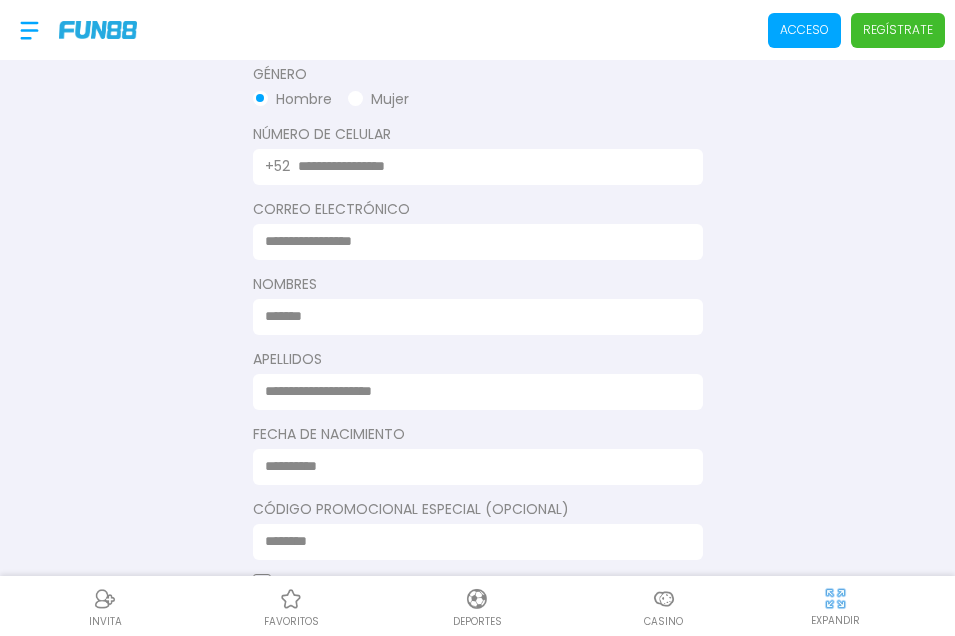 click at bounding box center [478, 242] 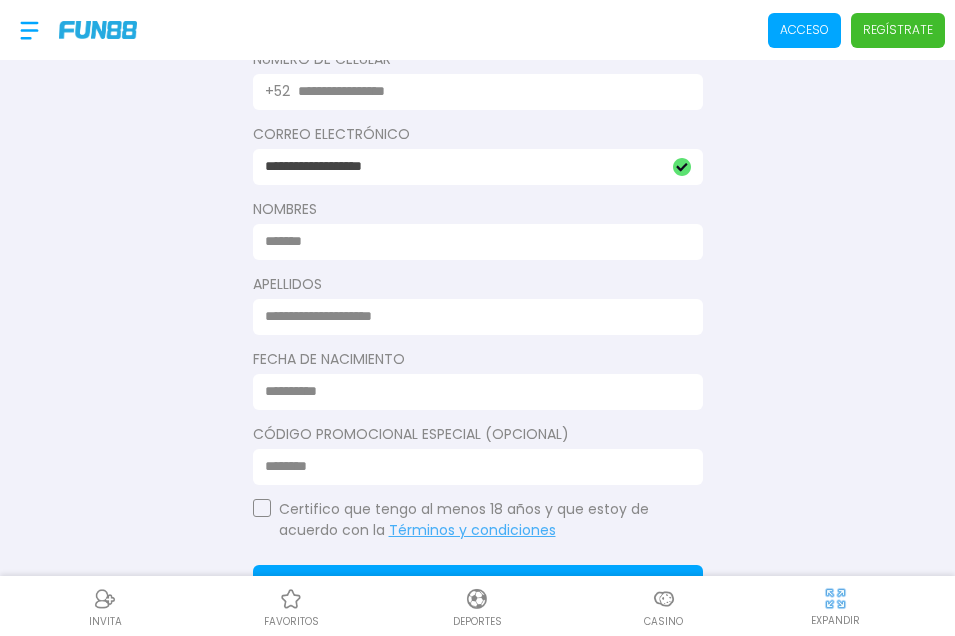 scroll, scrollTop: 500, scrollLeft: 0, axis: vertical 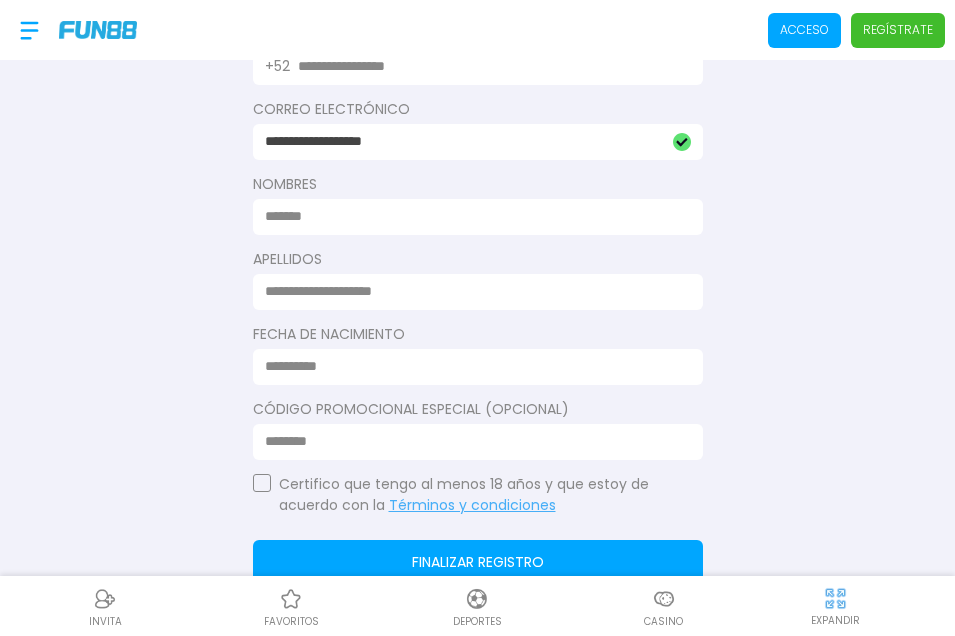 click at bounding box center [472, 216] 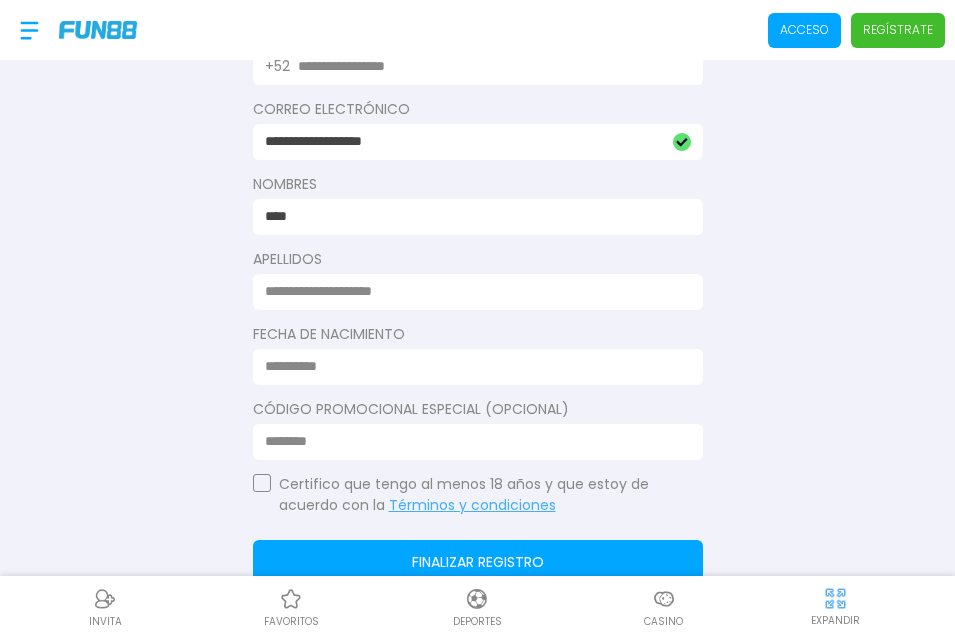 type on "****" 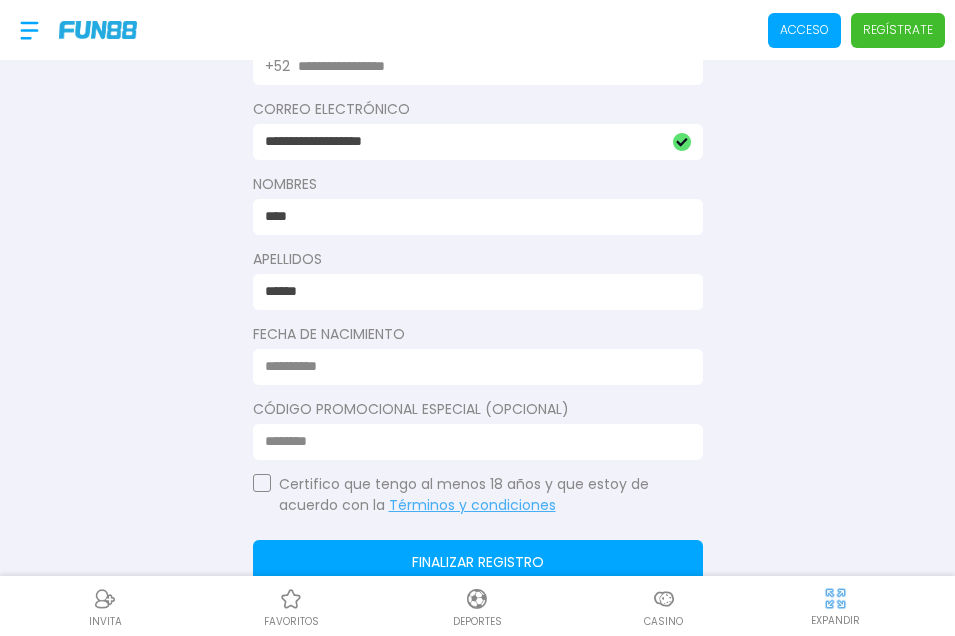 type on "******" 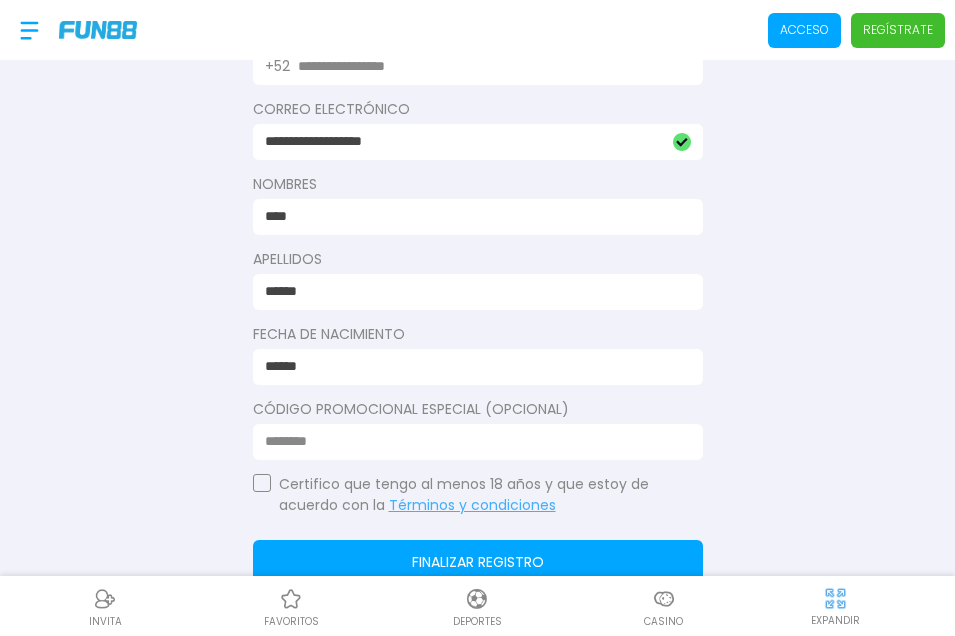 click on "******" at bounding box center (472, 366) 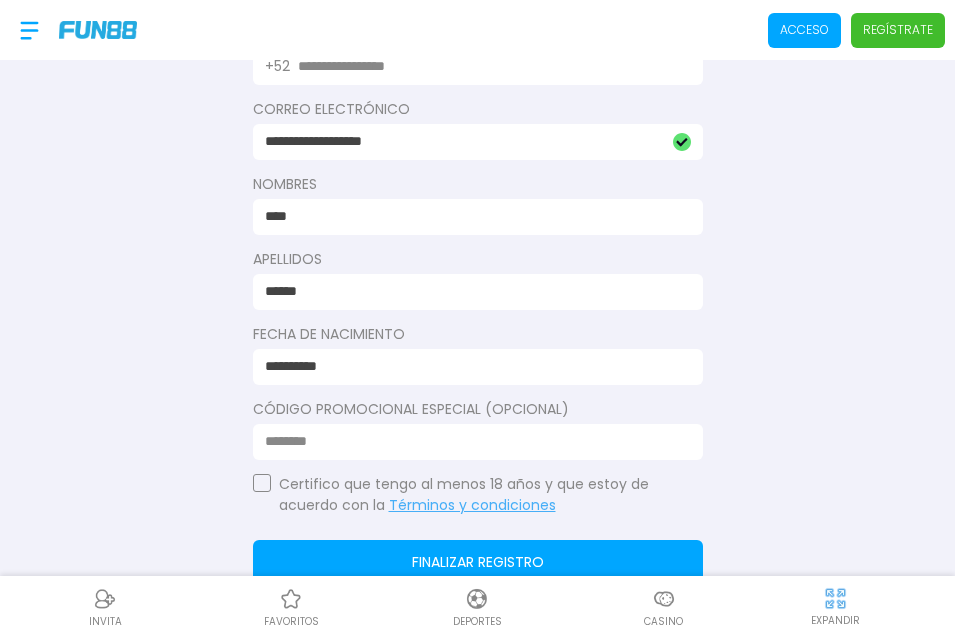 scroll, scrollTop: 600, scrollLeft: 0, axis: vertical 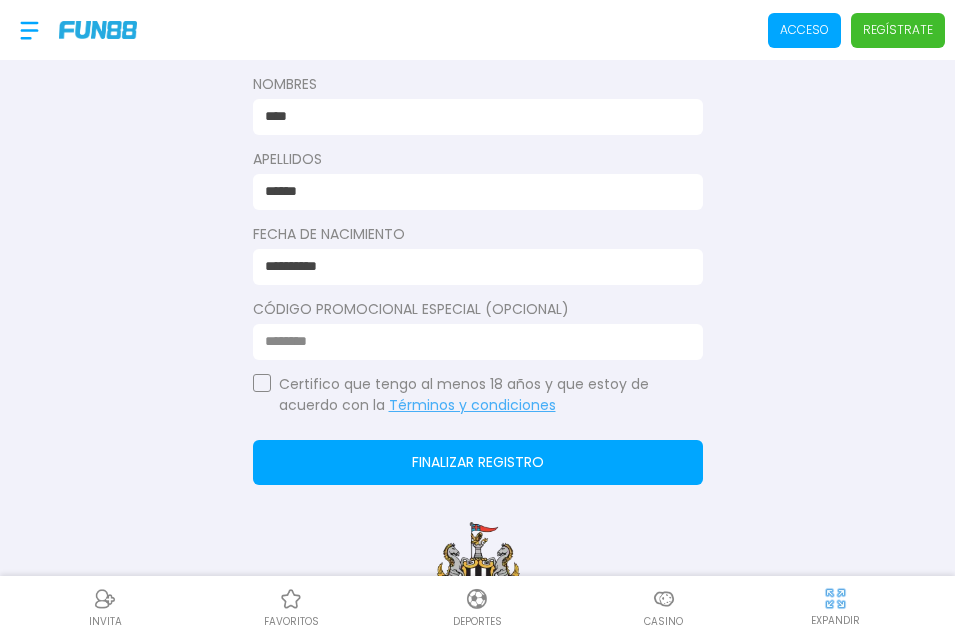 type on "**********" 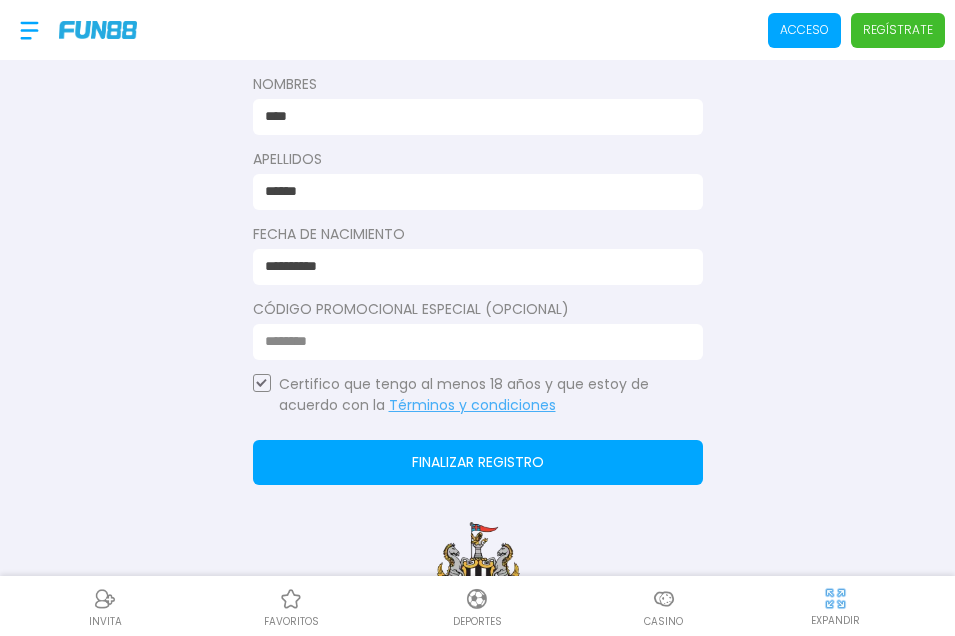 drag, startPoint x: 391, startPoint y: 453, endPoint x: 569, endPoint y: 464, distance: 178.33957 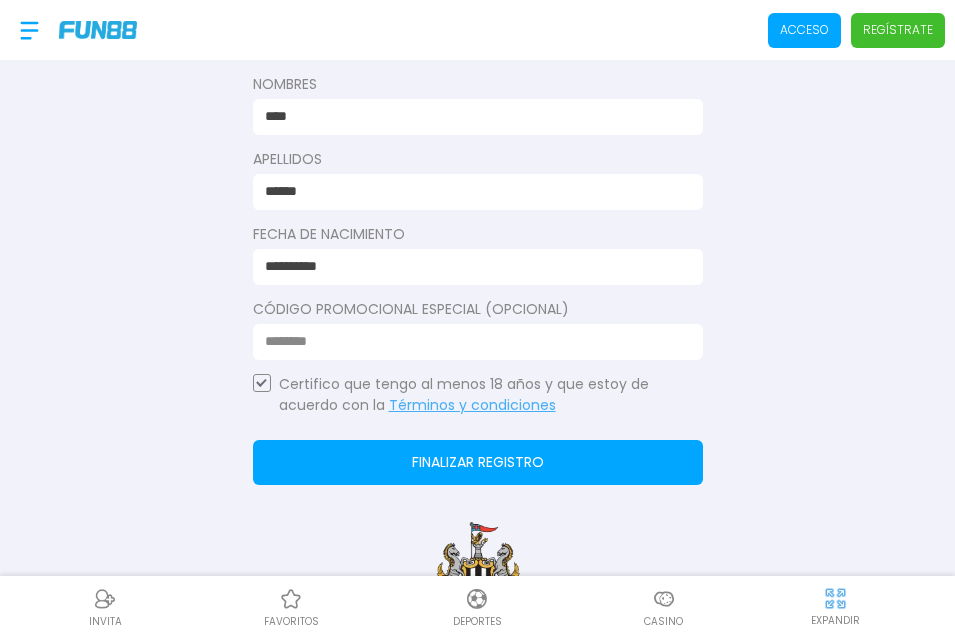 click on "Finalizar registro" 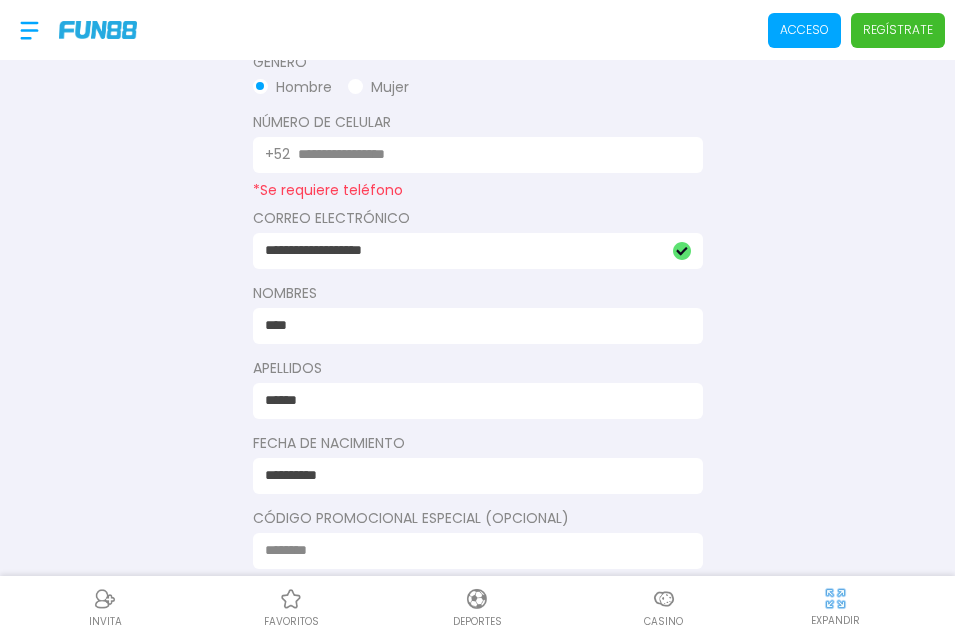 scroll, scrollTop: 321, scrollLeft: 0, axis: vertical 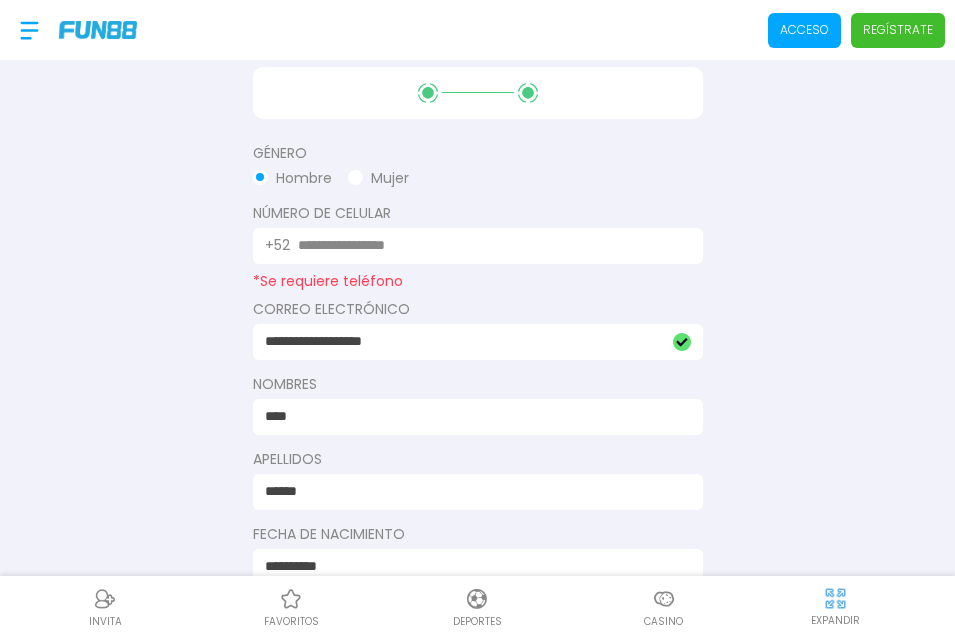 click at bounding box center [488, 245] 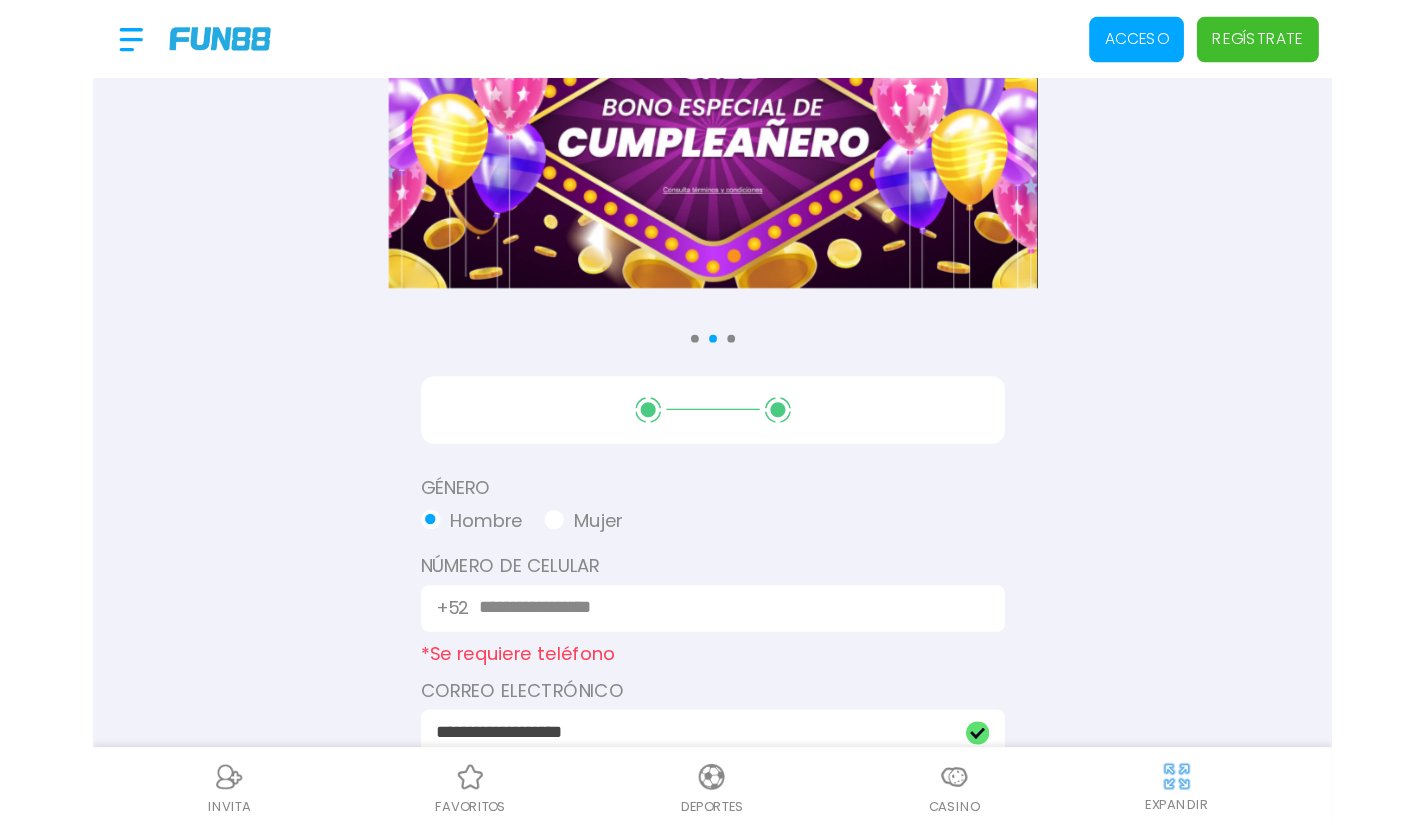 scroll, scrollTop: 0, scrollLeft: 0, axis: both 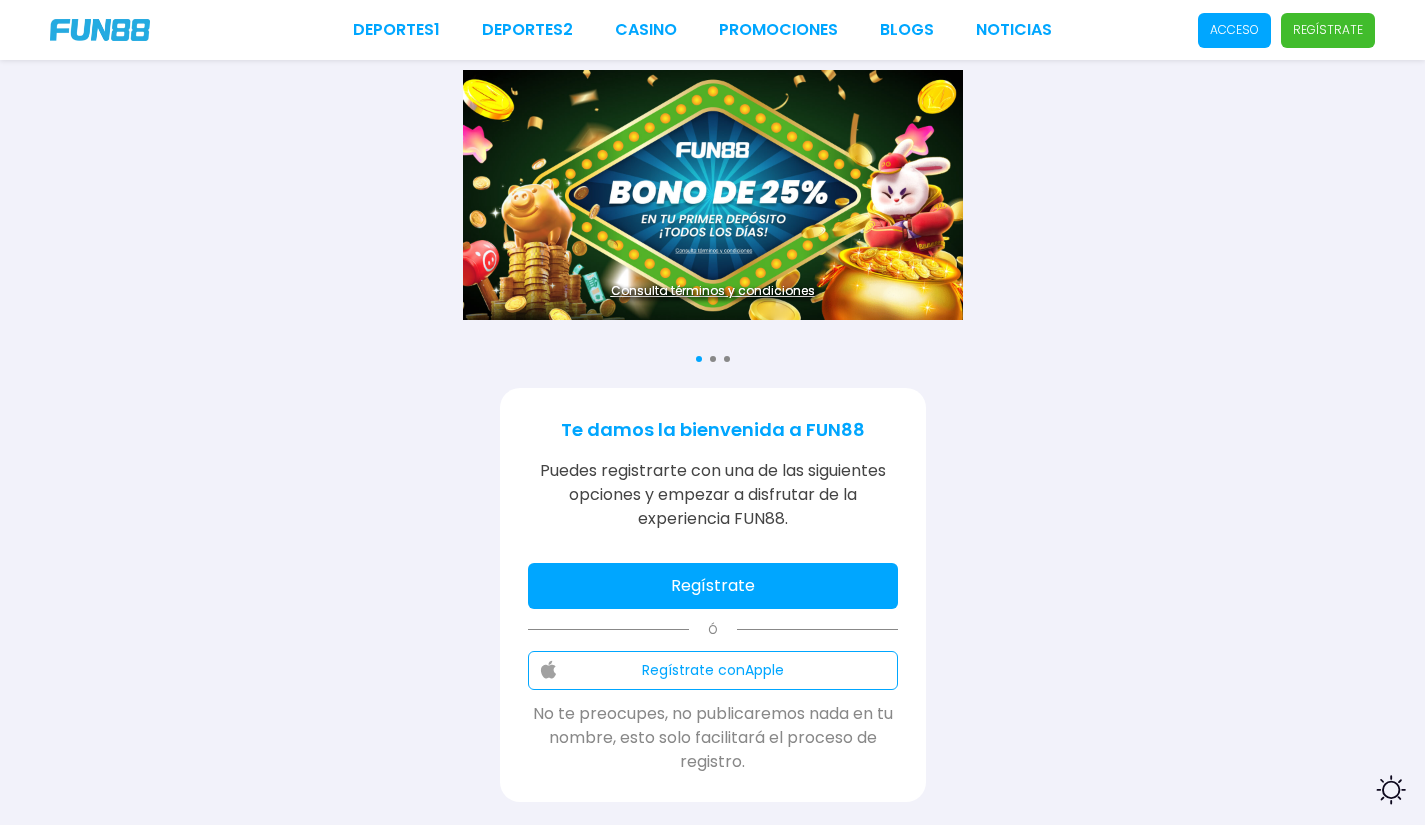 click on "Regístrate" at bounding box center [713, 586] 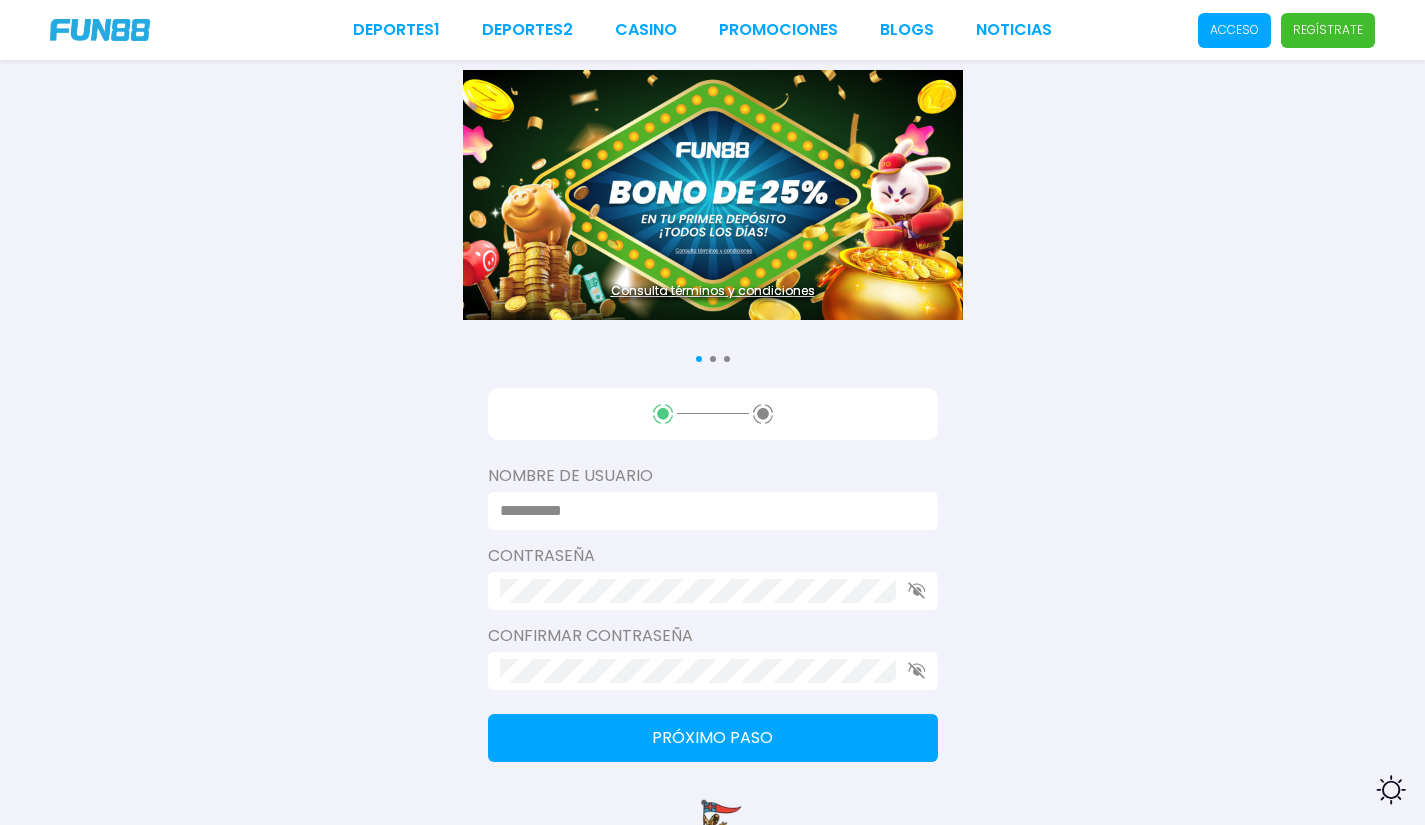 click at bounding box center (707, 511) 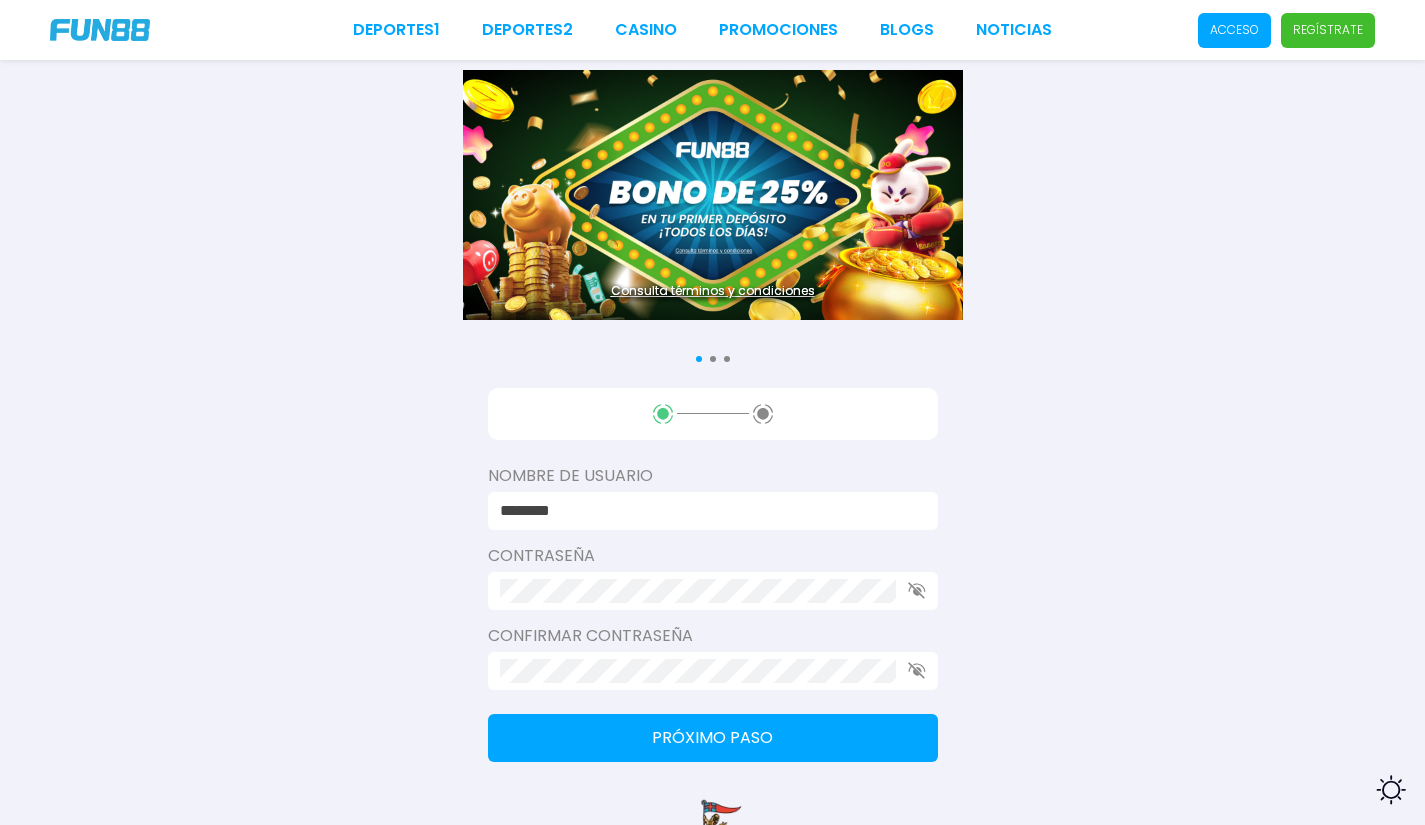 click at bounding box center (713, 591) 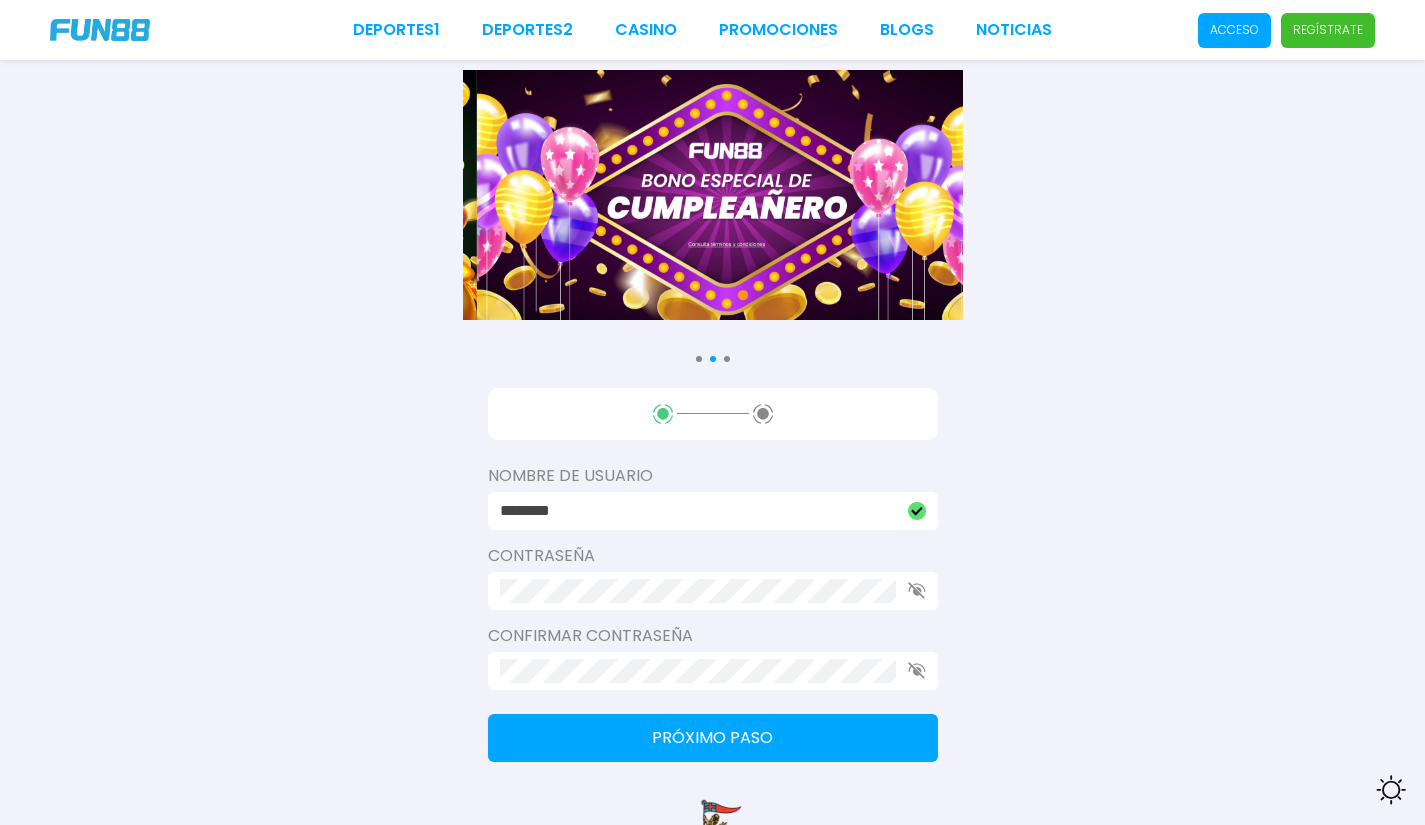 click on "Consulta términos y condiciones Consulta términos y condiciones Nombre de usuario ******** Contraseña Confirmar contraseña Próximo paso Newcastle United FC" at bounding box center (712, 488) 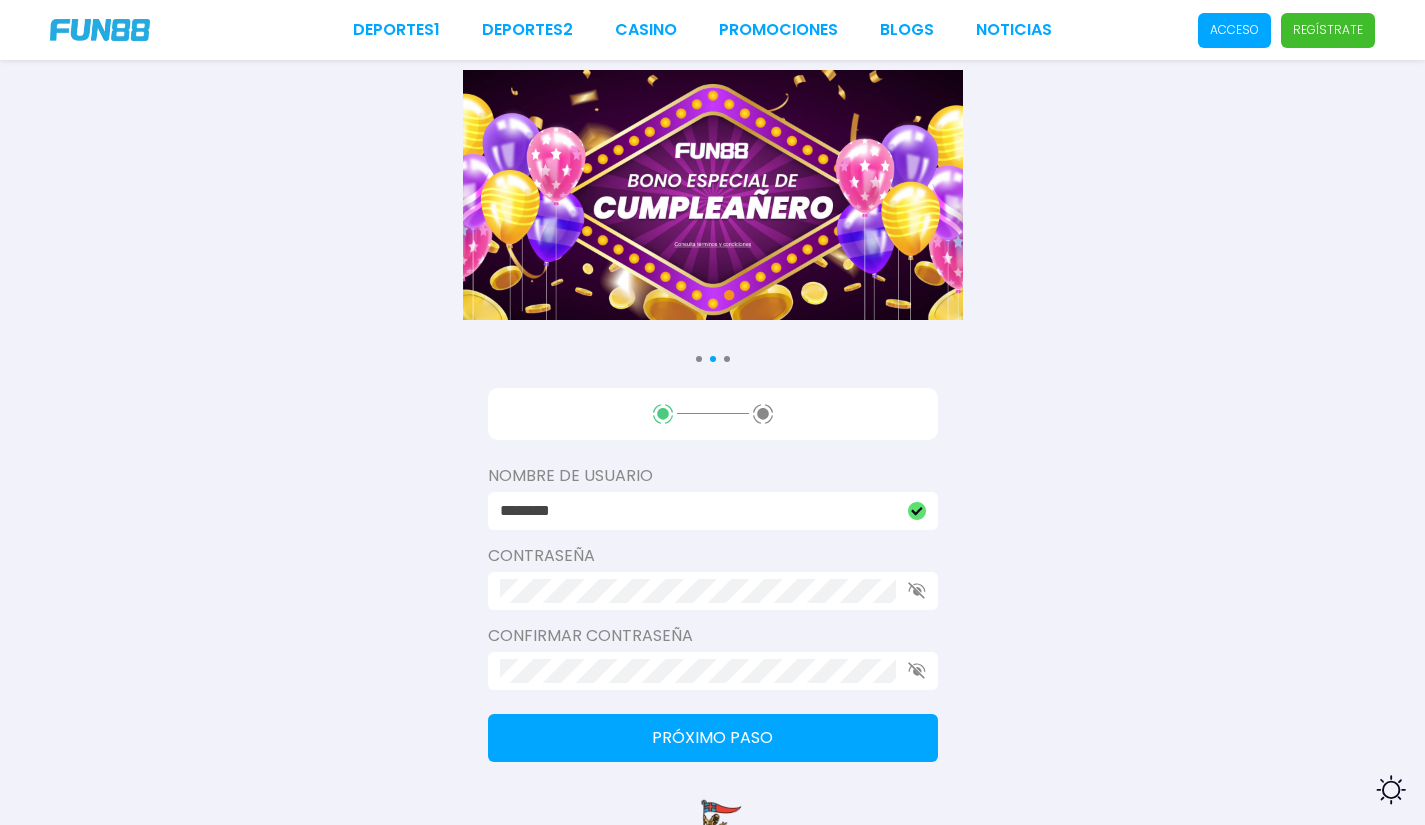 drag, startPoint x: 564, startPoint y: 763, endPoint x: 604, endPoint y: 734, distance: 49.40648 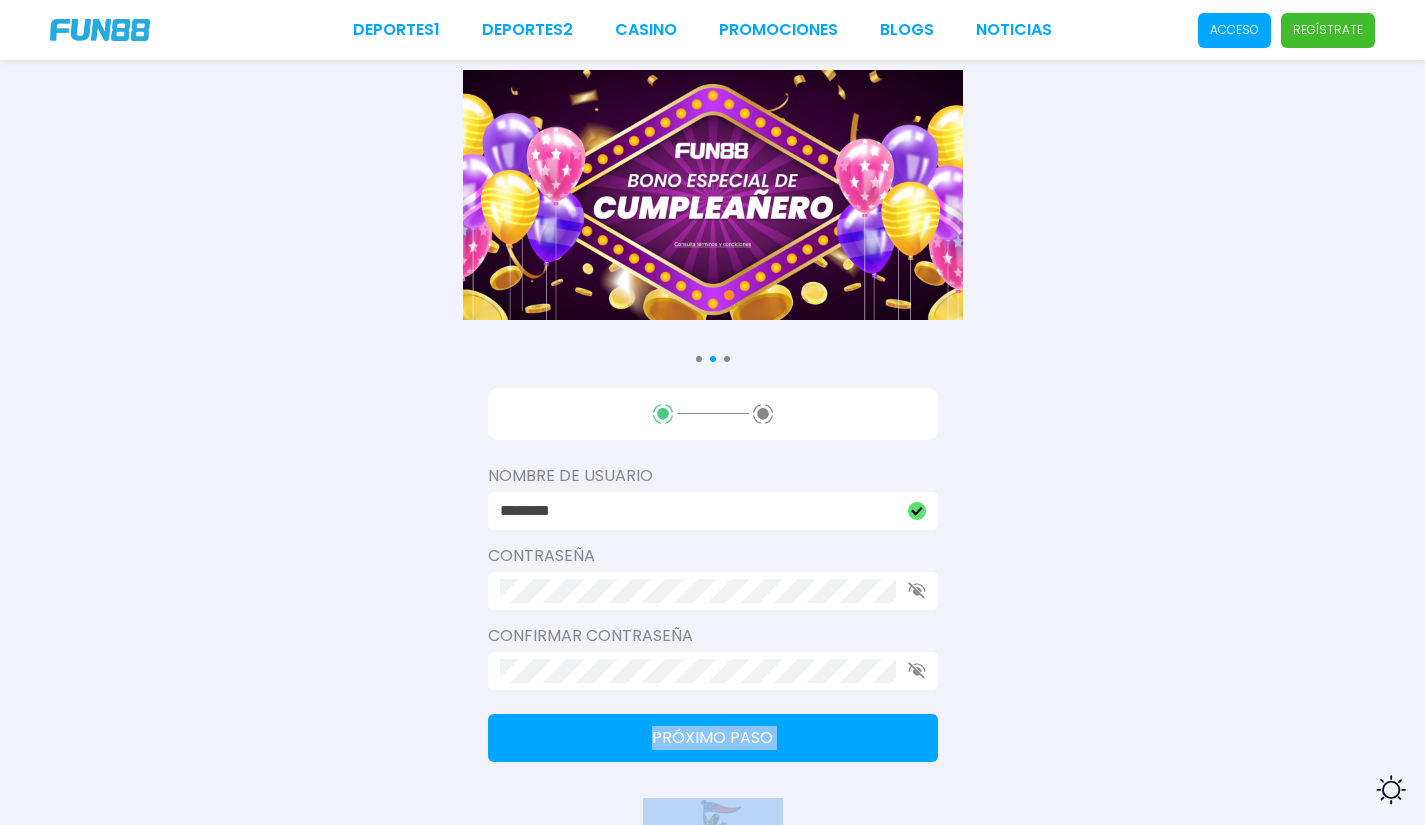click on "Próximo paso" at bounding box center (713, 738) 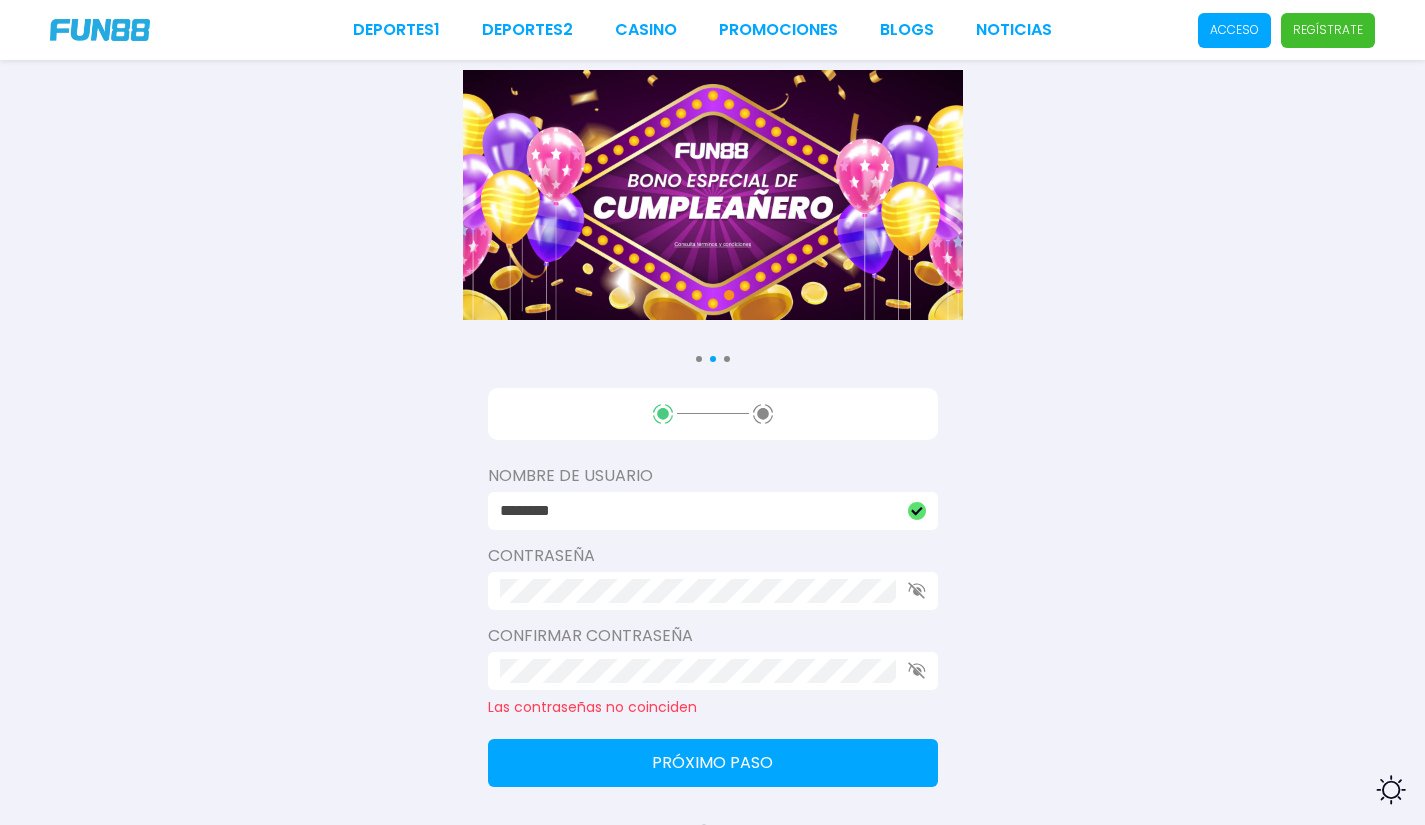 click on "Consulta términos y condiciones Consulta términos y condiciones Nombre de usuario ******** Contraseña Confirmar contraseña Las contraseñas no coinciden Próximo paso Newcastle United FC" at bounding box center (712, 500) 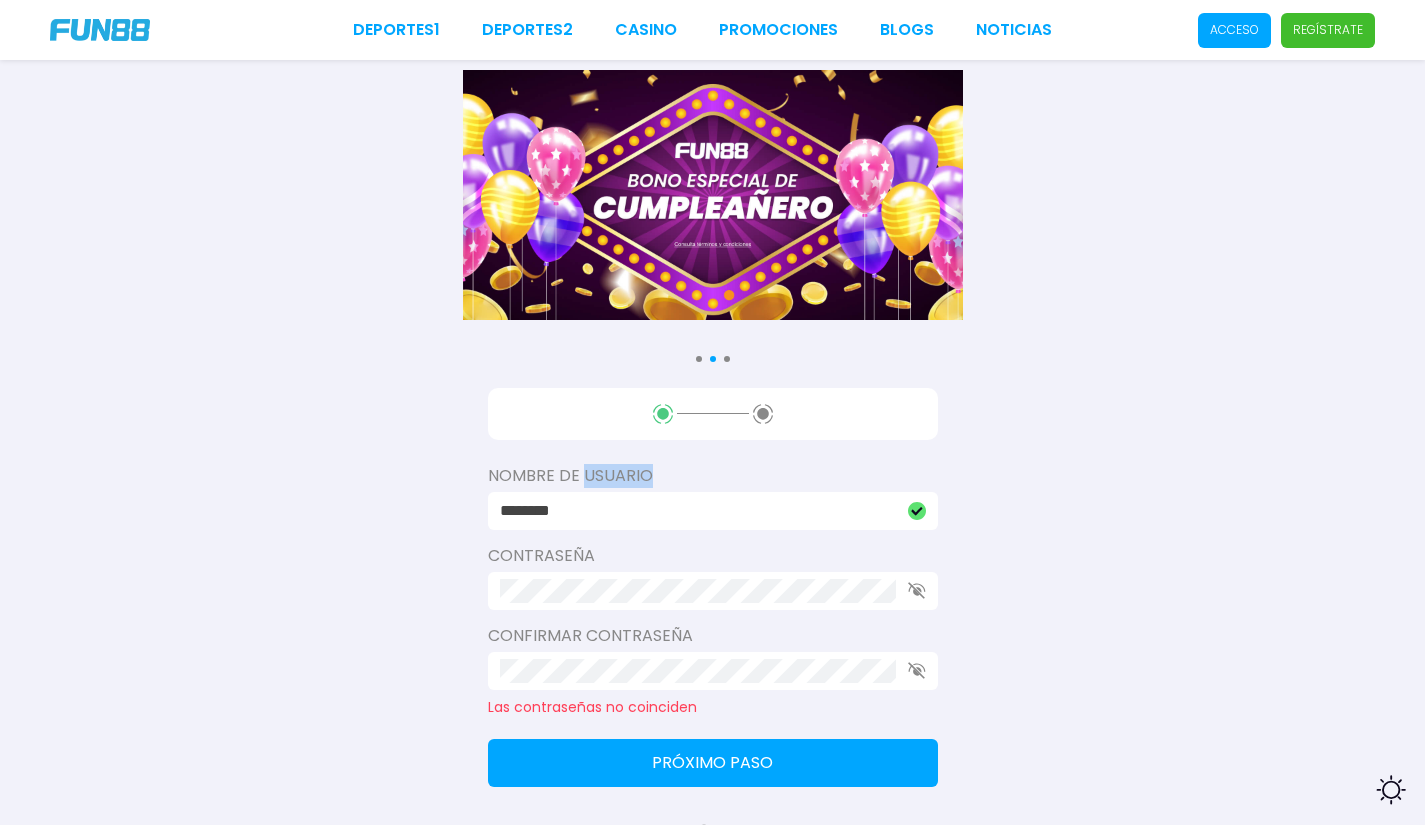 click on "********" at bounding box center (713, 511) 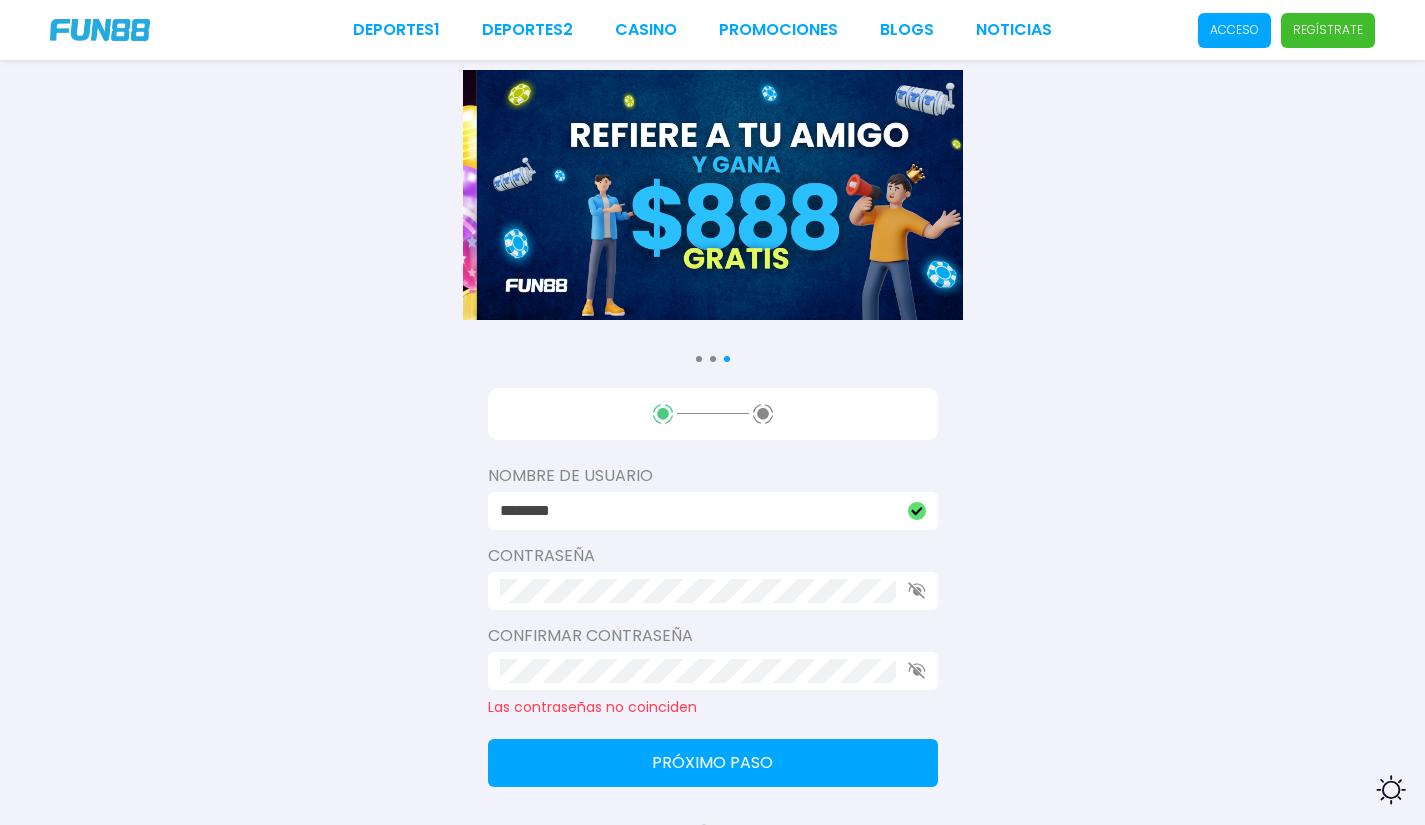 click on "********" at bounding box center (698, 511) 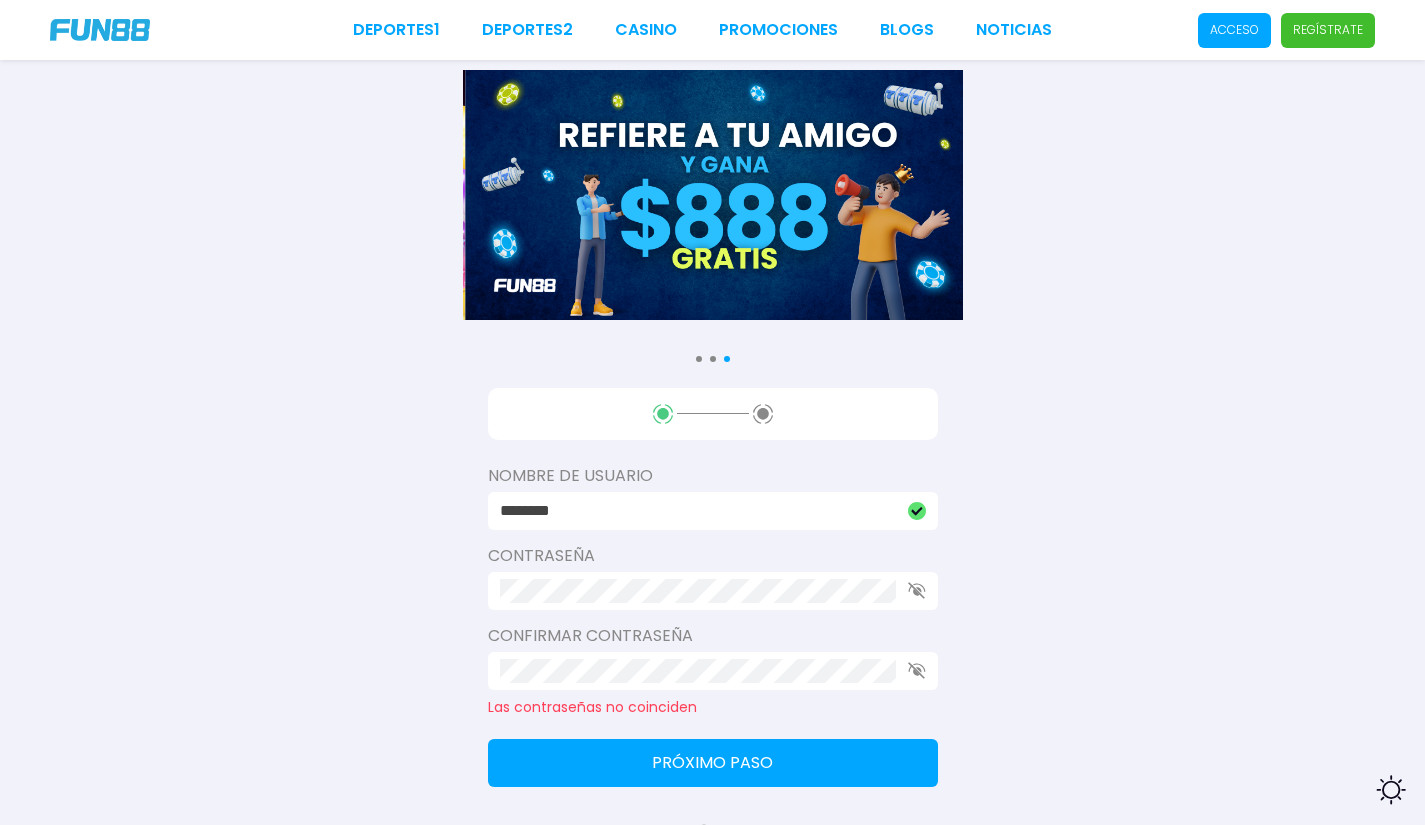 click on "********" at bounding box center (698, 511) 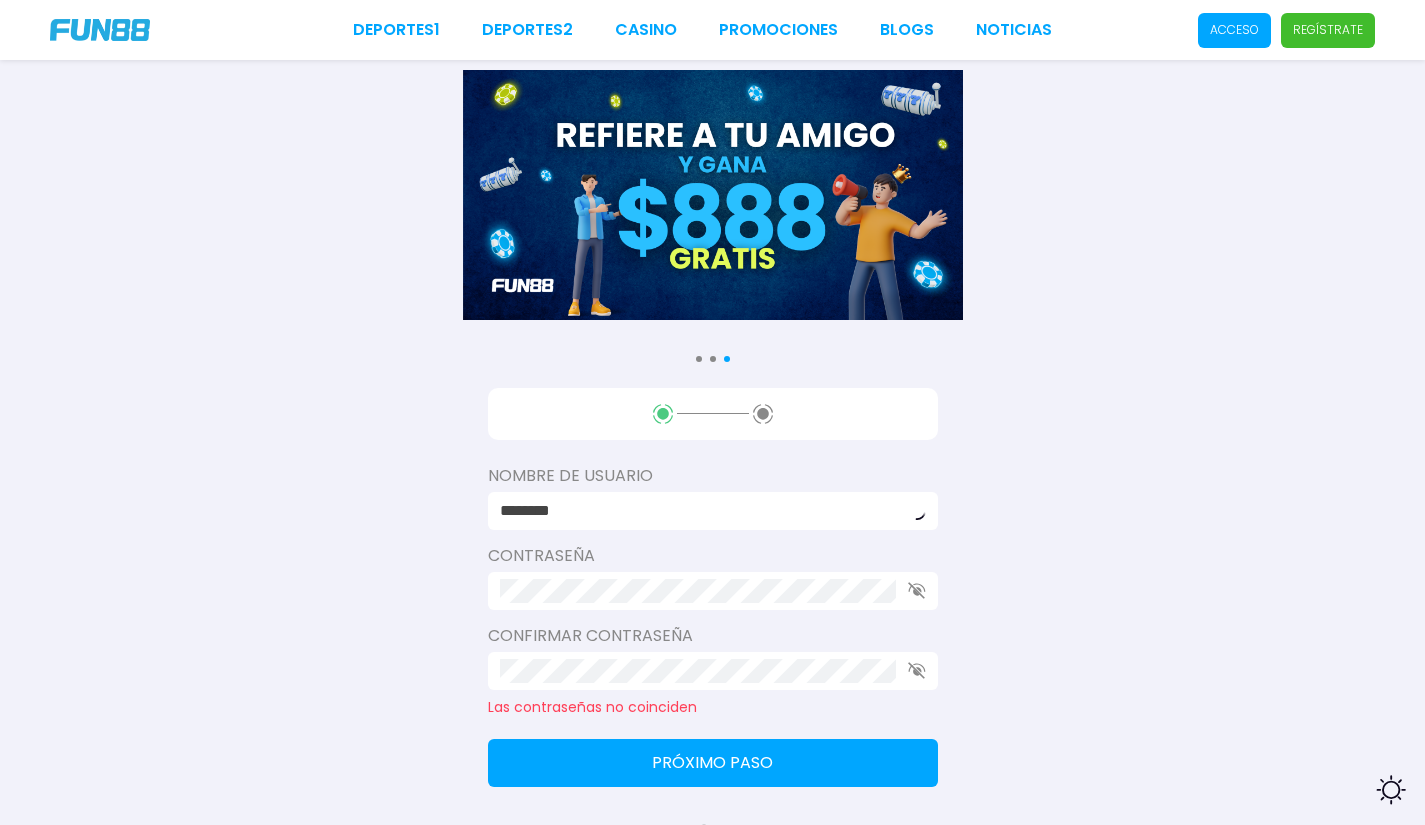 click on "Consulta términos y condiciones Consulta términos y condiciones Nombre de usuario ******** Contraseña Confirmar contraseña Las contraseñas no coinciden Próximo paso Newcastle United FC" at bounding box center [712, 500] 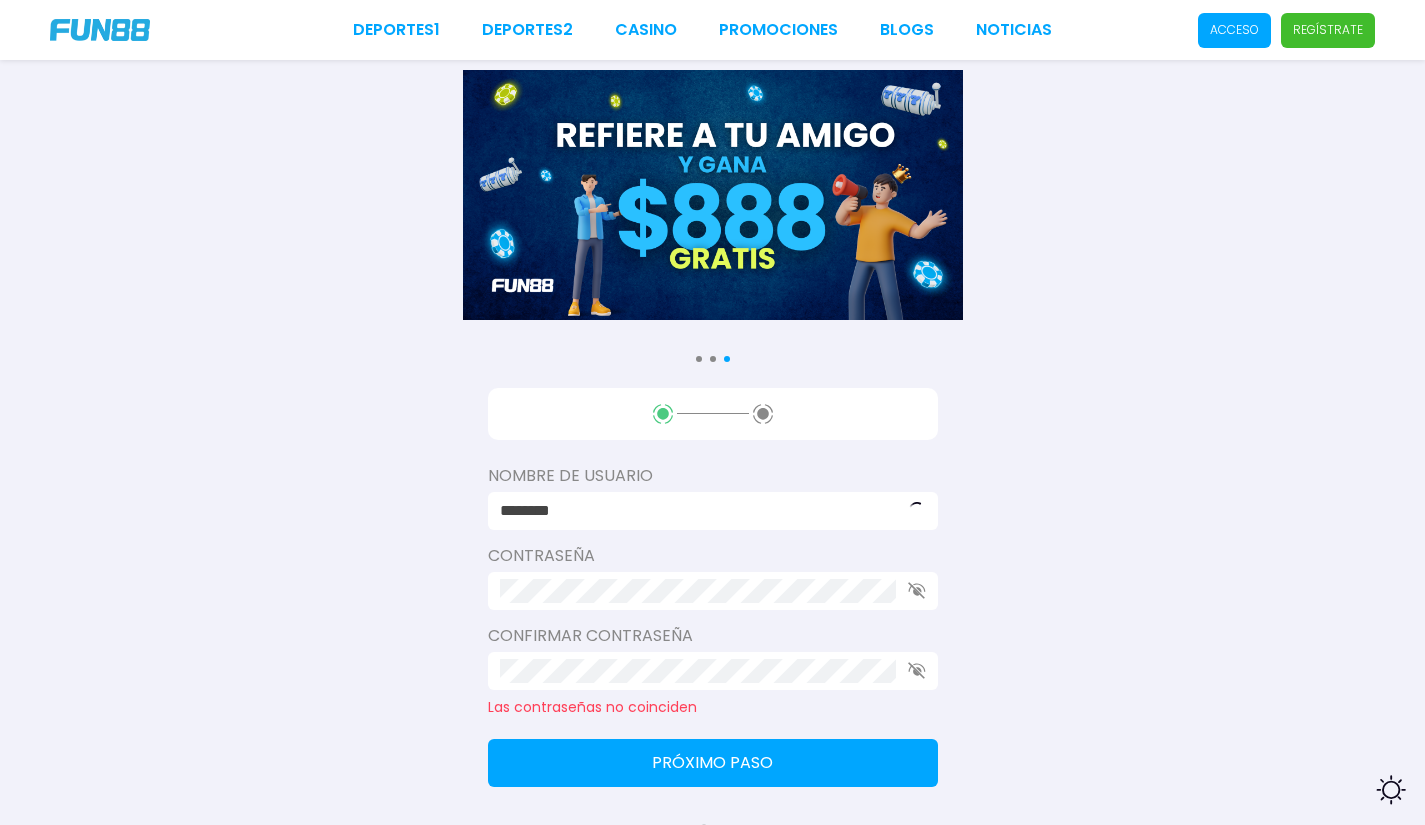 click on "Consulta términos y condiciones Consulta términos y condiciones Nombre de usuario ******** Contraseña Confirmar contraseña Las contraseñas no coinciden Próximo paso Newcastle United FC" at bounding box center [712, 500] 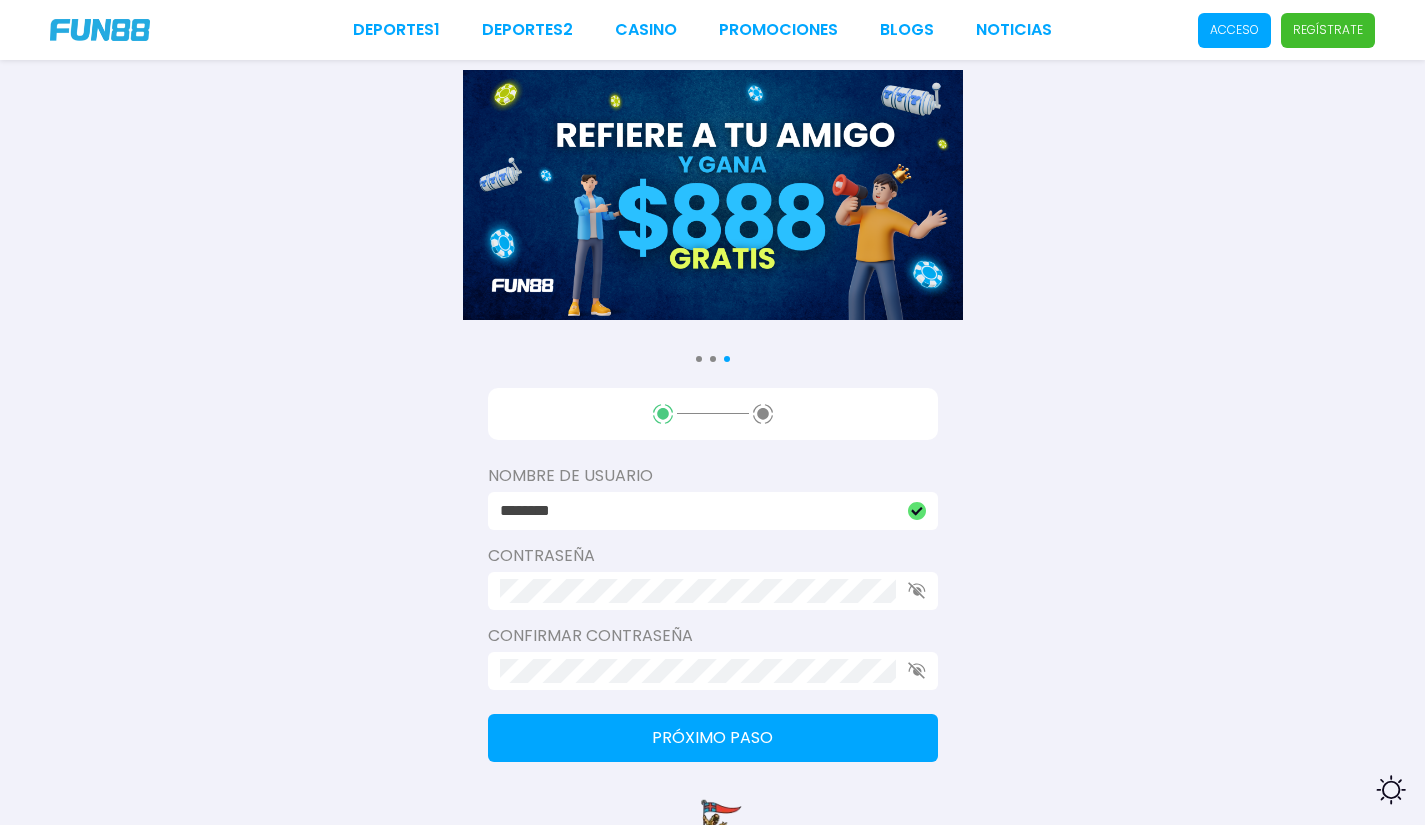 click on "Próximo paso" at bounding box center (713, 738) 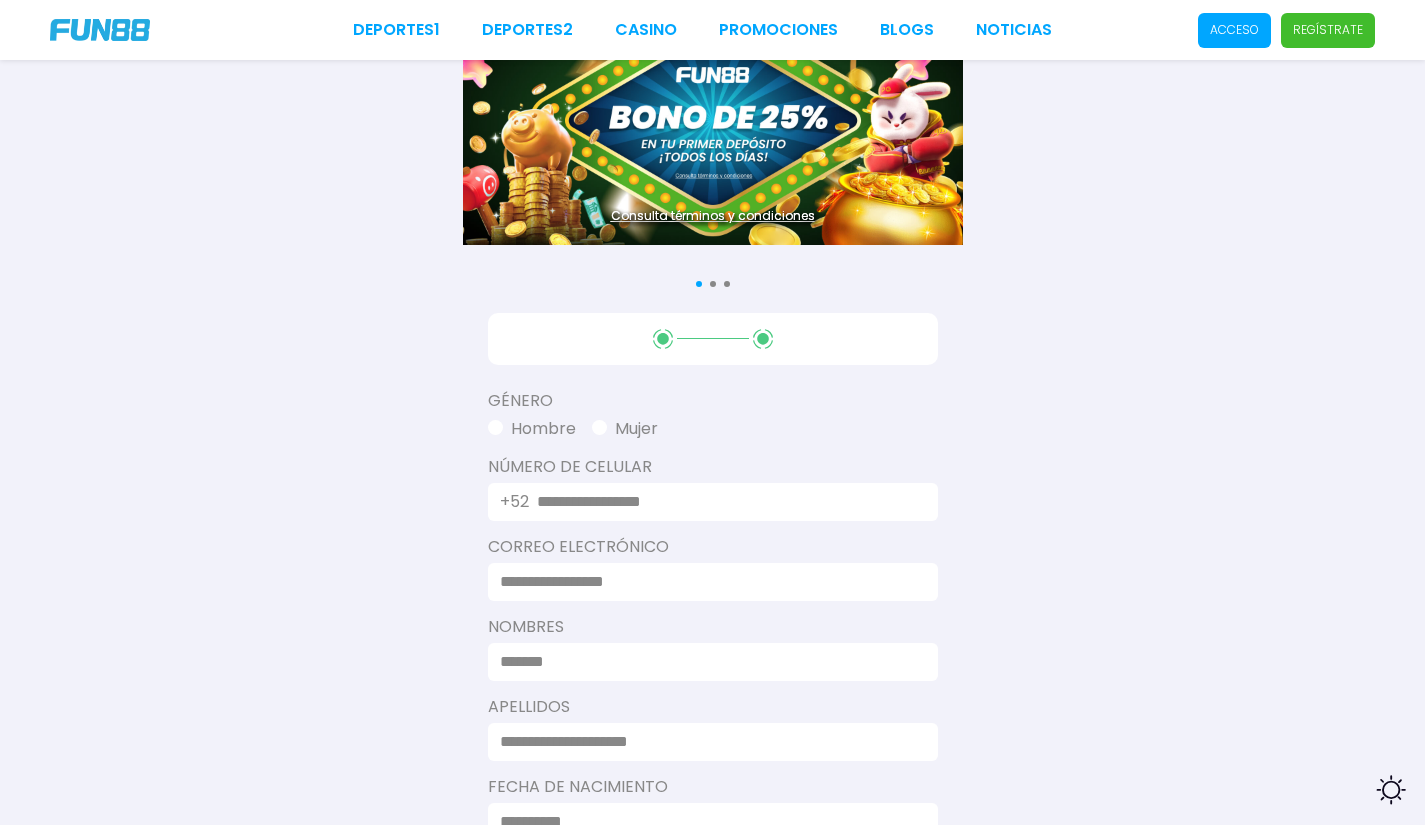 scroll, scrollTop: 100, scrollLeft: 0, axis: vertical 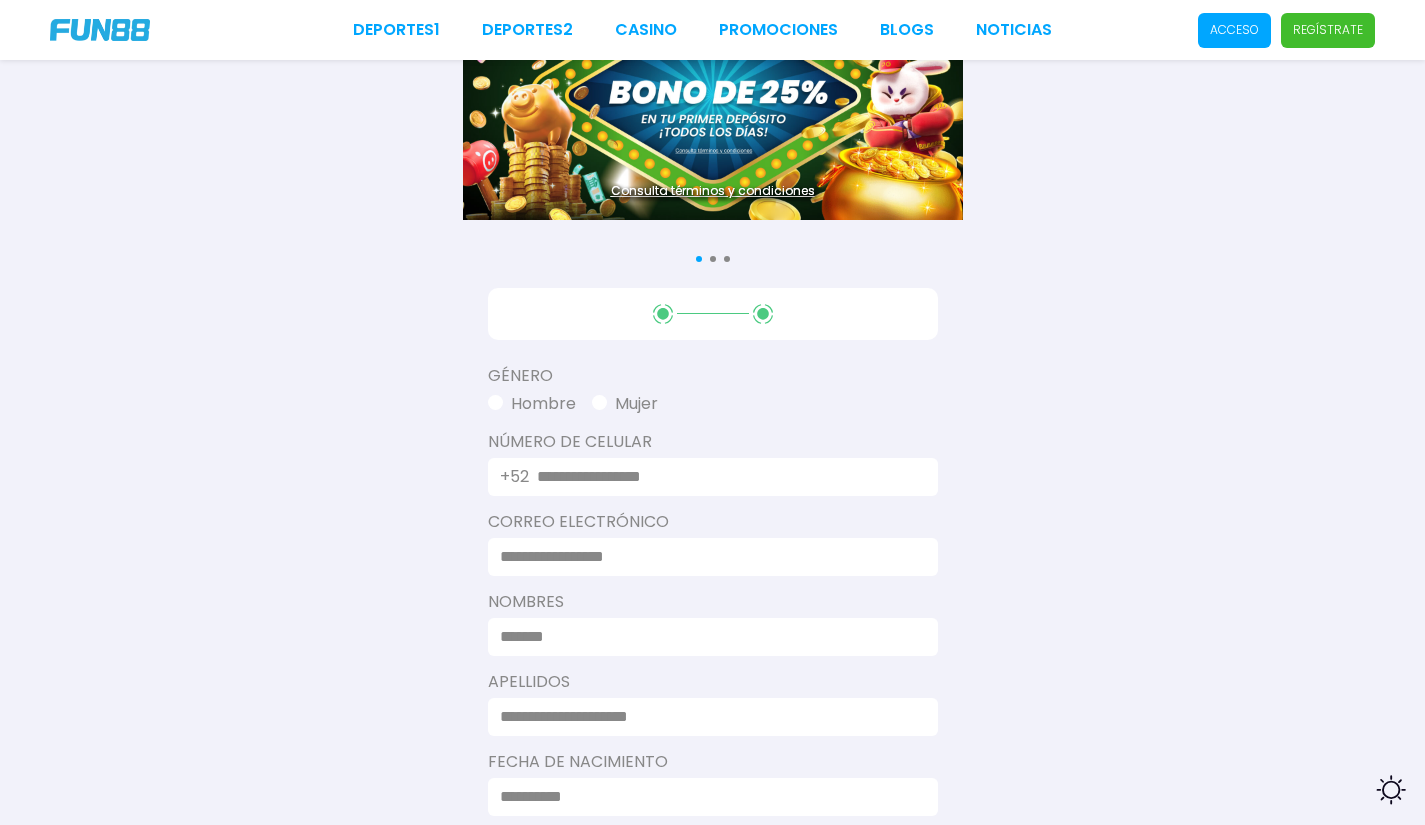 click at bounding box center (725, 477) 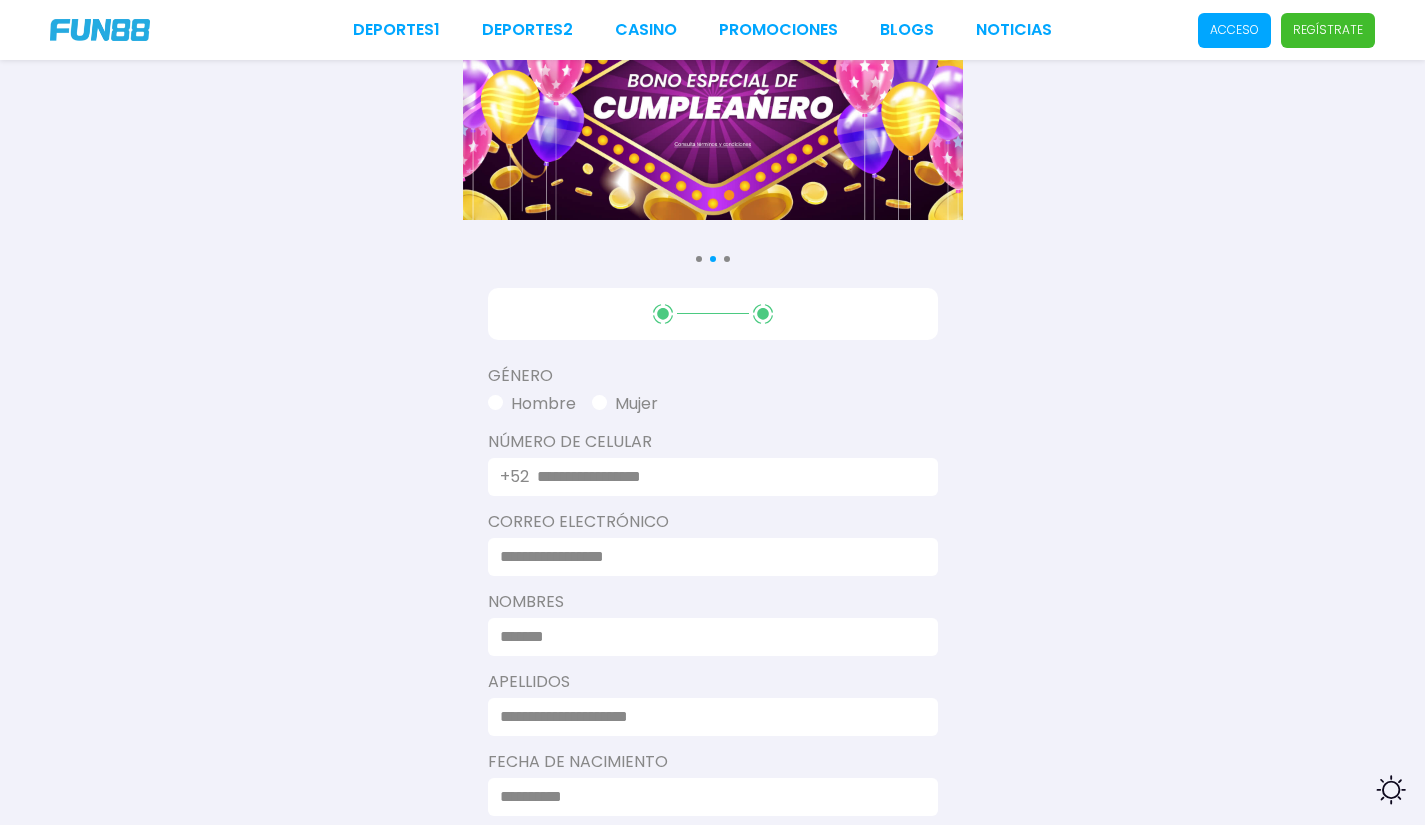 click at bounding box center (725, 477) 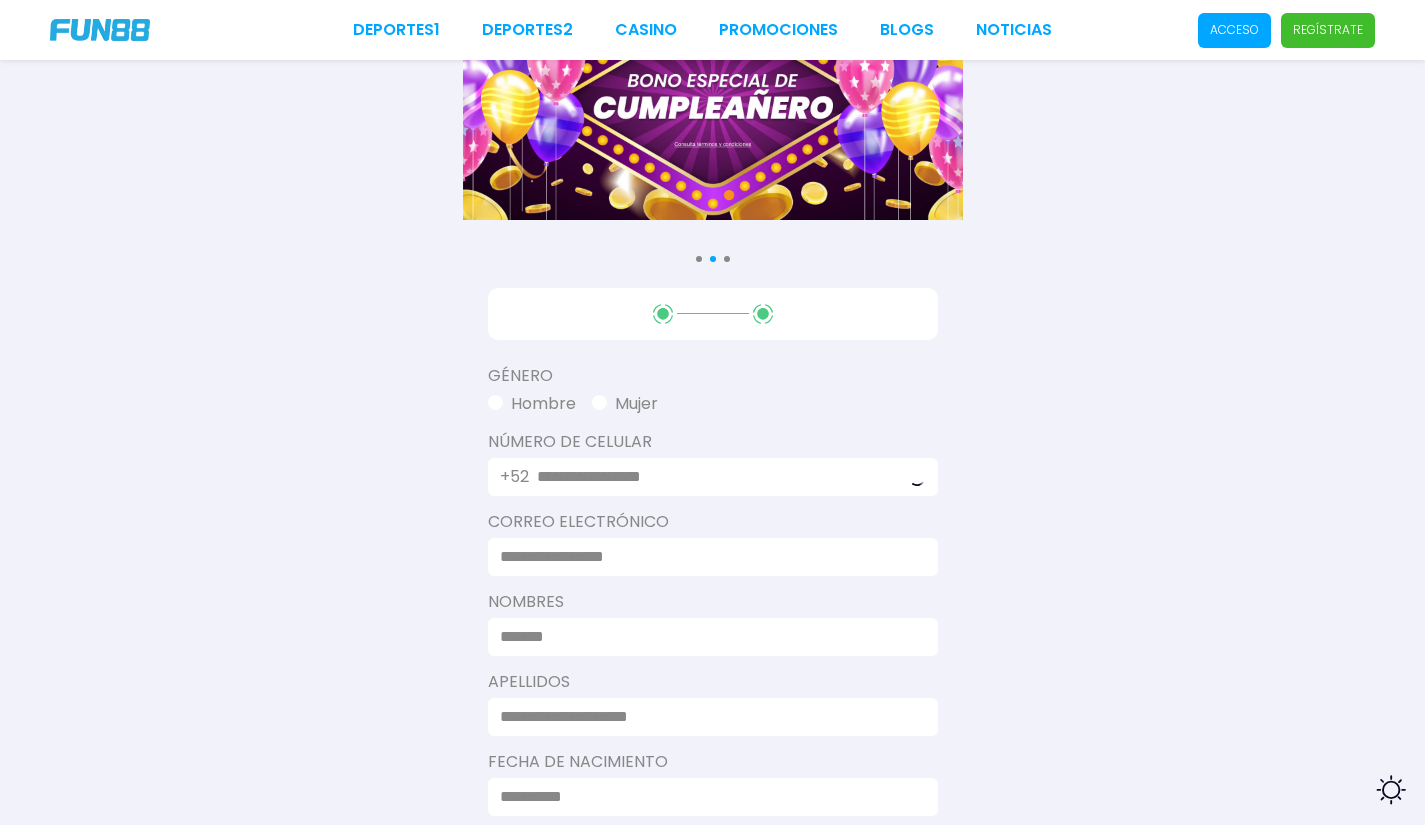 drag, startPoint x: 534, startPoint y: 402, endPoint x: 549, endPoint y: 420, distance: 23.43075 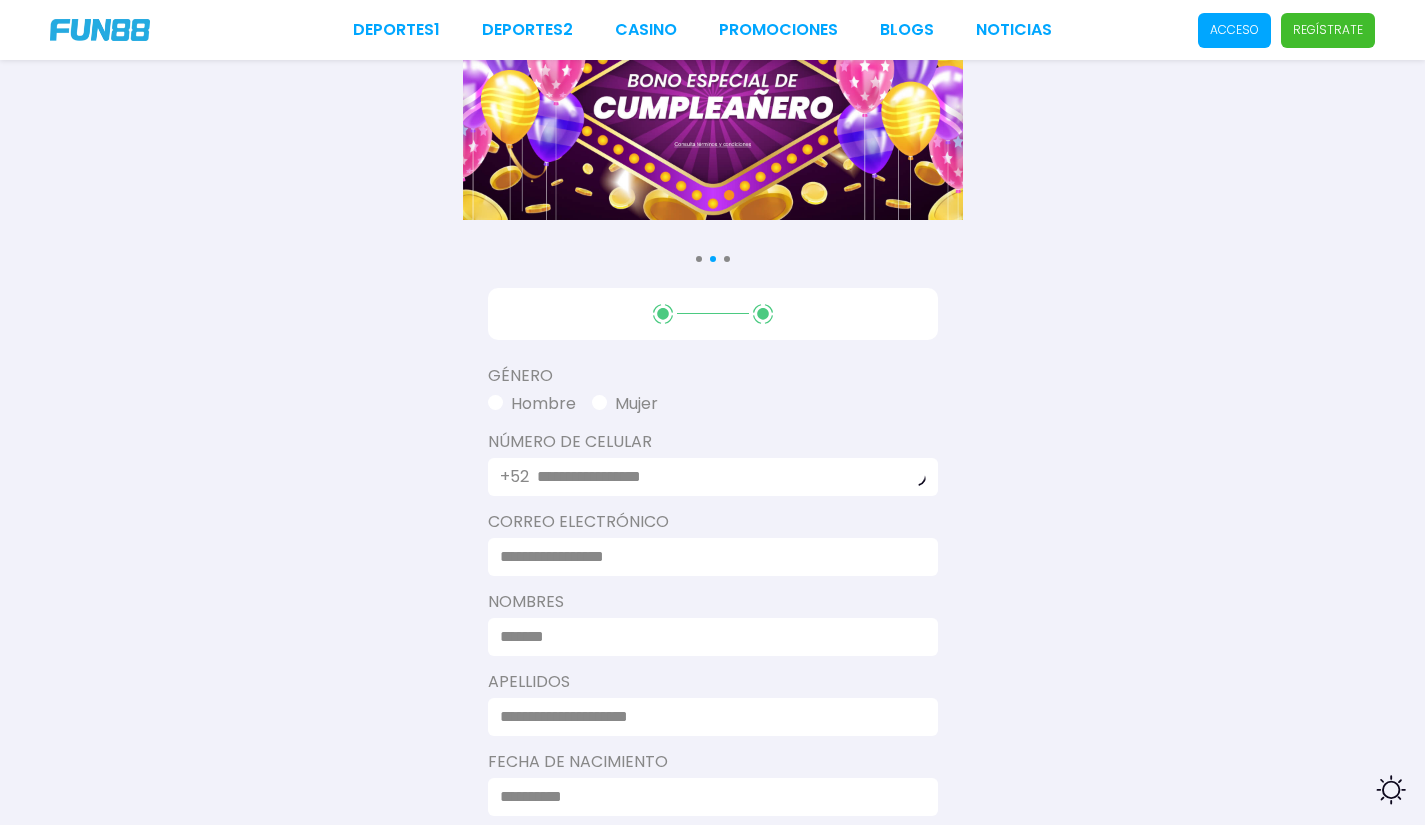 click on "Hombre" at bounding box center (532, 404) 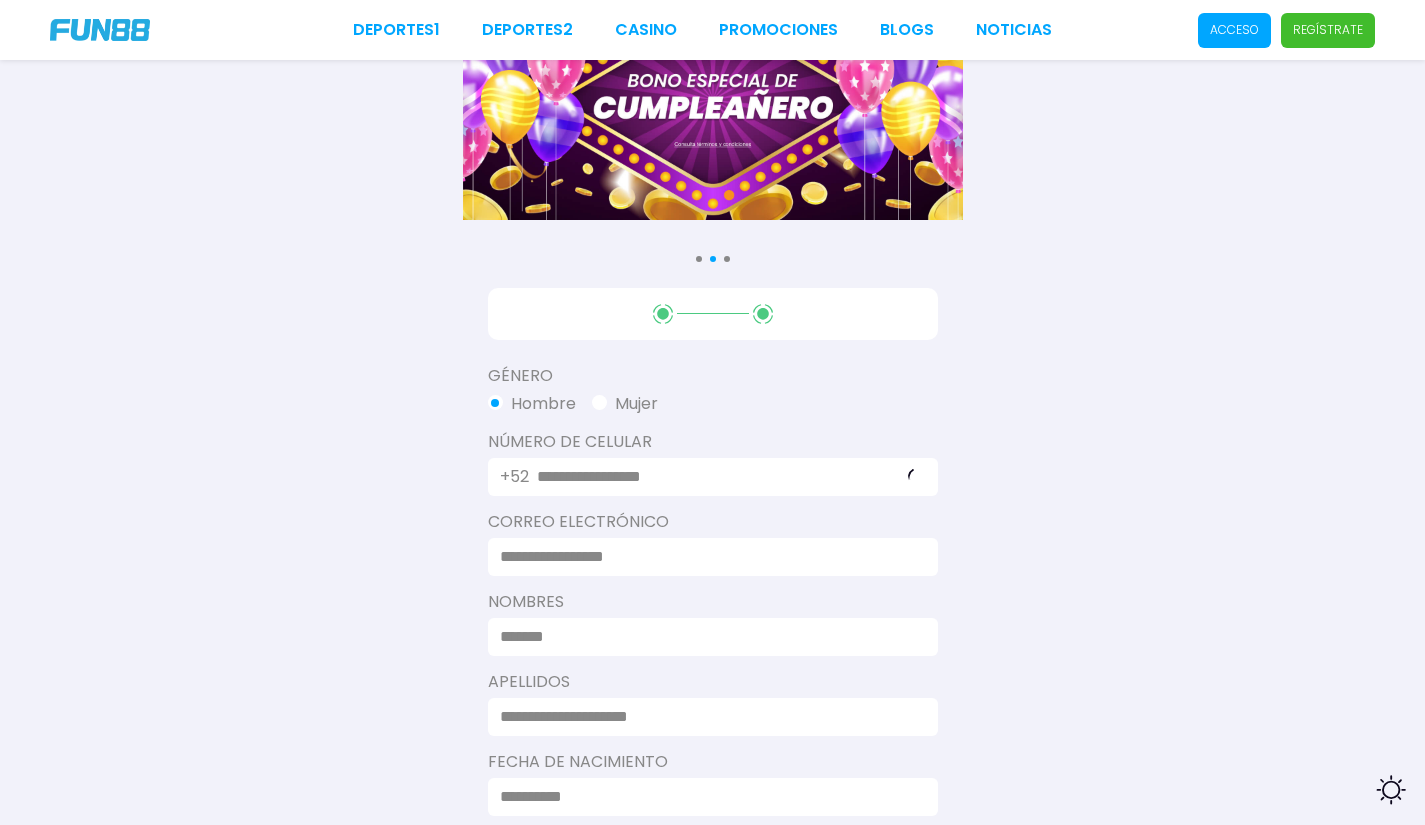 click at bounding box center (707, 557) 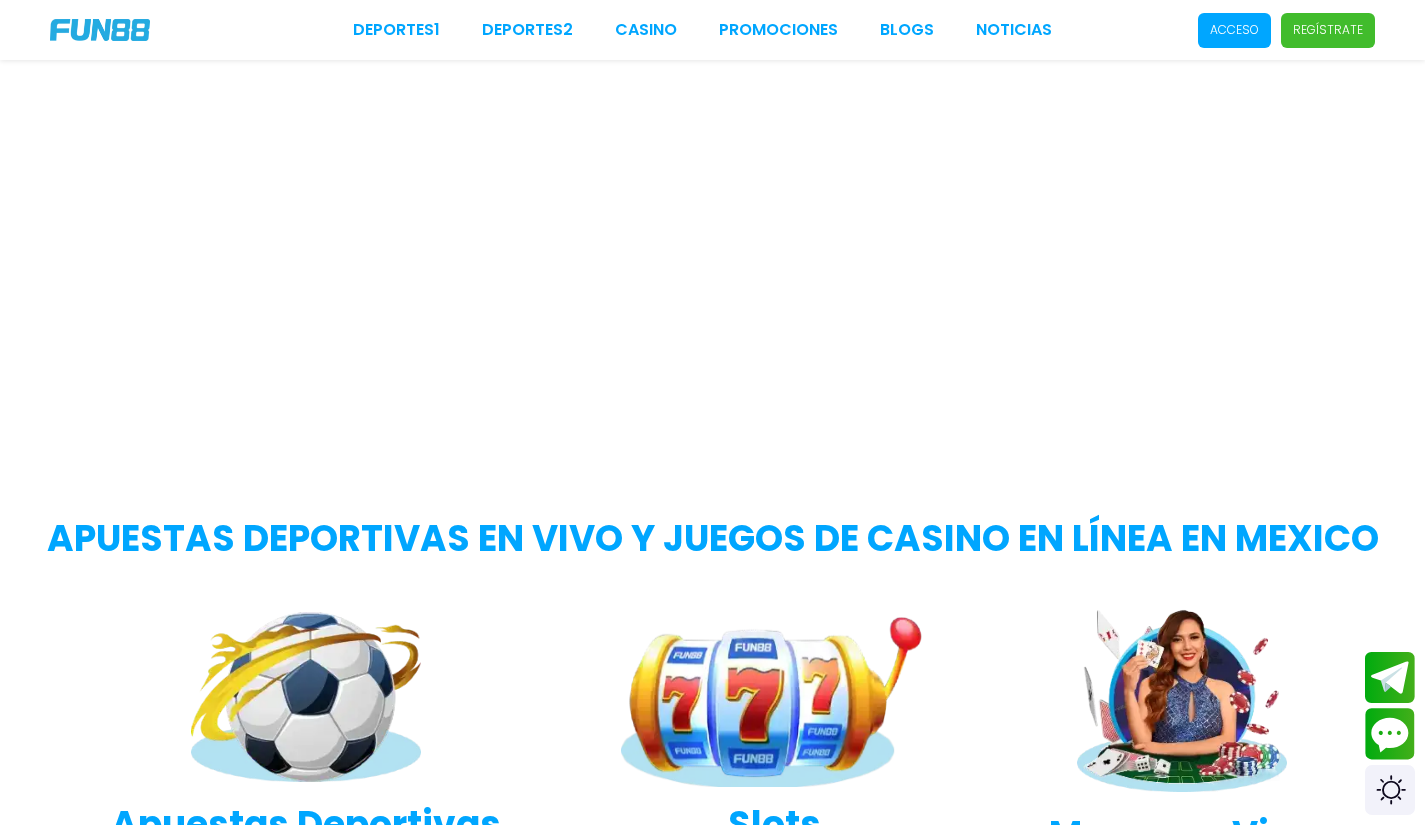 scroll, scrollTop: 0, scrollLeft: 0, axis: both 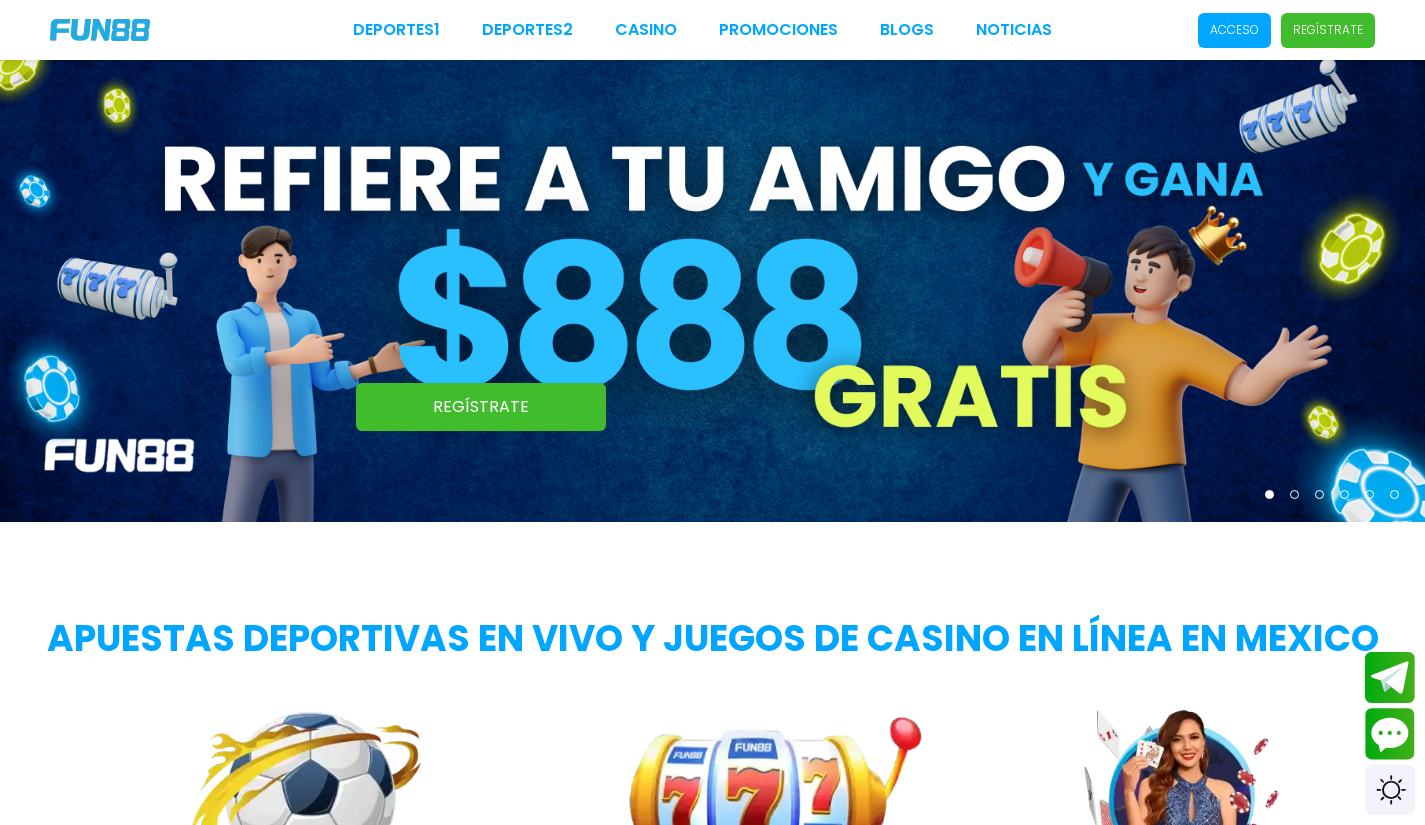 click on "Regístrate" at bounding box center (1328, 30) 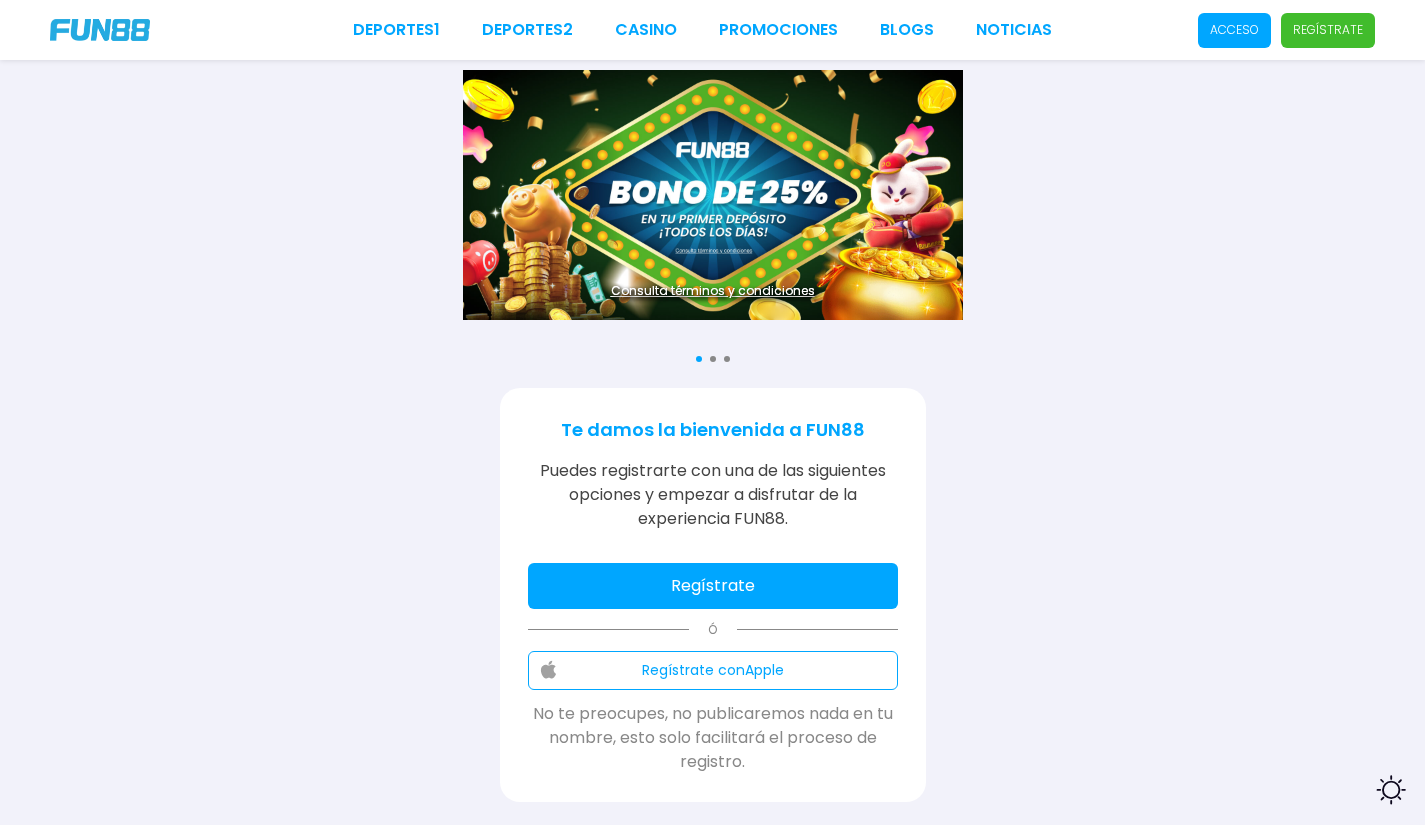 click on "Regístrate" at bounding box center [713, 586] 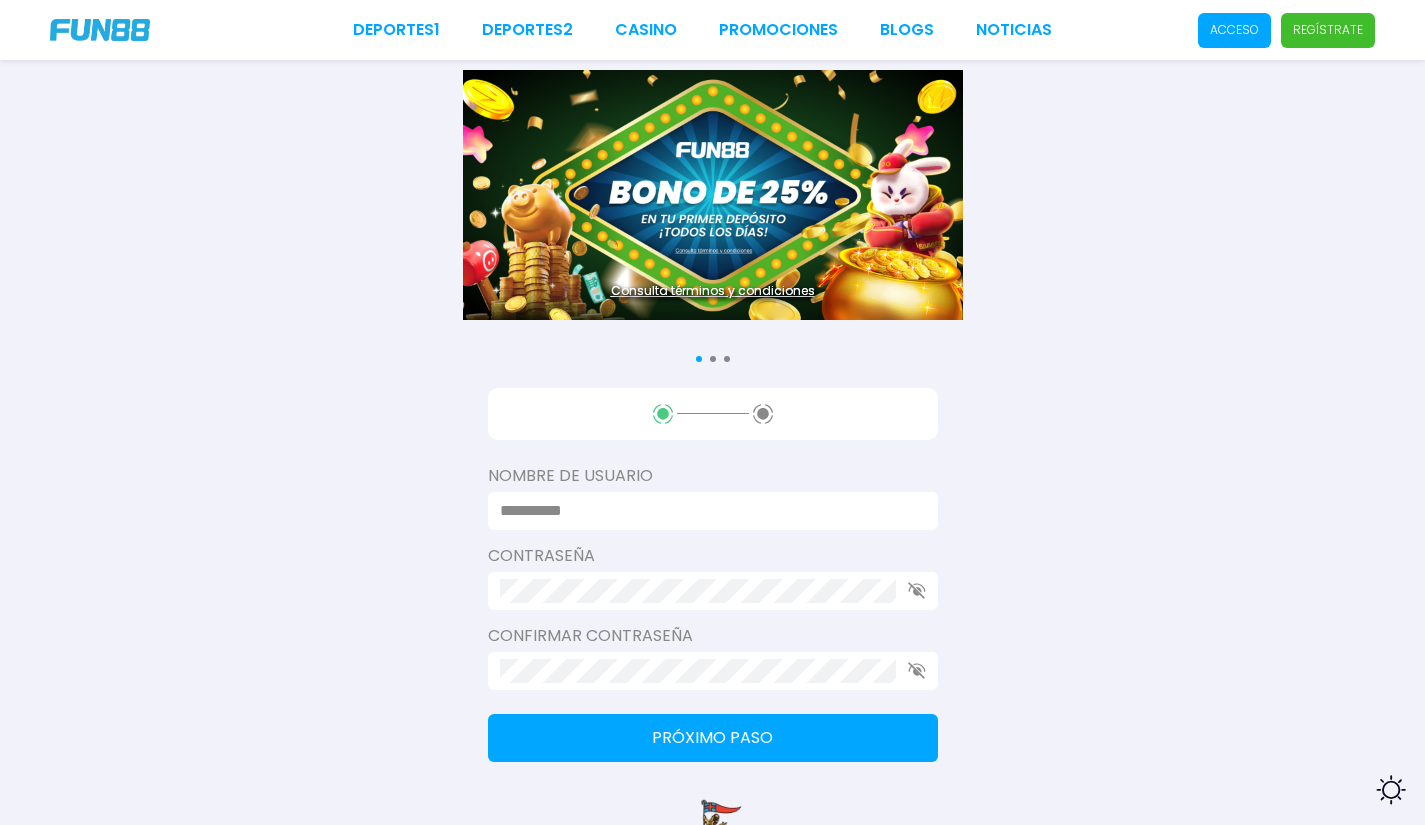 click on "Nombre de usuario" at bounding box center [713, 476] 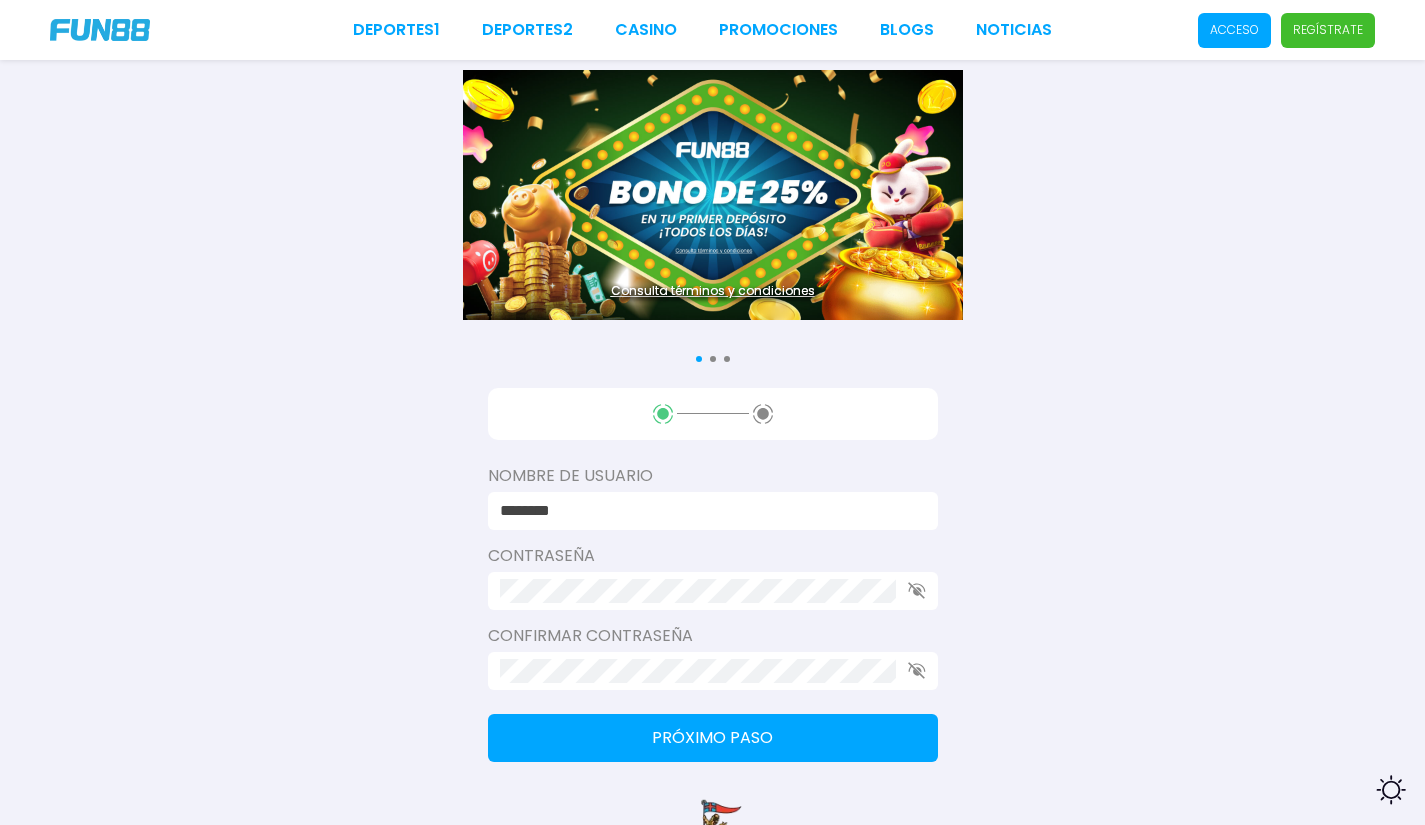 click on "********" at bounding box center (707, 511) 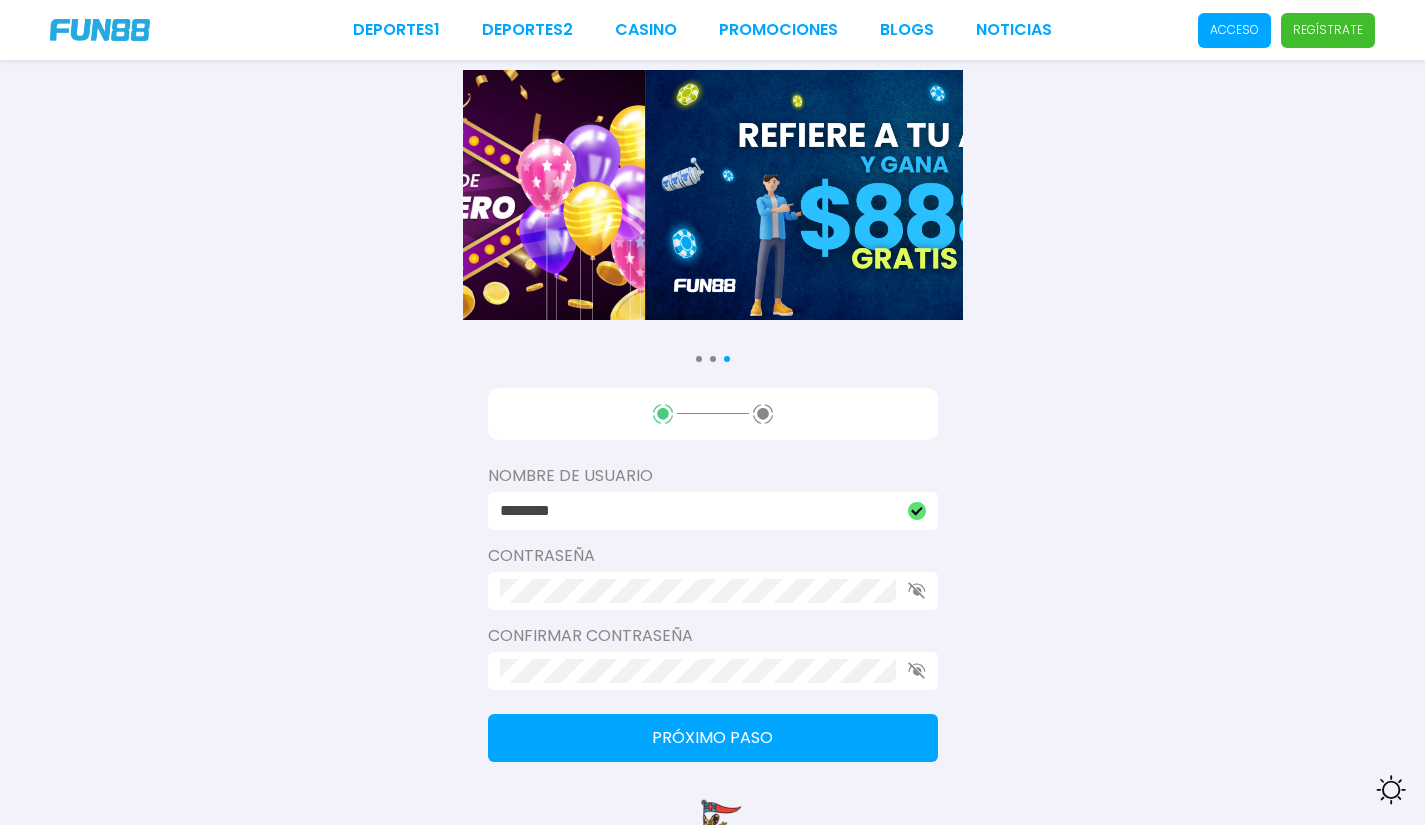 click on "********" at bounding box center (698, 511) 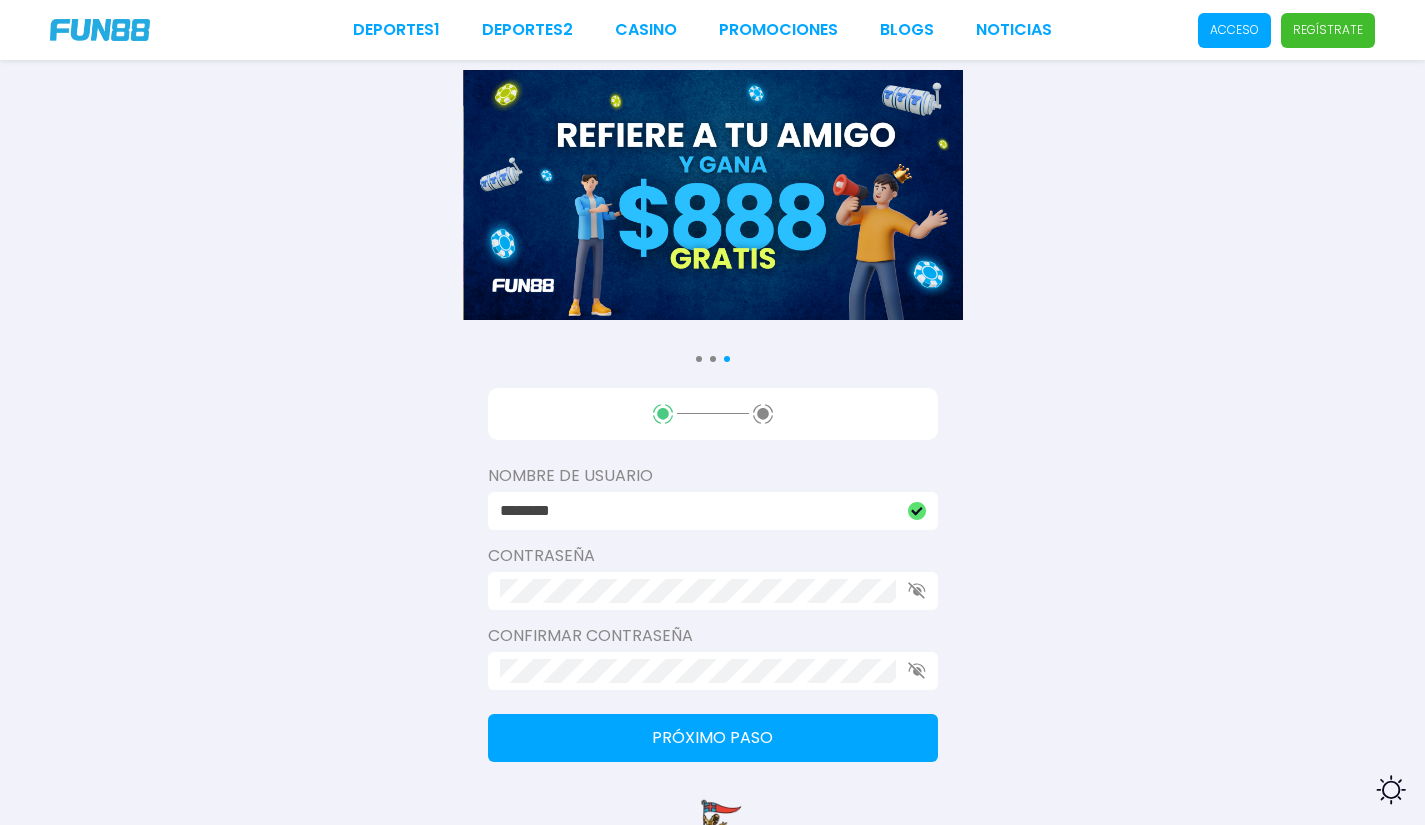click on "Contraseña" at bounding box center (713, 556) 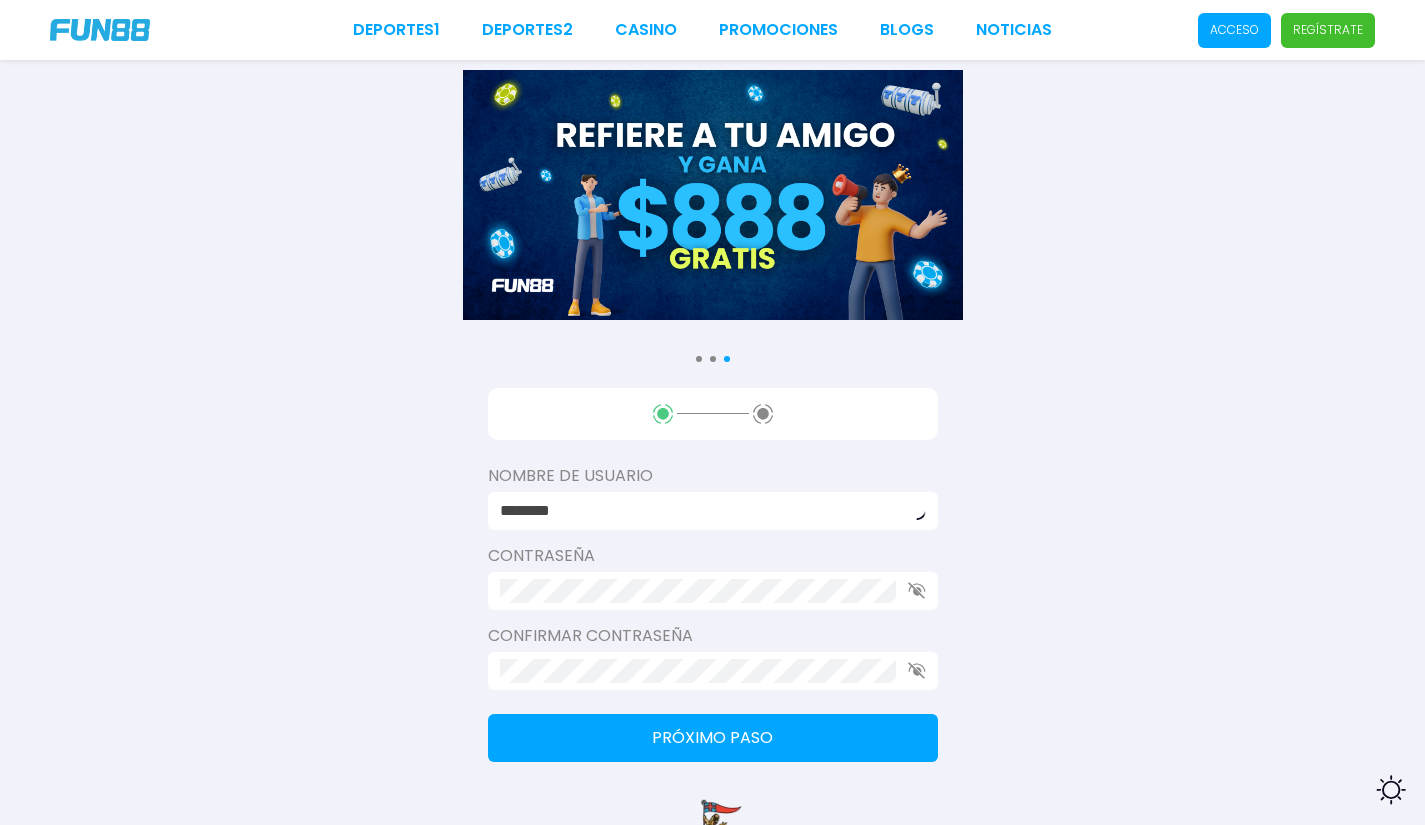 drag, startPoint x: 635, startPoint y: 514, endPoint x: 584, endPoint y: 563, distance: 70.724815 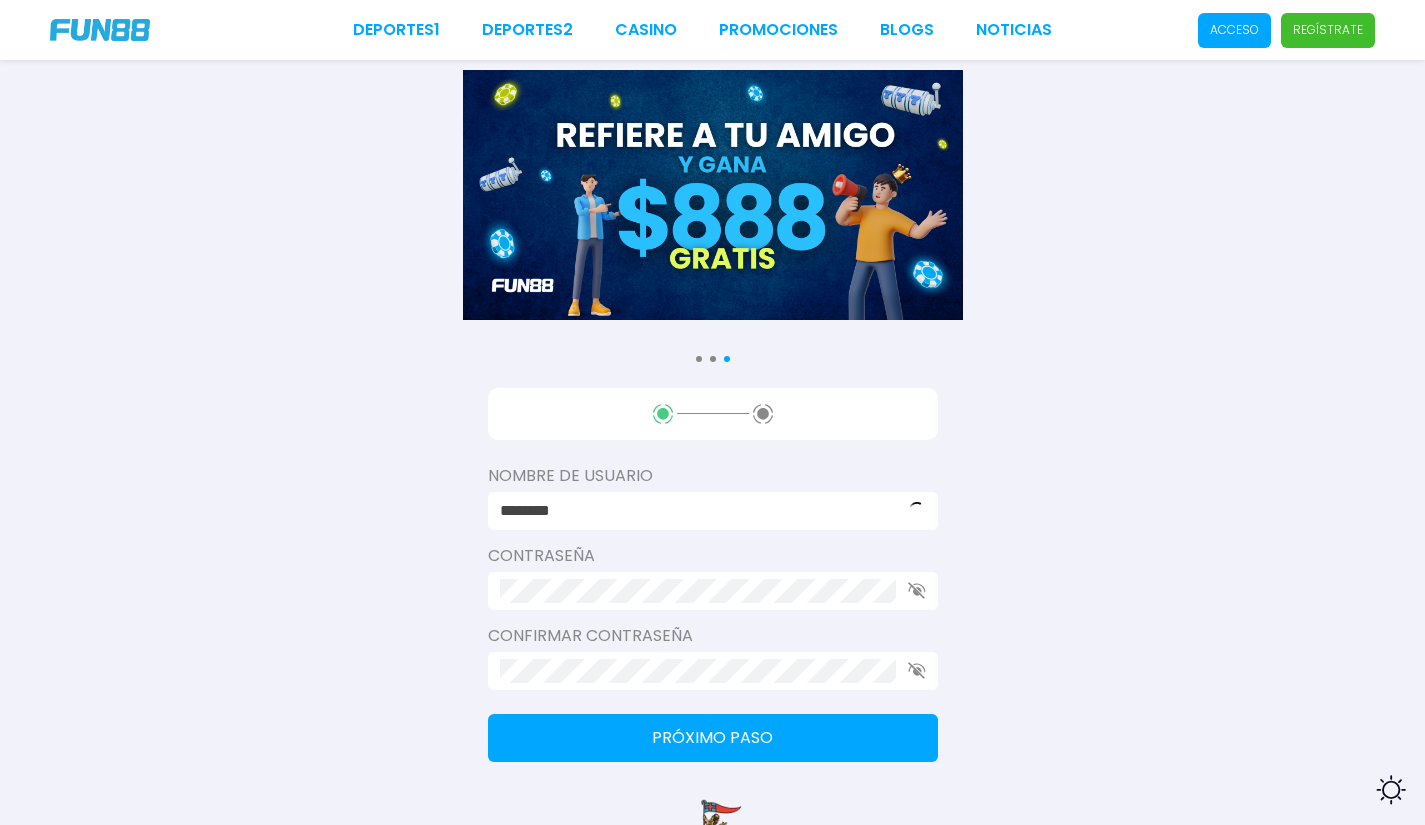 click on "Consulta términos y condiciones Consulta términos y condiciones Nombre de usuario ******** Contraseña Confirmar contraseña Próximo paso Newcastle United FC" at bounding box center (712, 488) 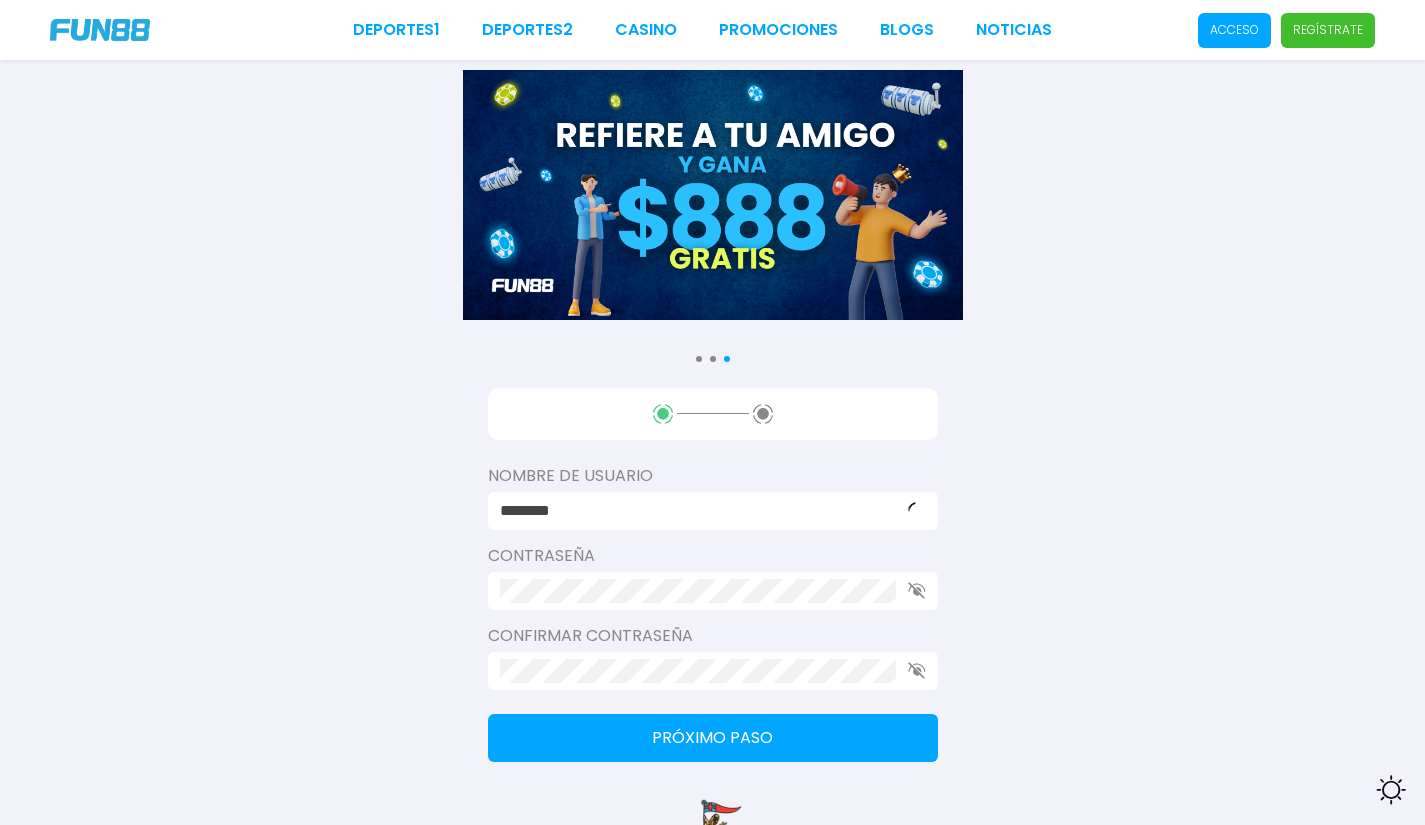 paste on "******" 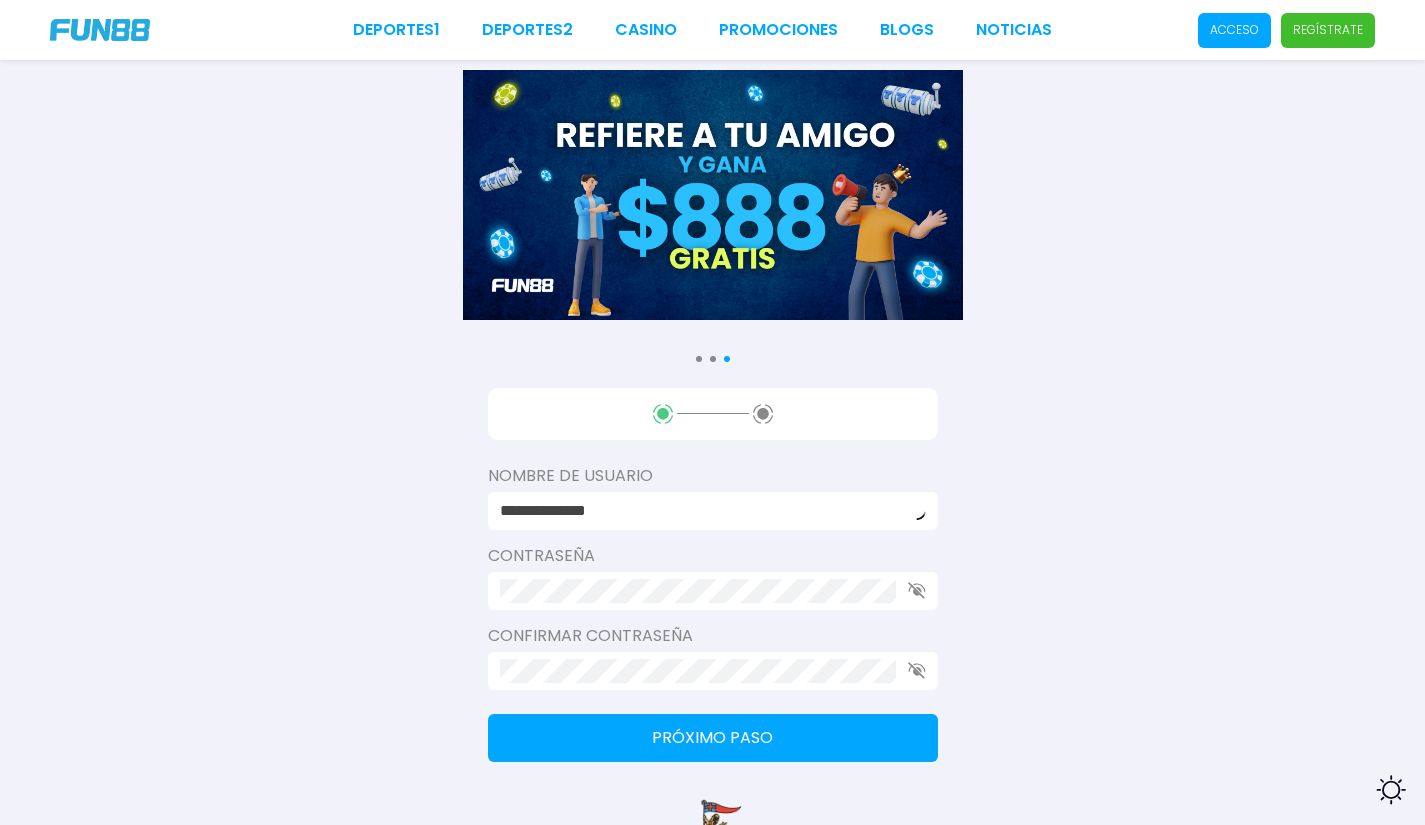 type on "**********" 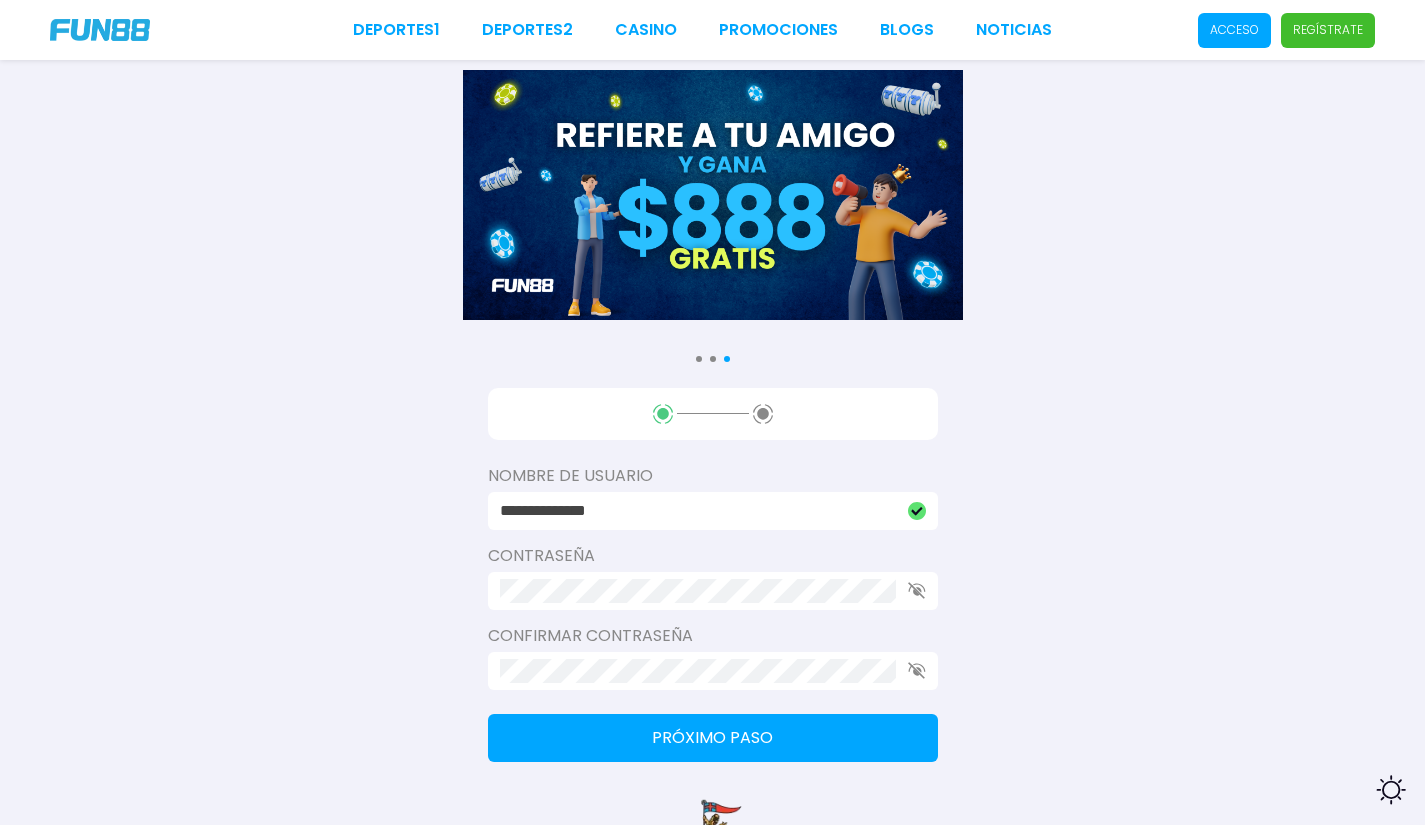 click on "Confirmar contraseña" at bounding box center [713, 636] 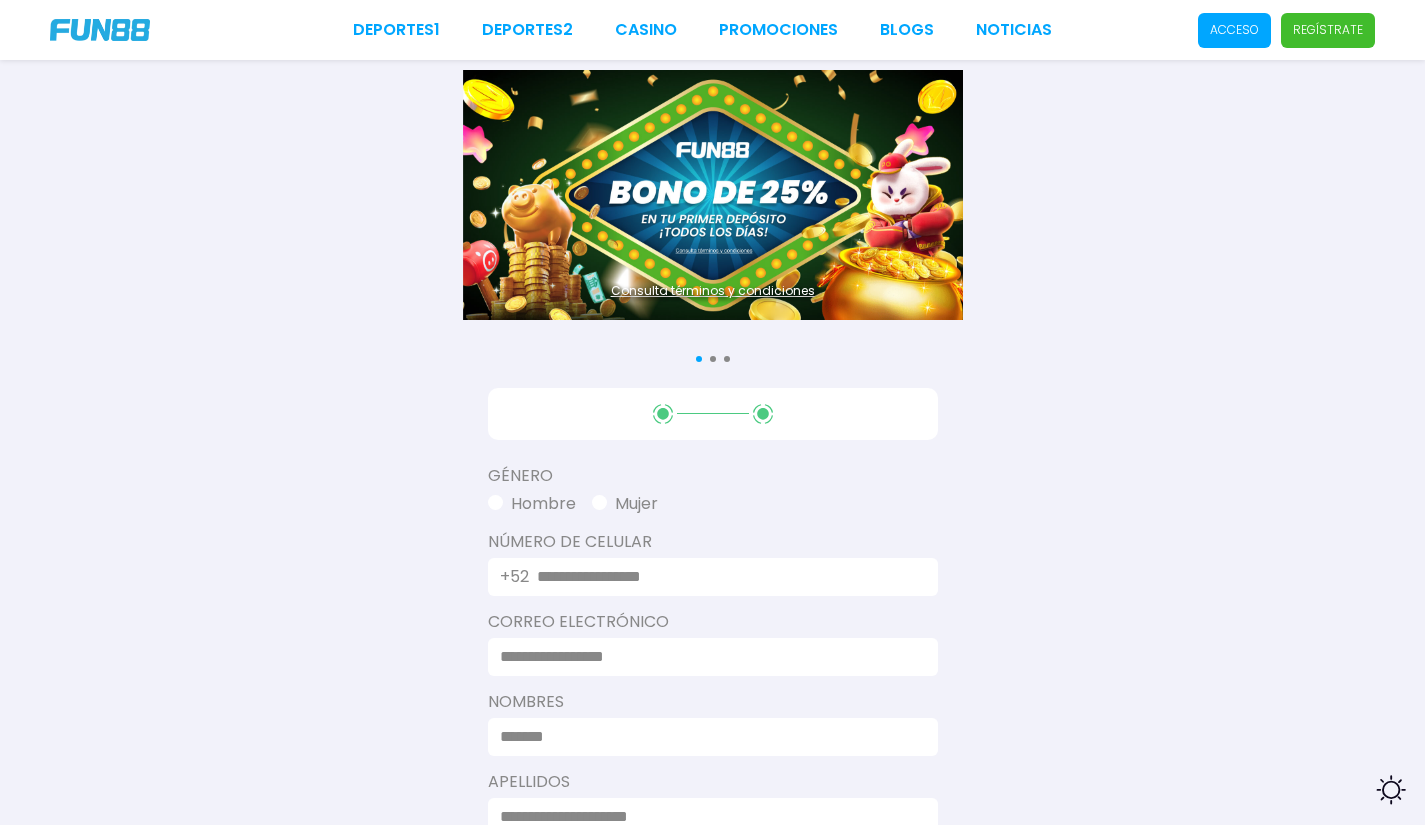 click on "Hombre" at bounding box center (532, 504) 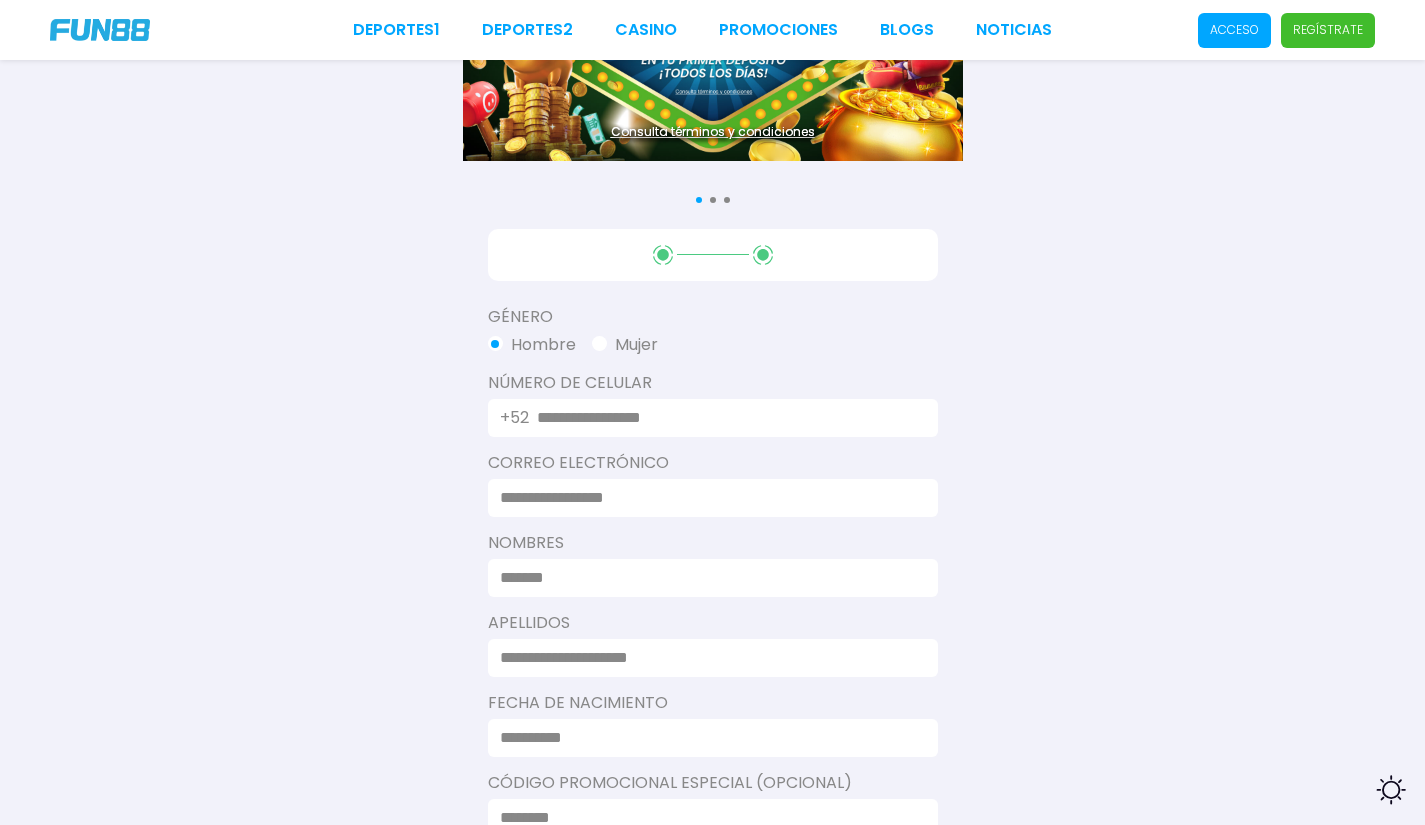 scroll, scrollTop: 200, scrollLeft: 0, axis: vertical 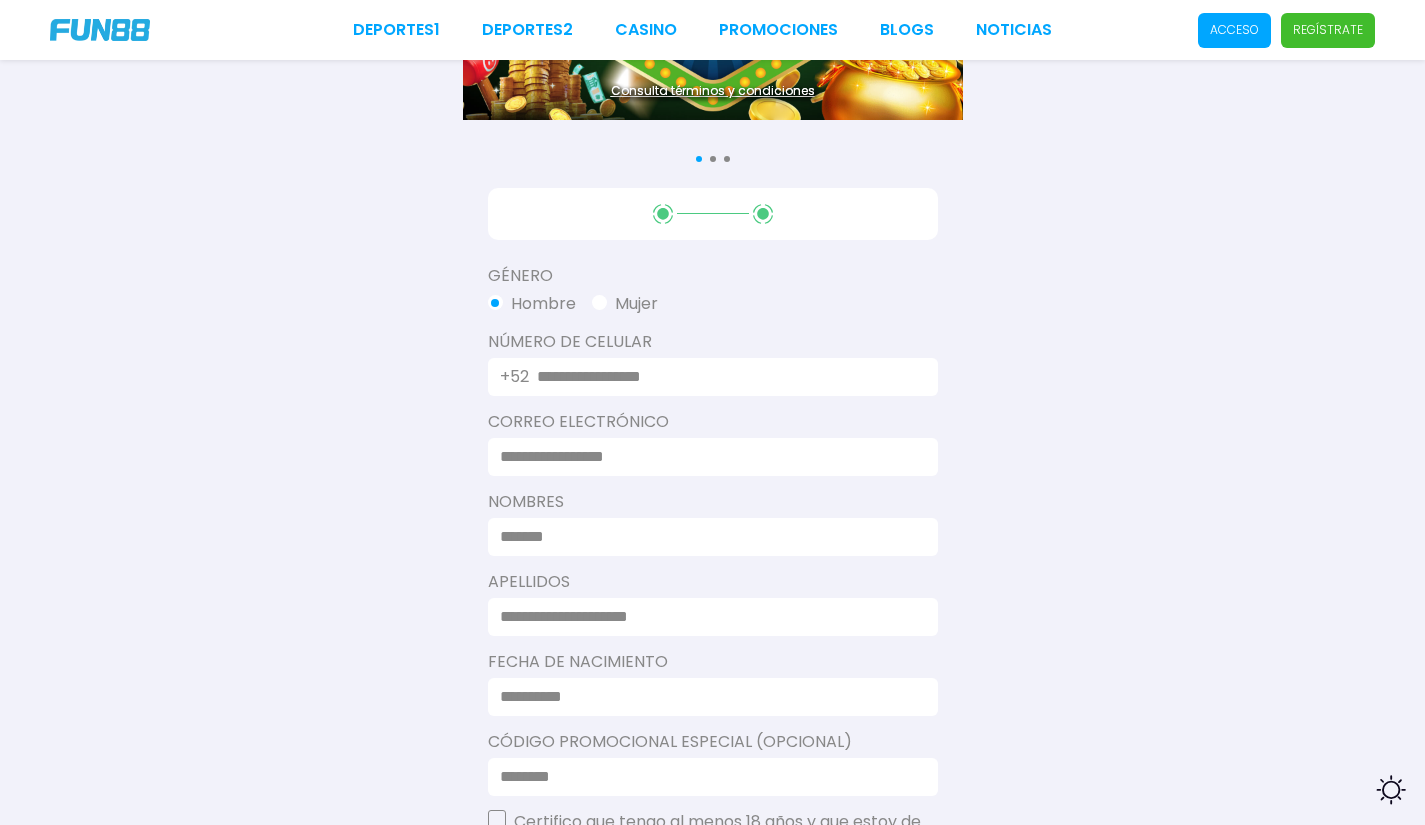 click at bounding box center (725, 377) 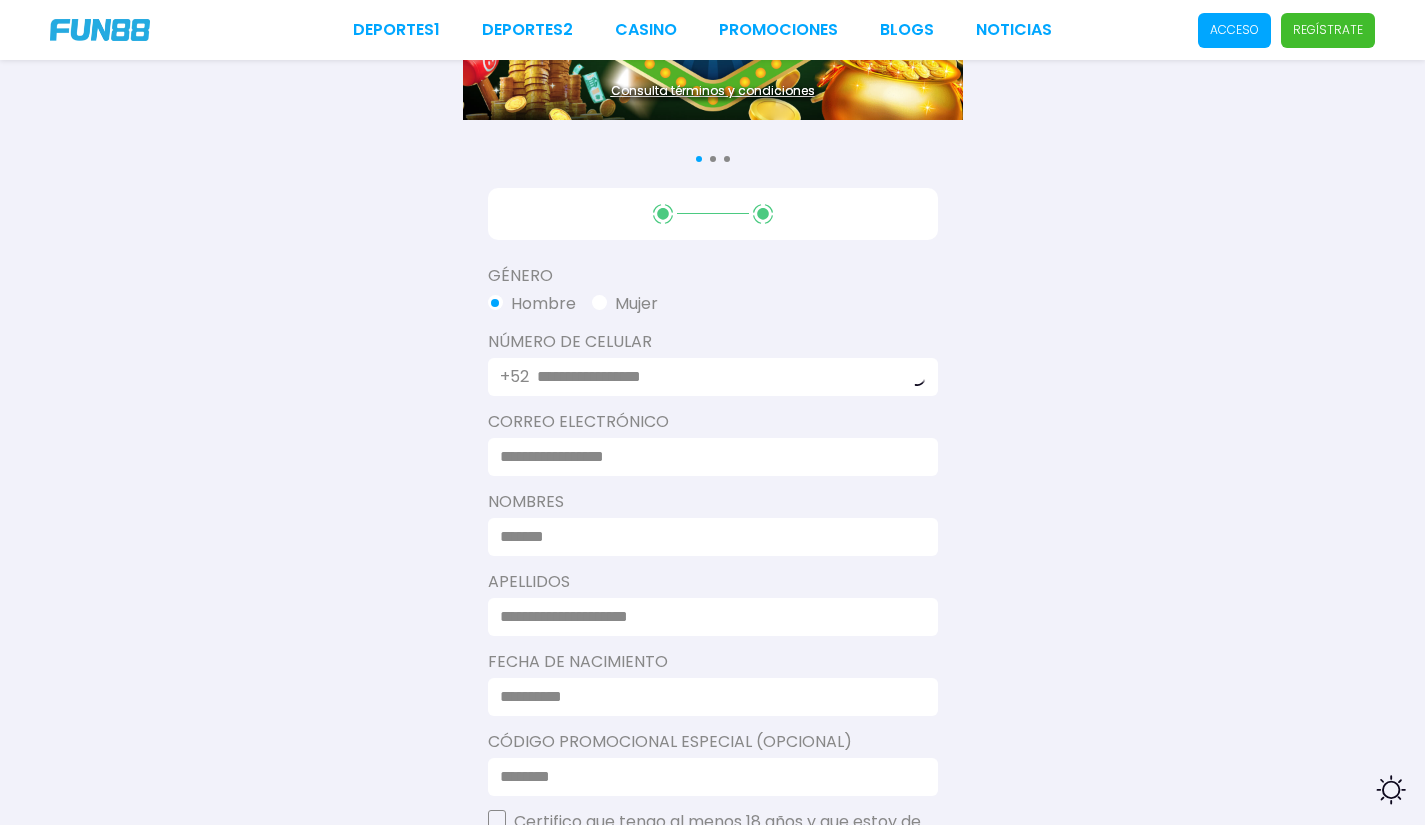 type on "**********" 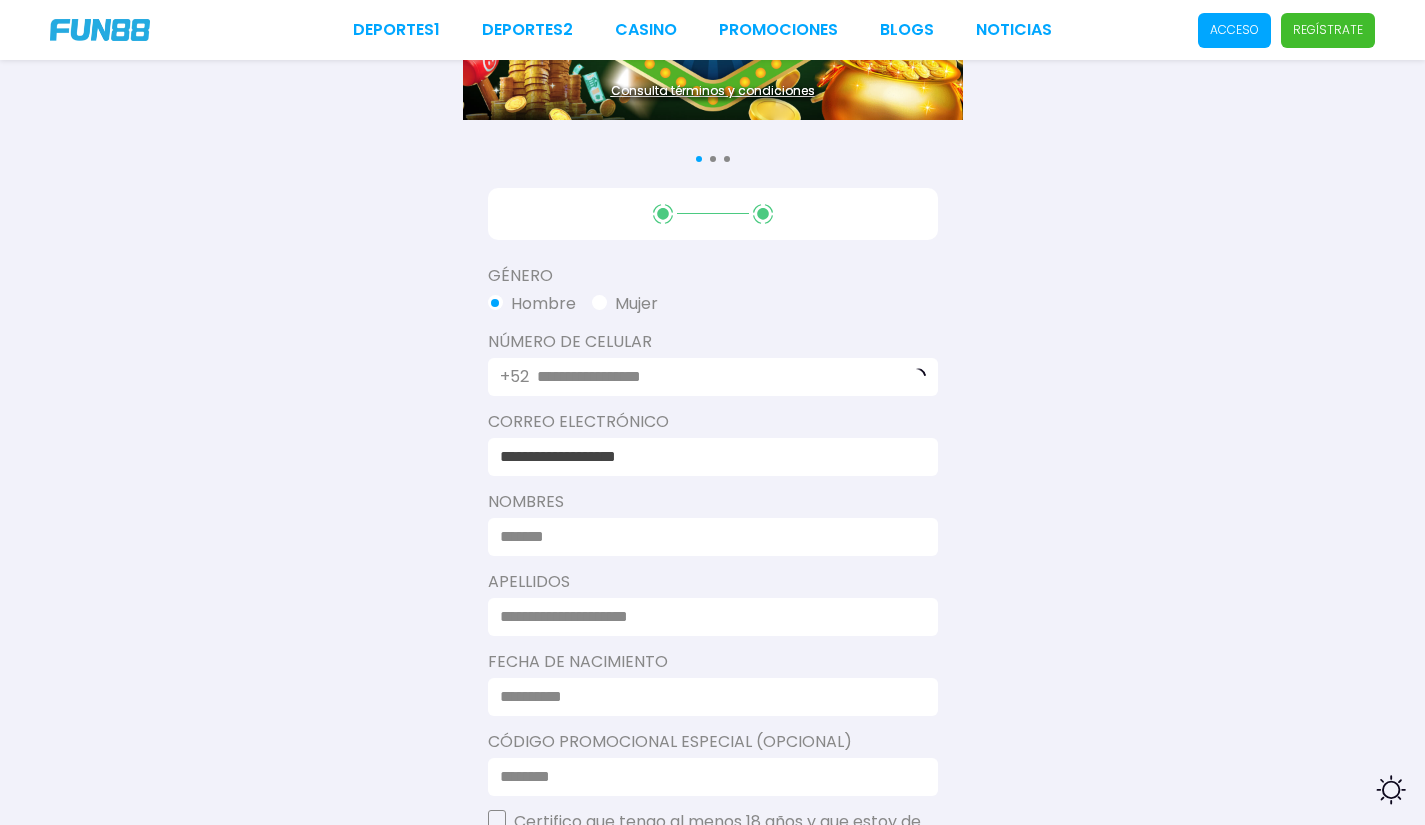 click on "Nombres" 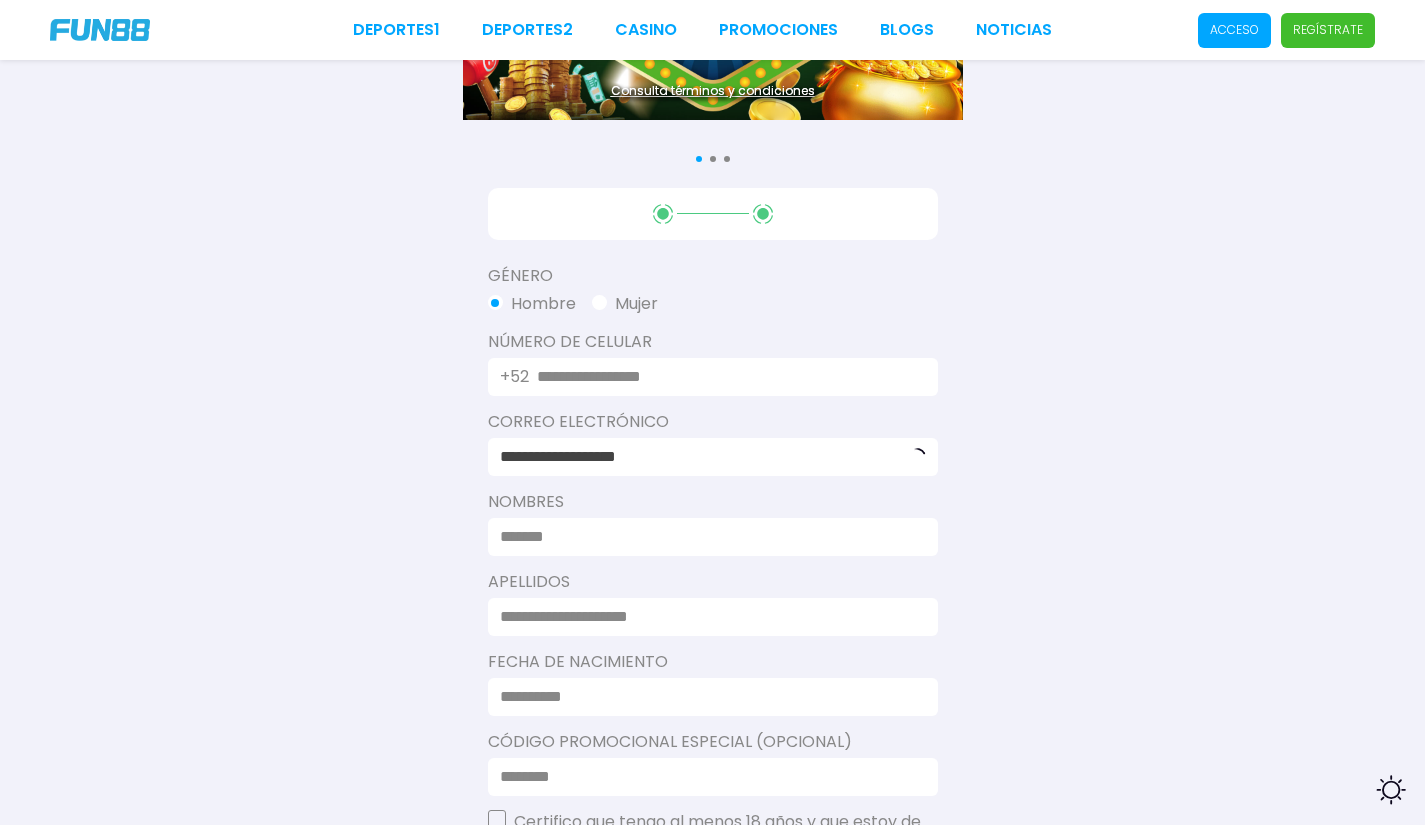 click at bounding box center (707, 537) 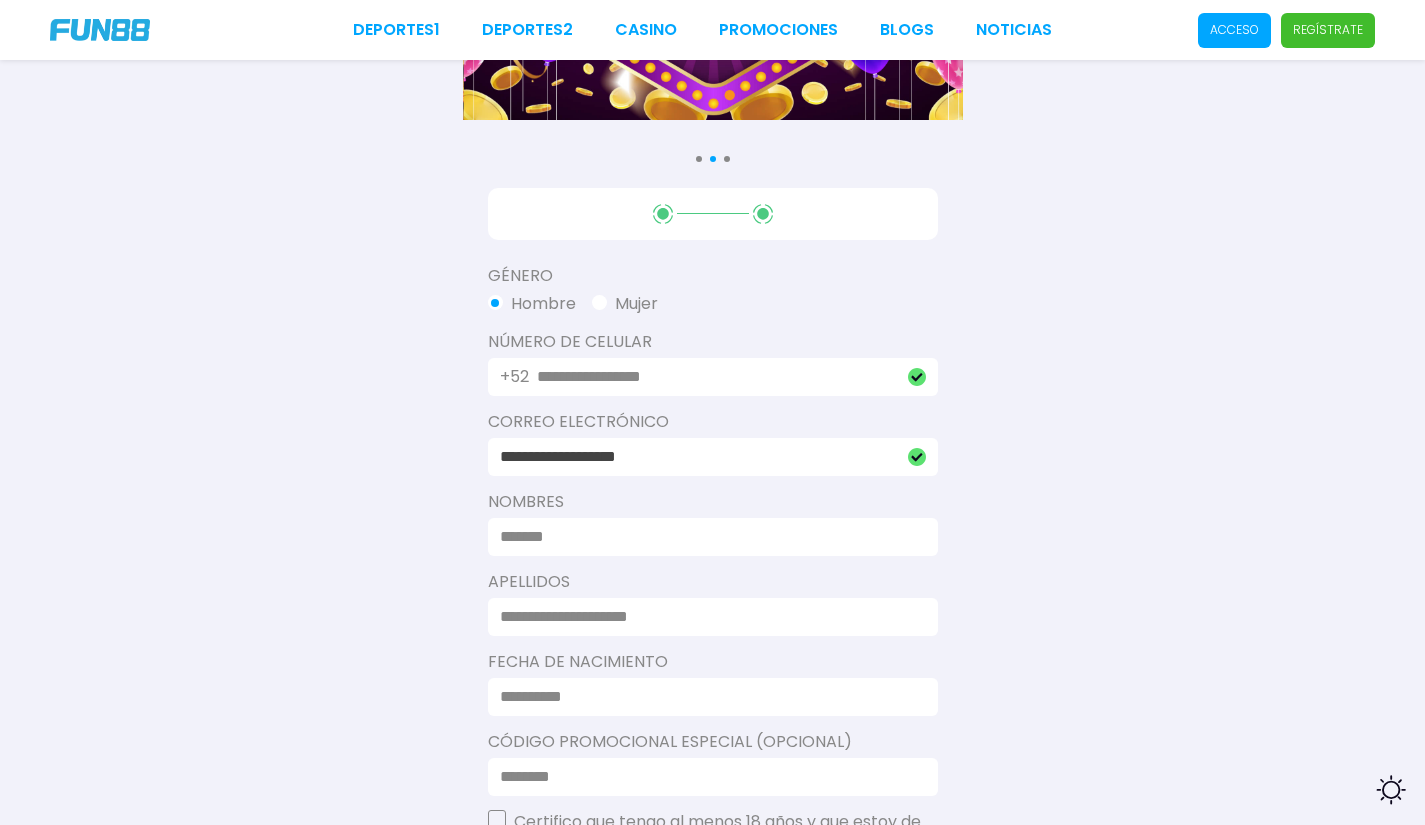 type on "******" 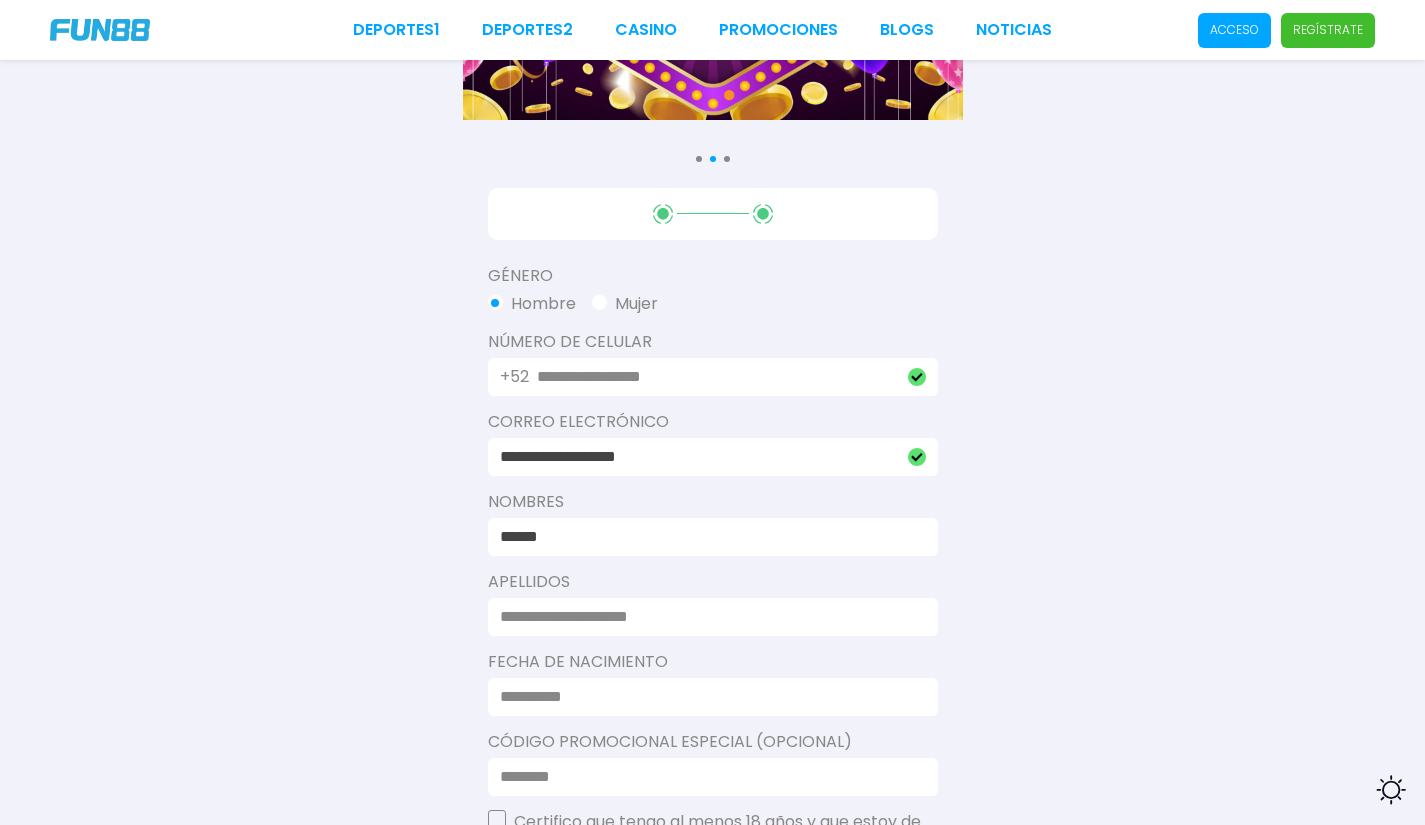 click at bounding box center (707, 617) 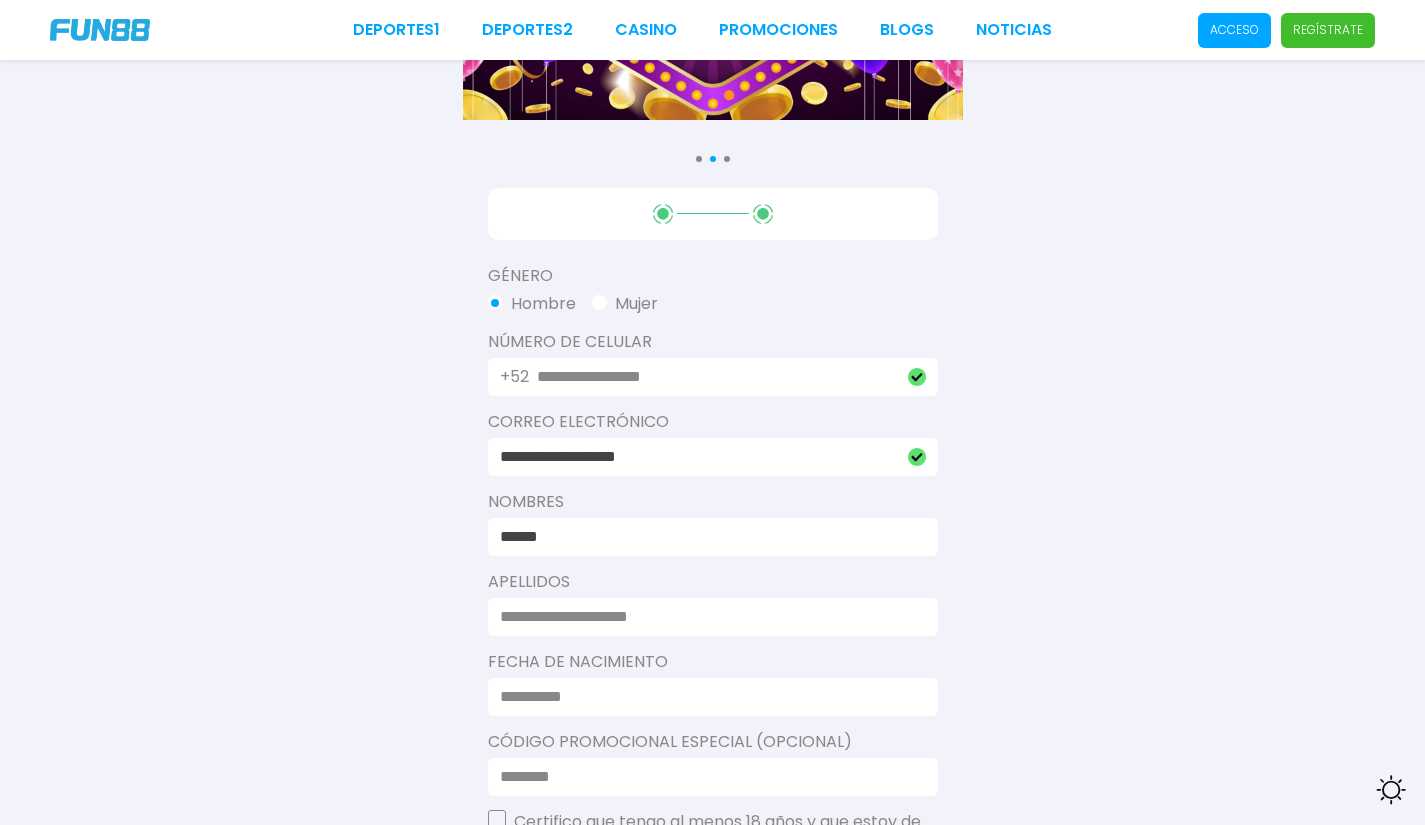 type on "*******" 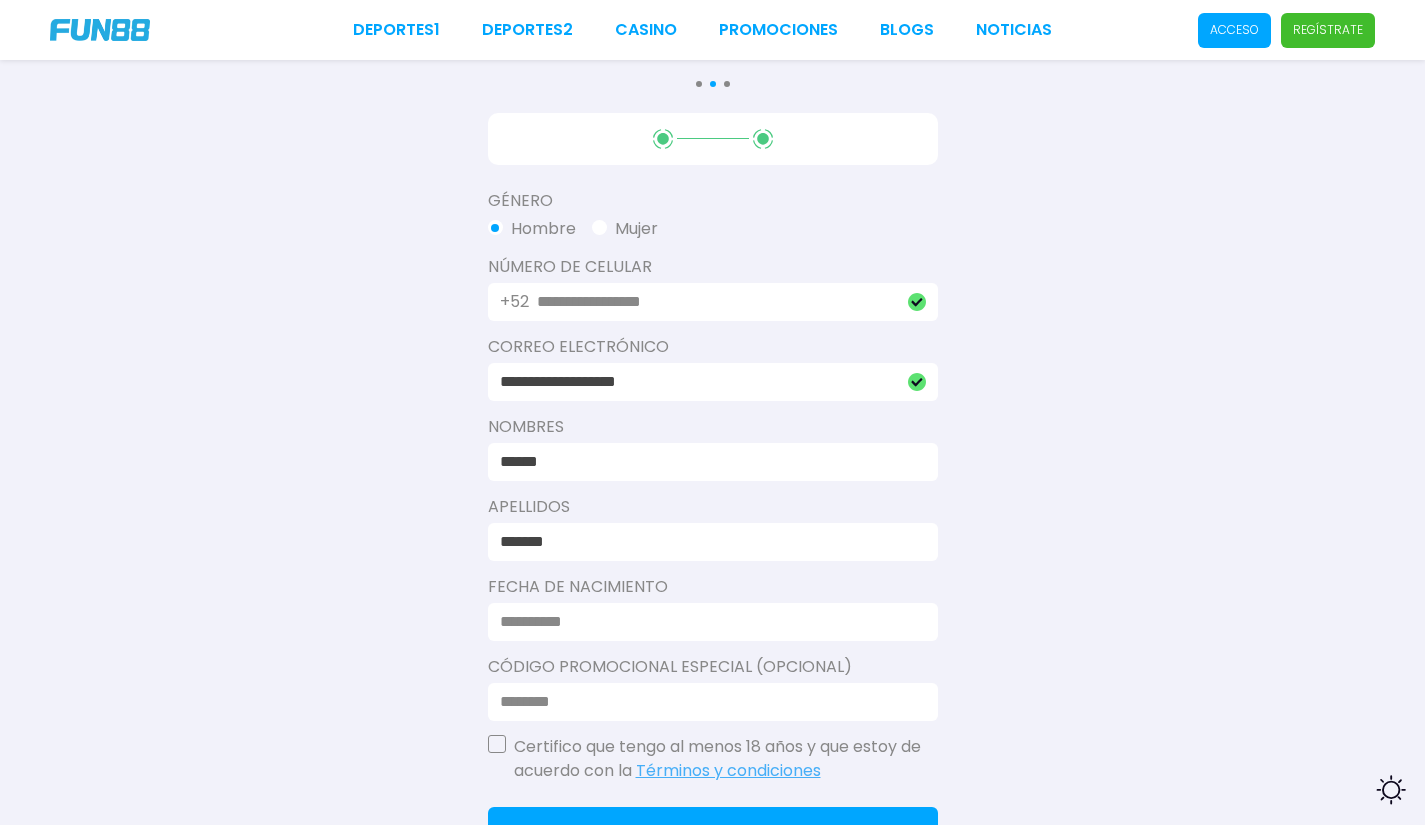 scroll, scrollTop: 300, scrollLeft: 0, axis: vertical 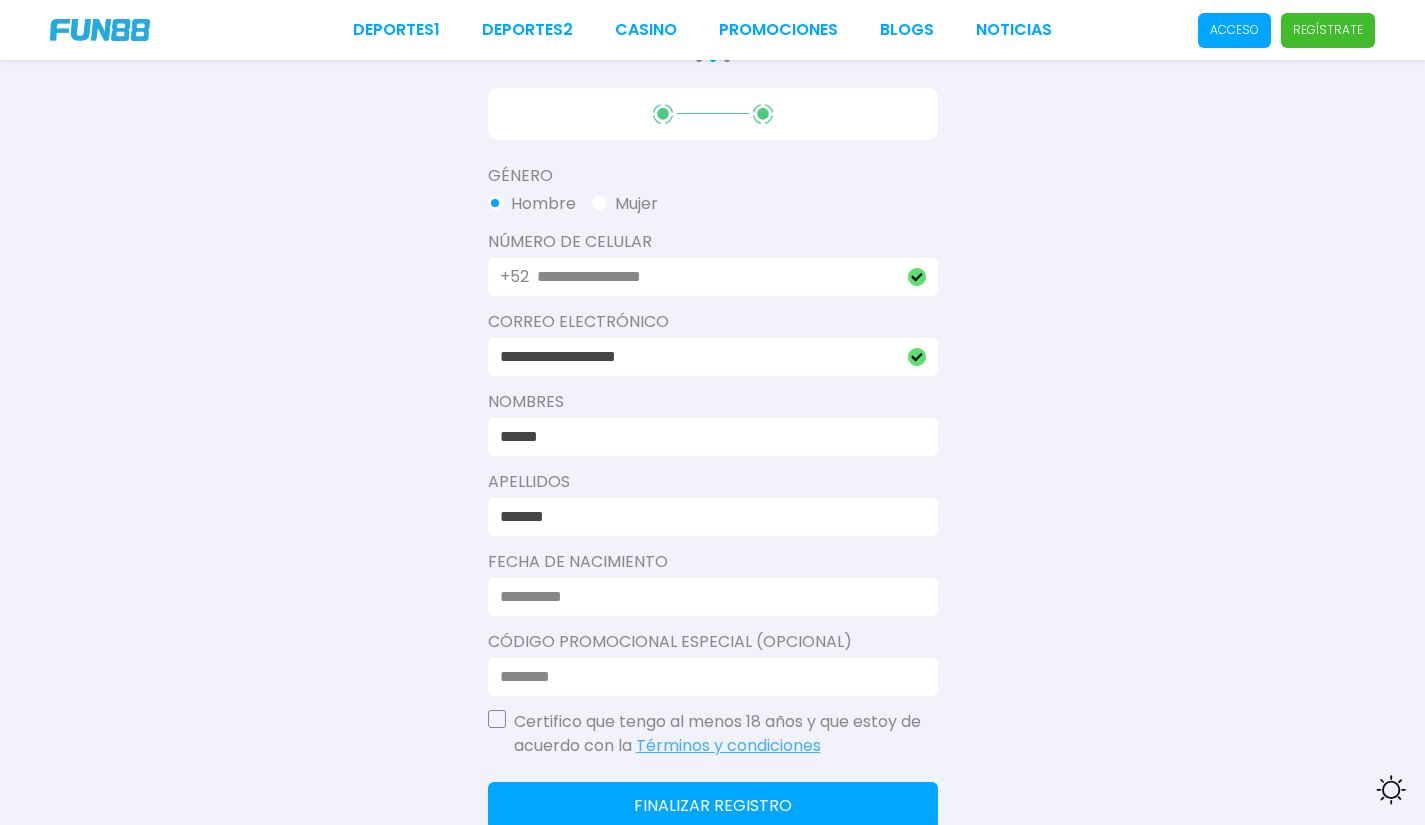 click at bounding box center (707, 597) 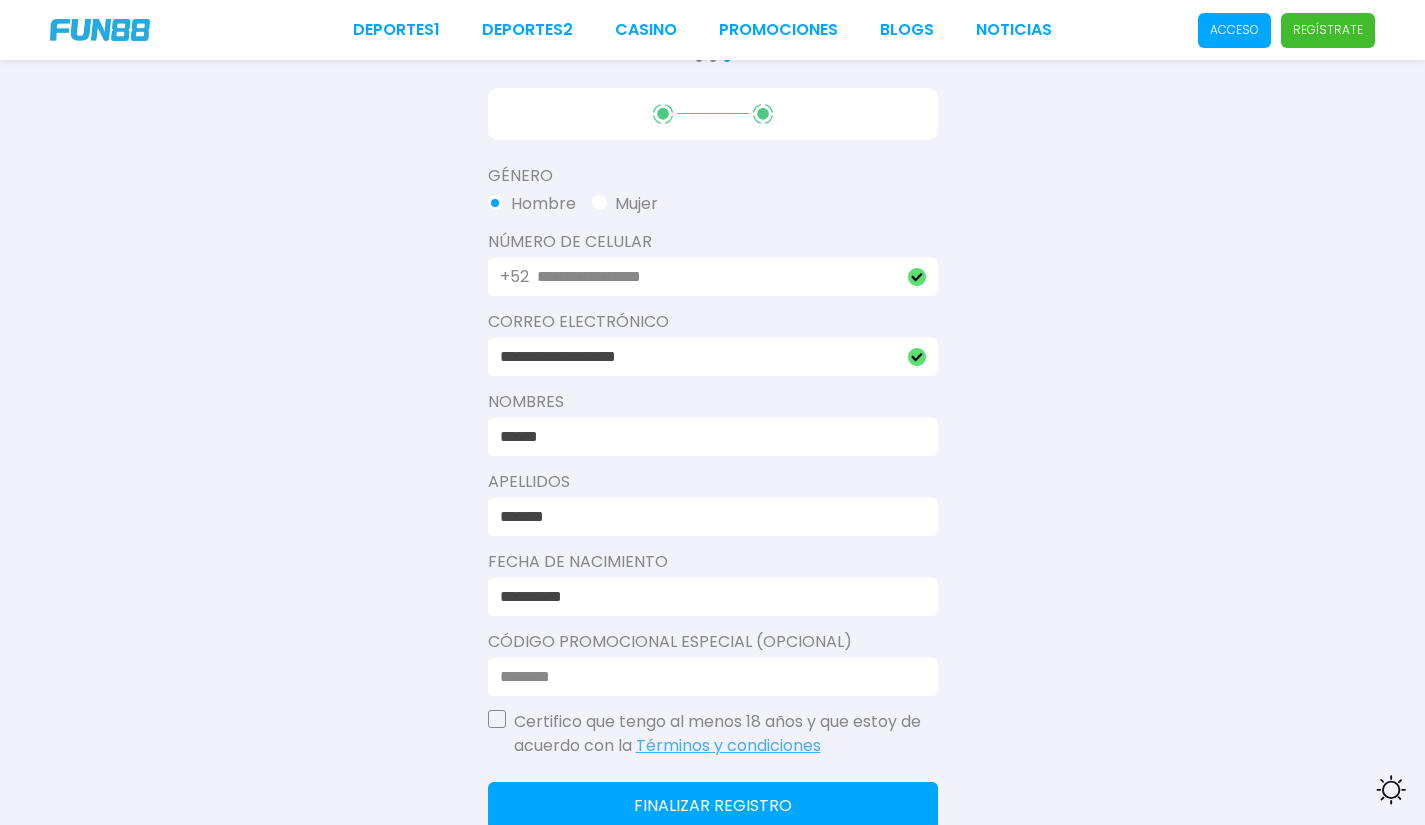 click on "Certifico que tengo al menos 18 años y que estoy de acuerdo con la   Términos y condiciones" at bounding box center [726, 734] 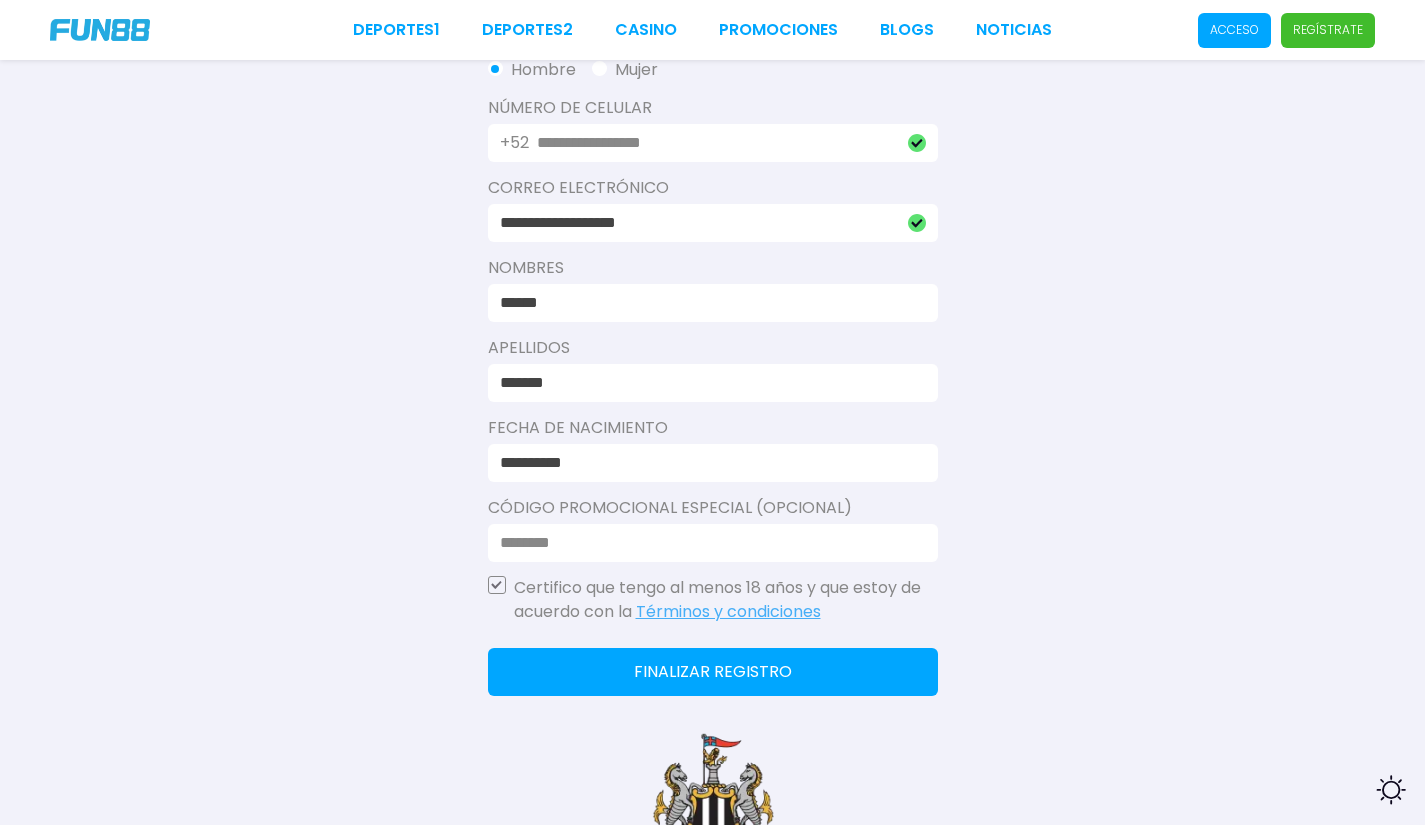 scroll, scrollTop: 500, scrollLeft: 0, axis: vertical 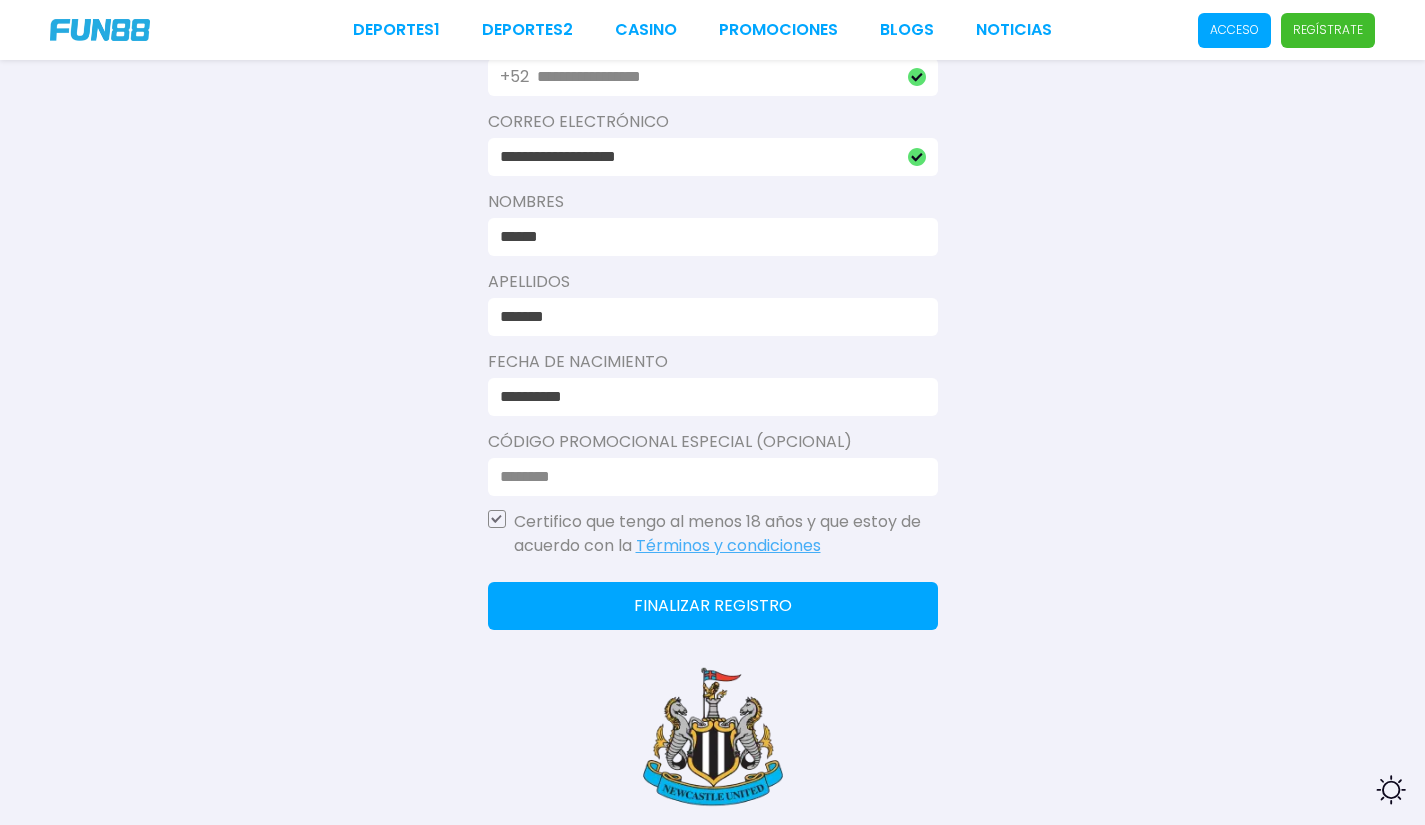 click on "Finalizar registro" 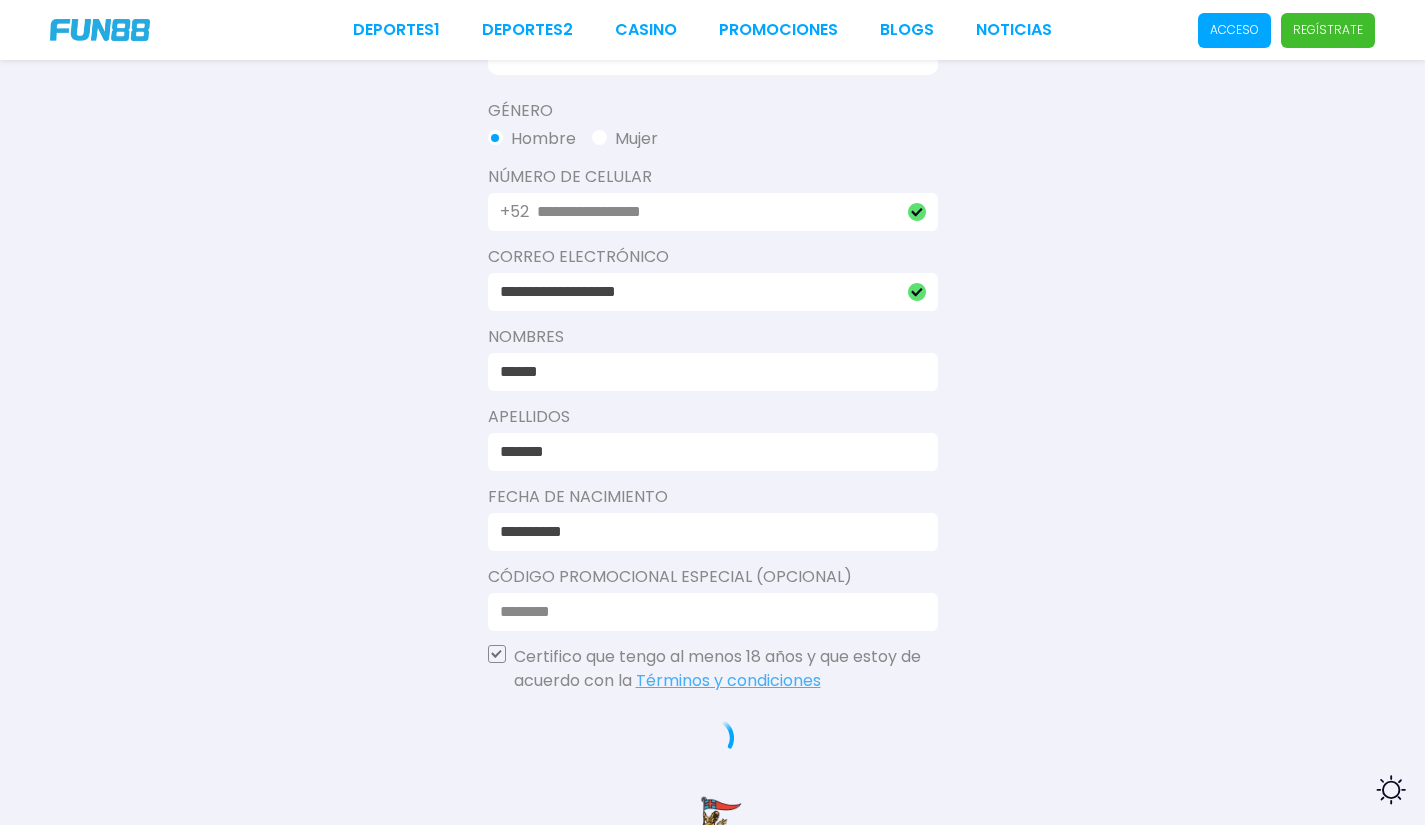 scroll, scrollTop: 300, scrollLeft: 0, axis: vertical 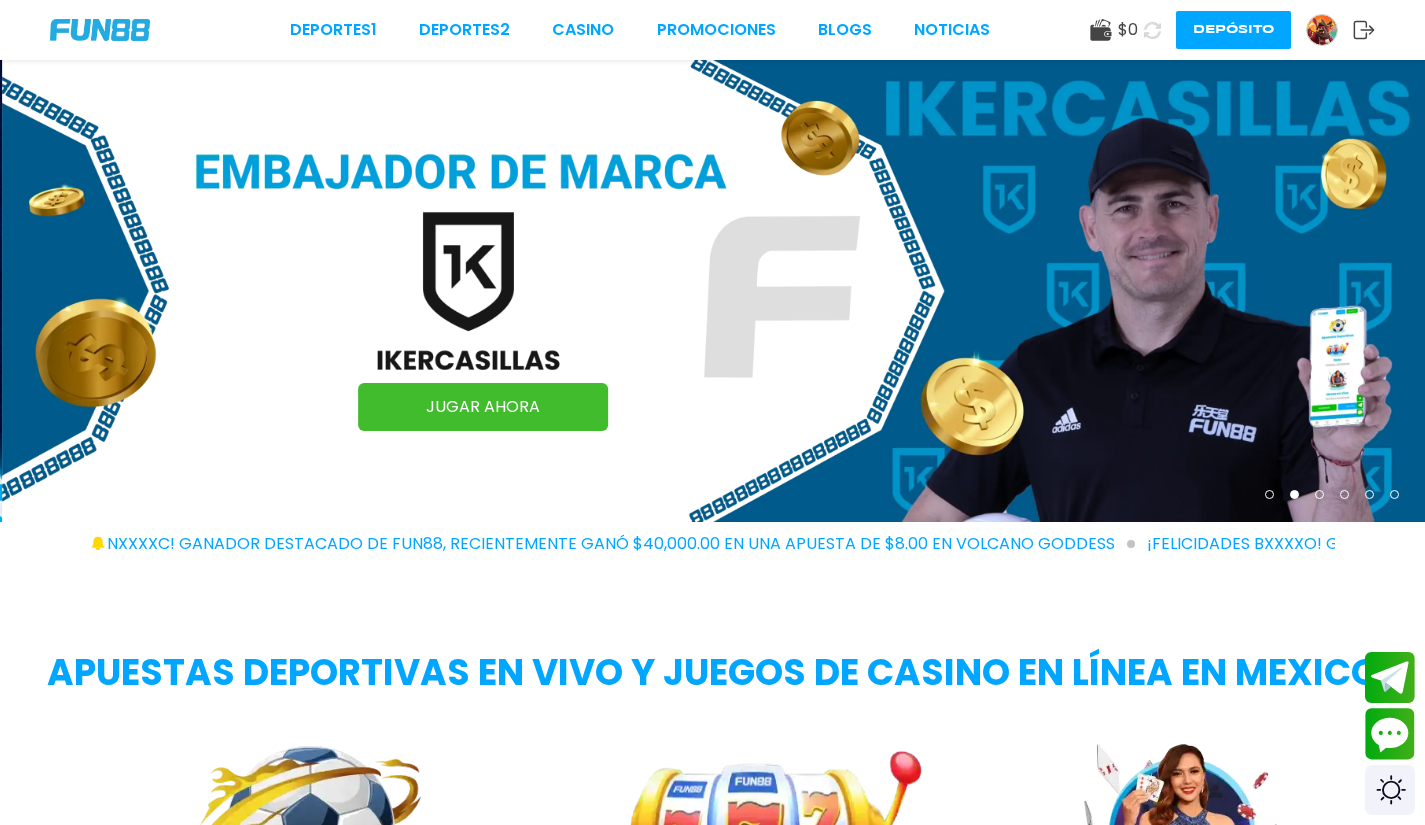 click 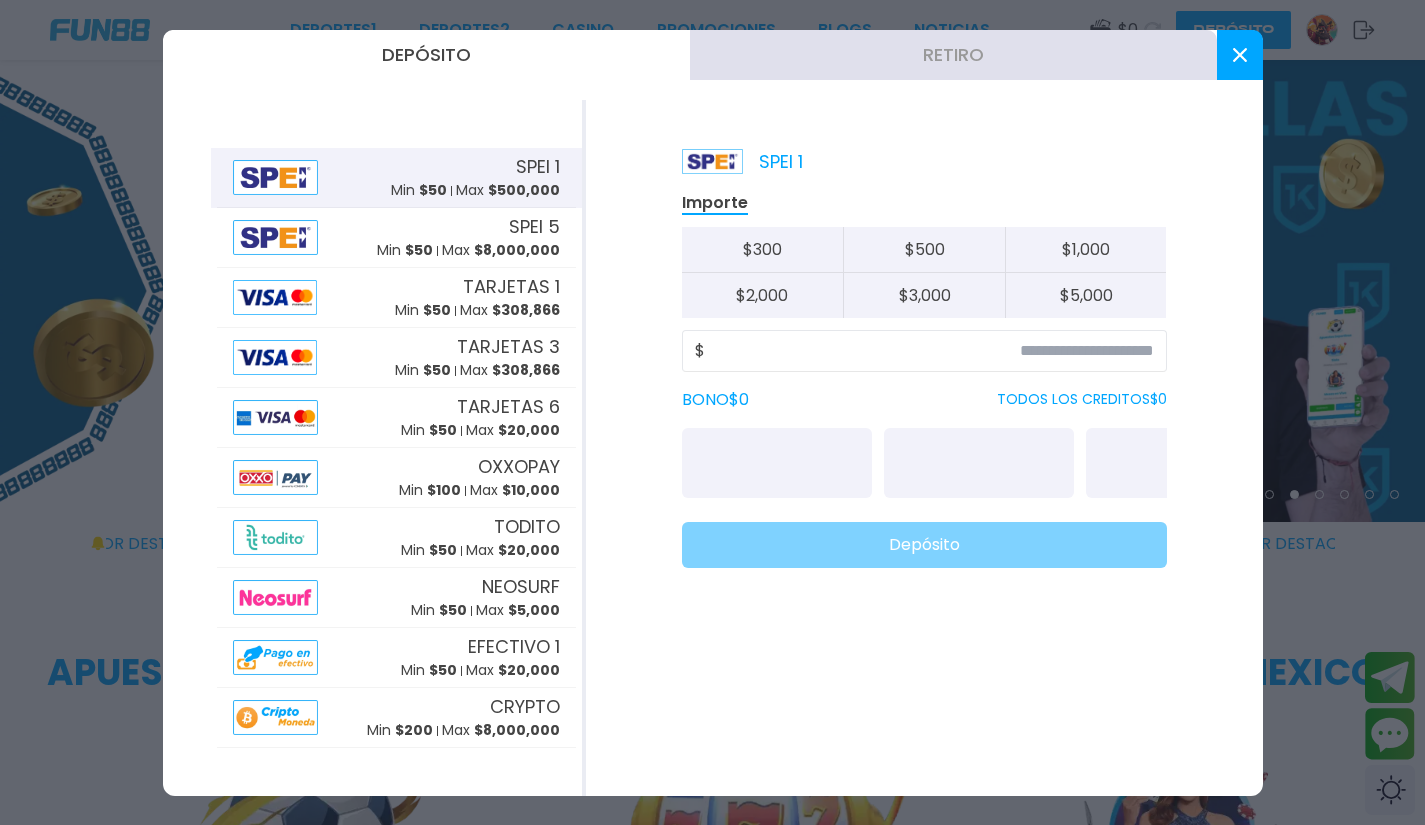 click at bounding box center [1240, 55] 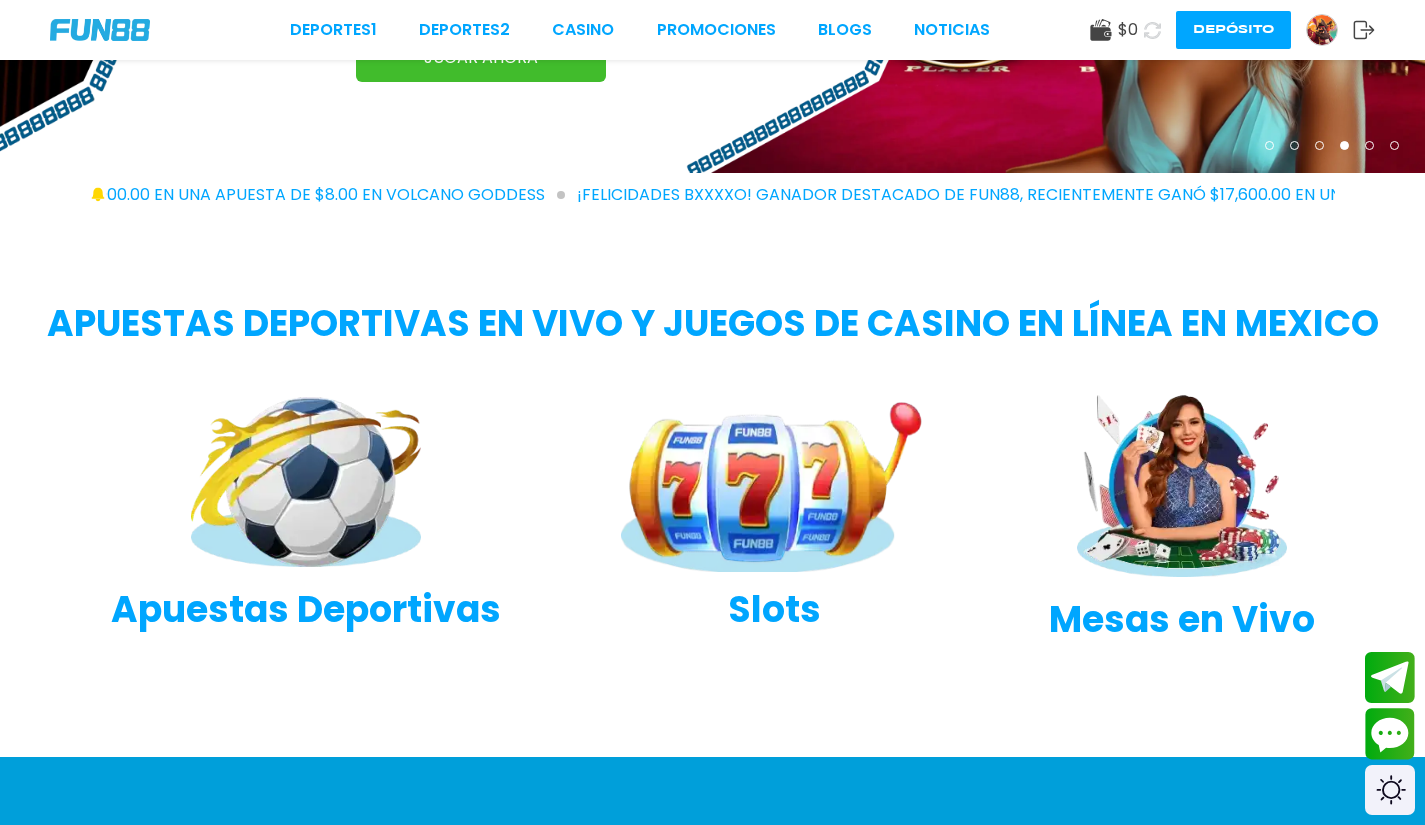 scroll, scrollTop: 0, scrollLeft: 0, axis: both 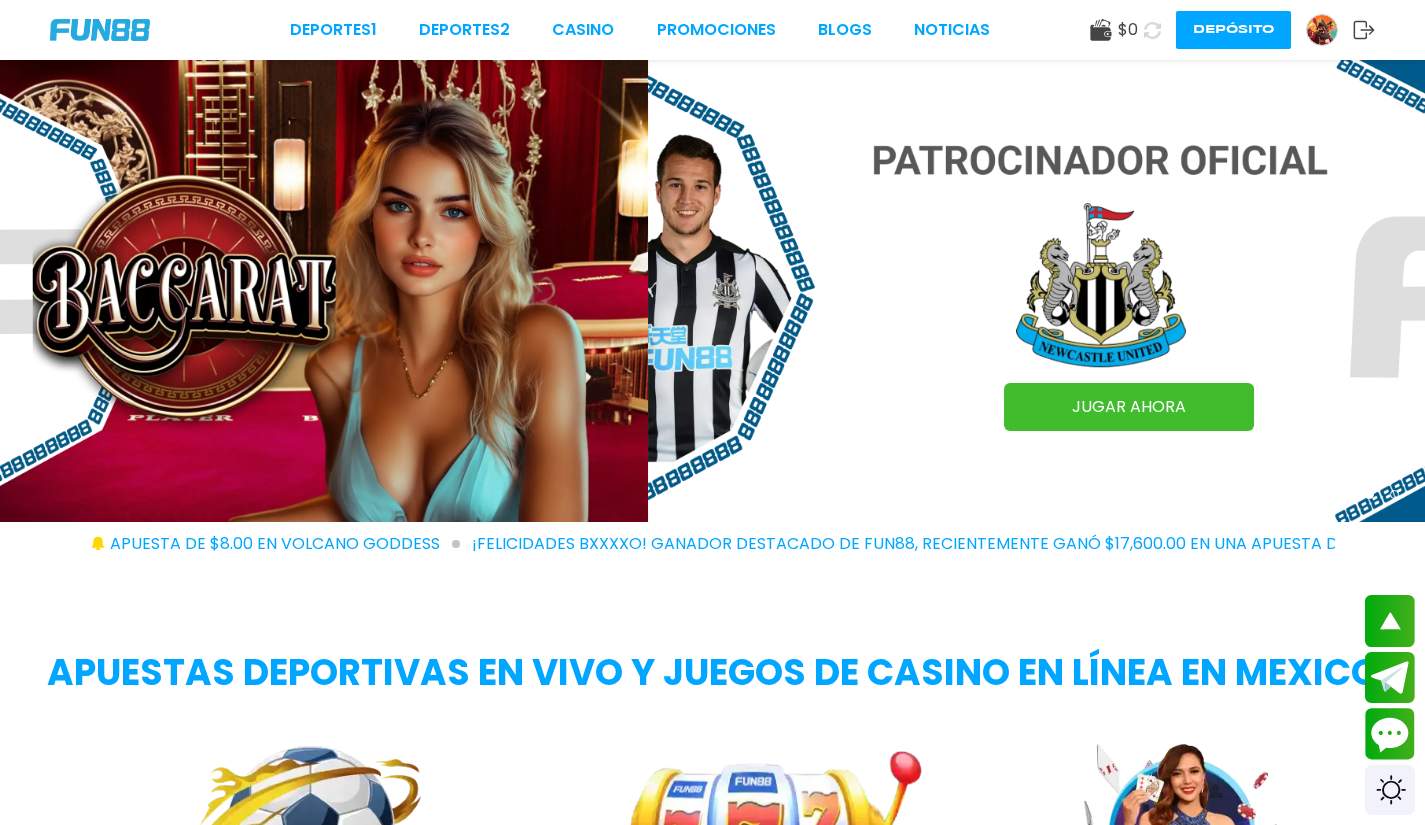click 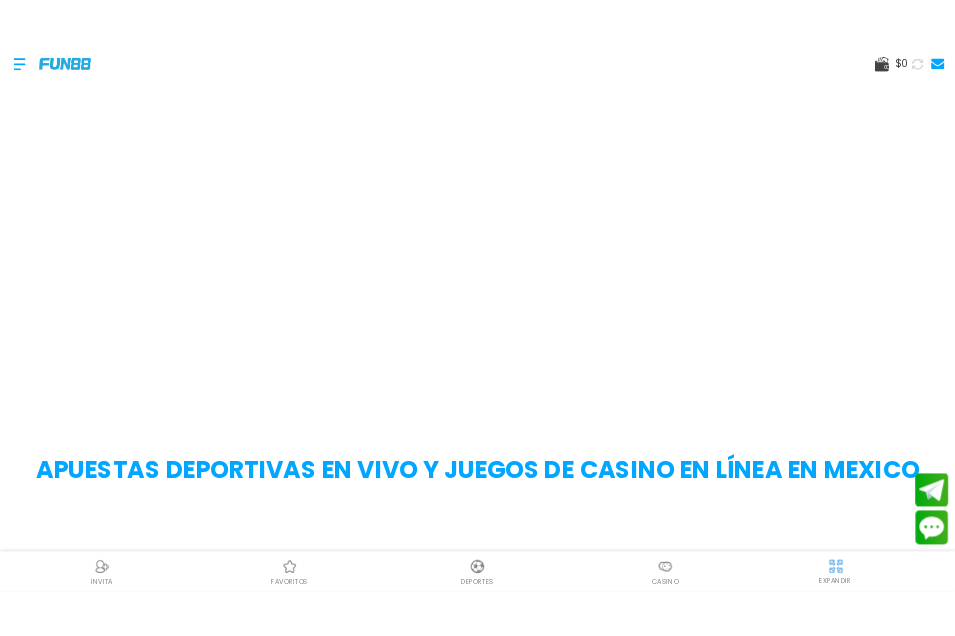 scroll, scrollTop: 0, scrollLeft: 0, axis: both 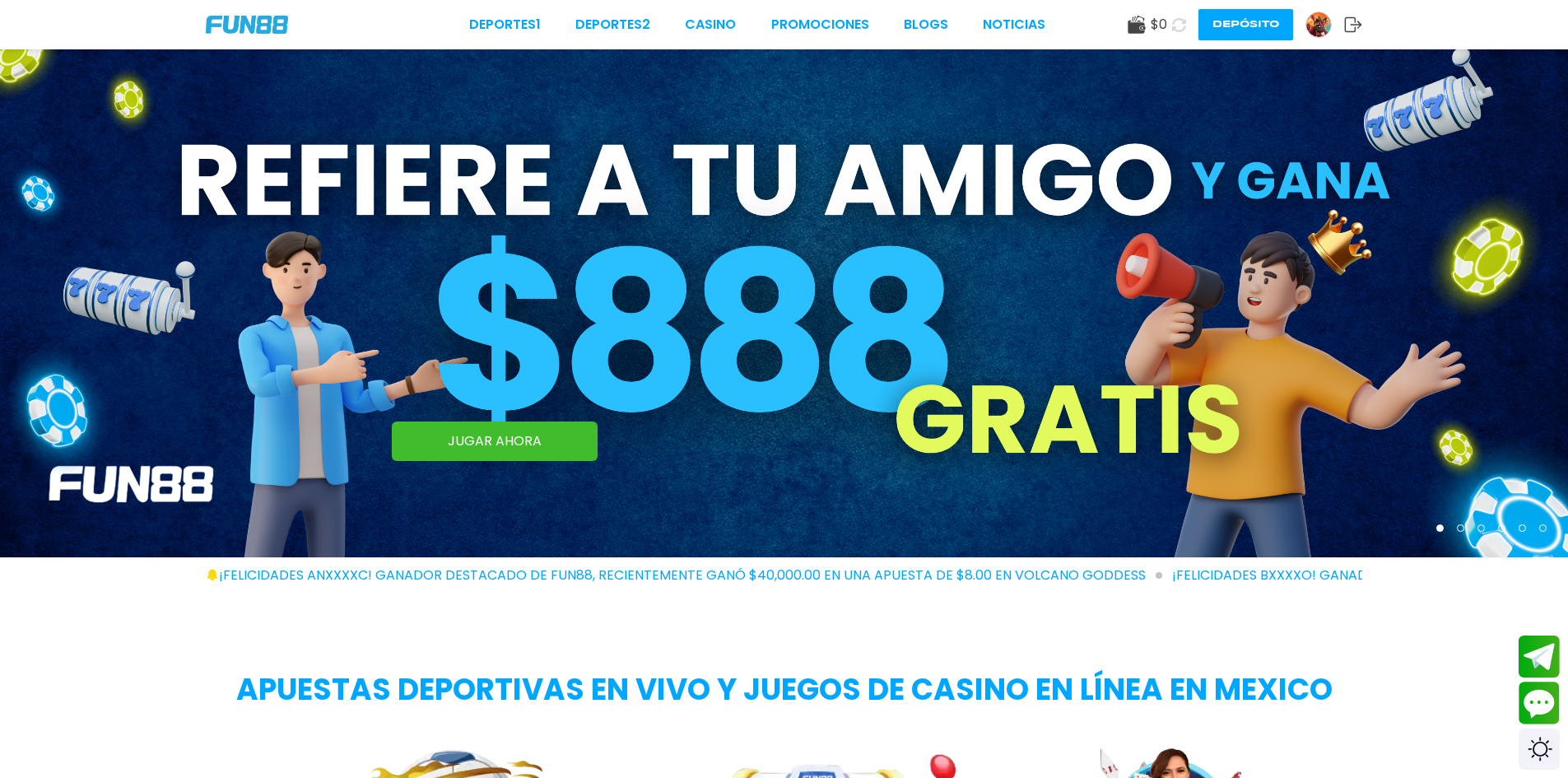 click 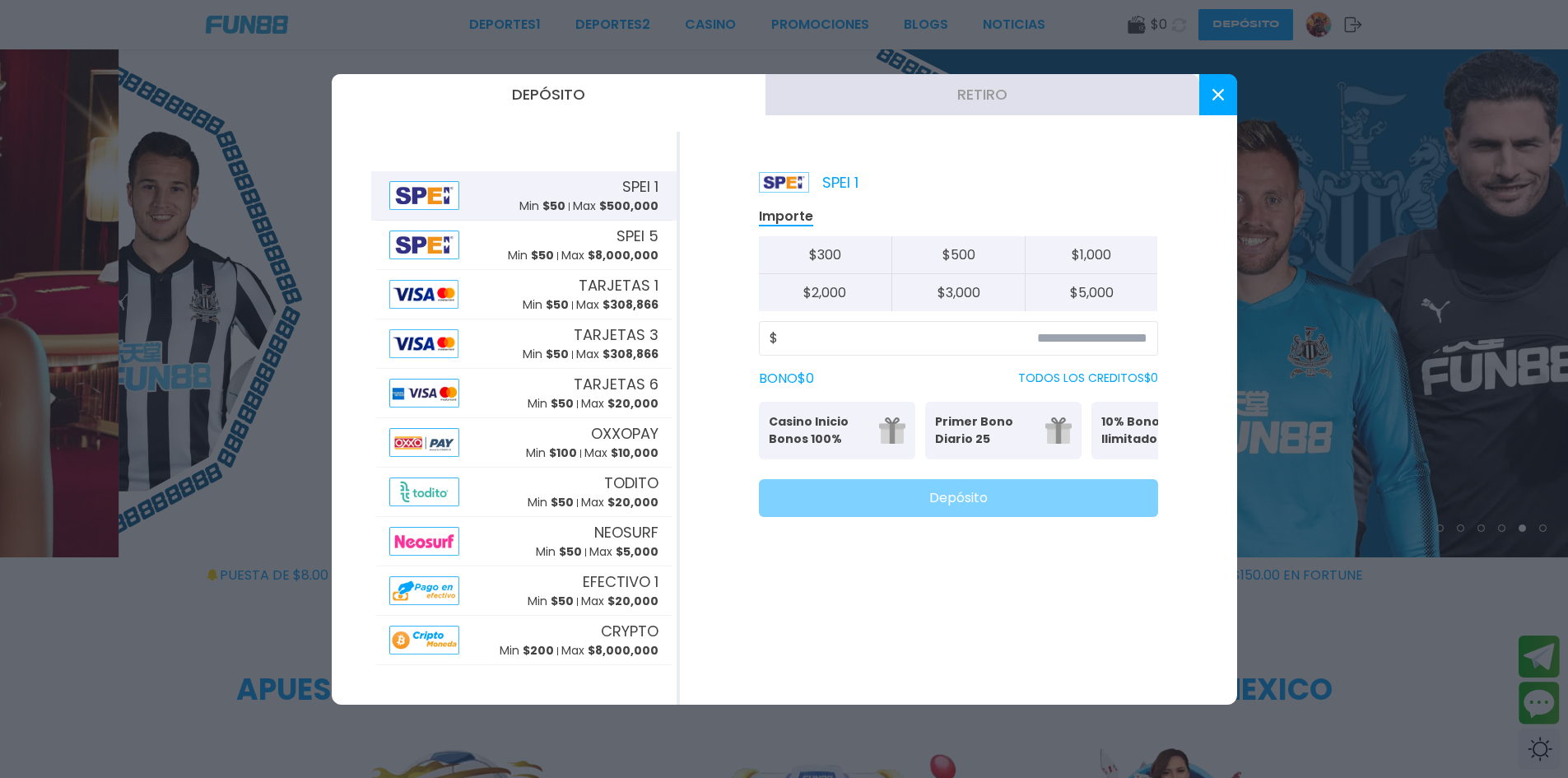 drag, startPoint x: 533, startPoint y: 297, endPoint x: 728, endPoint y: 317, distance: 196.023 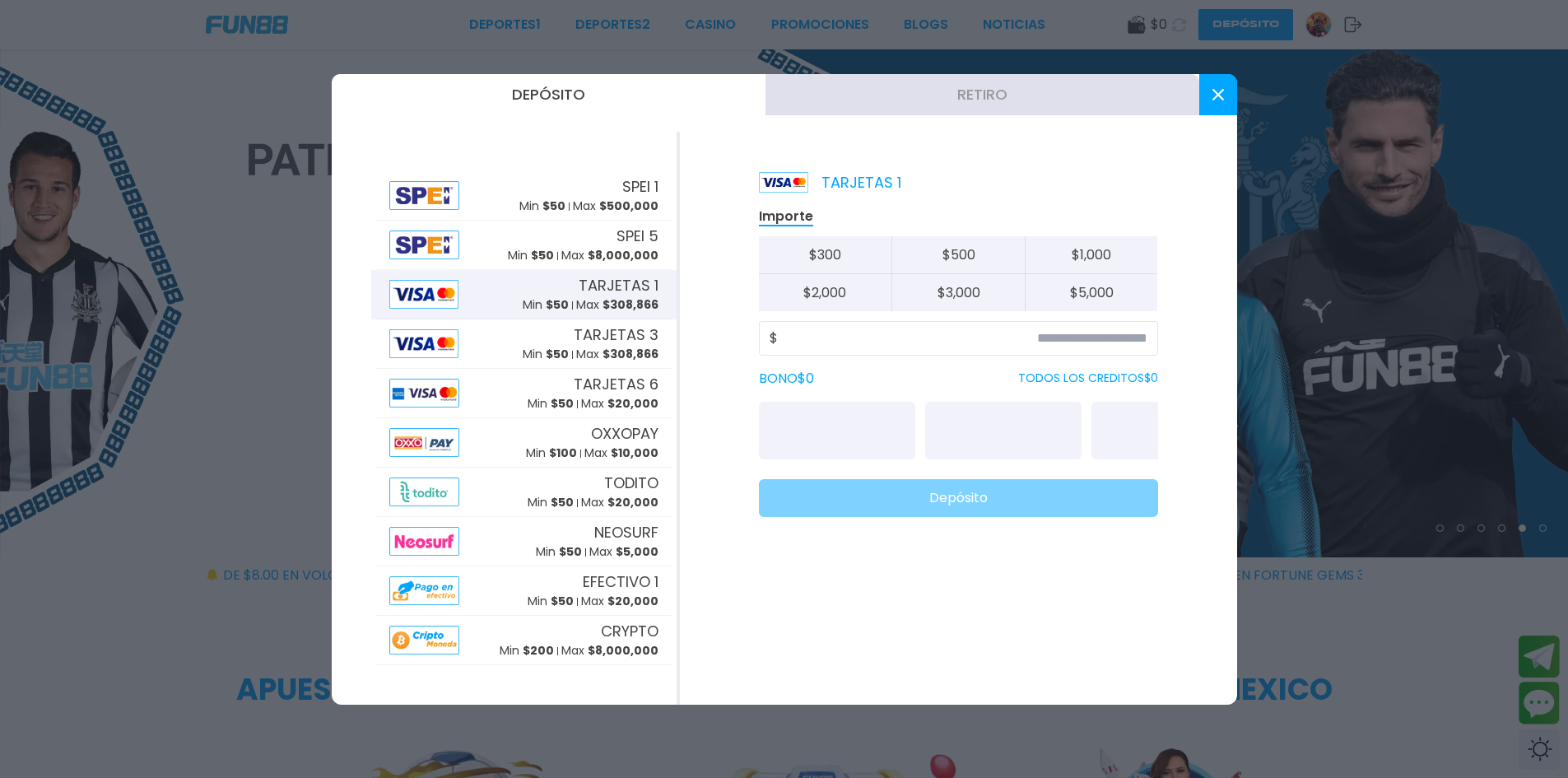 click on "$  300" at bounding box center (826, 255) 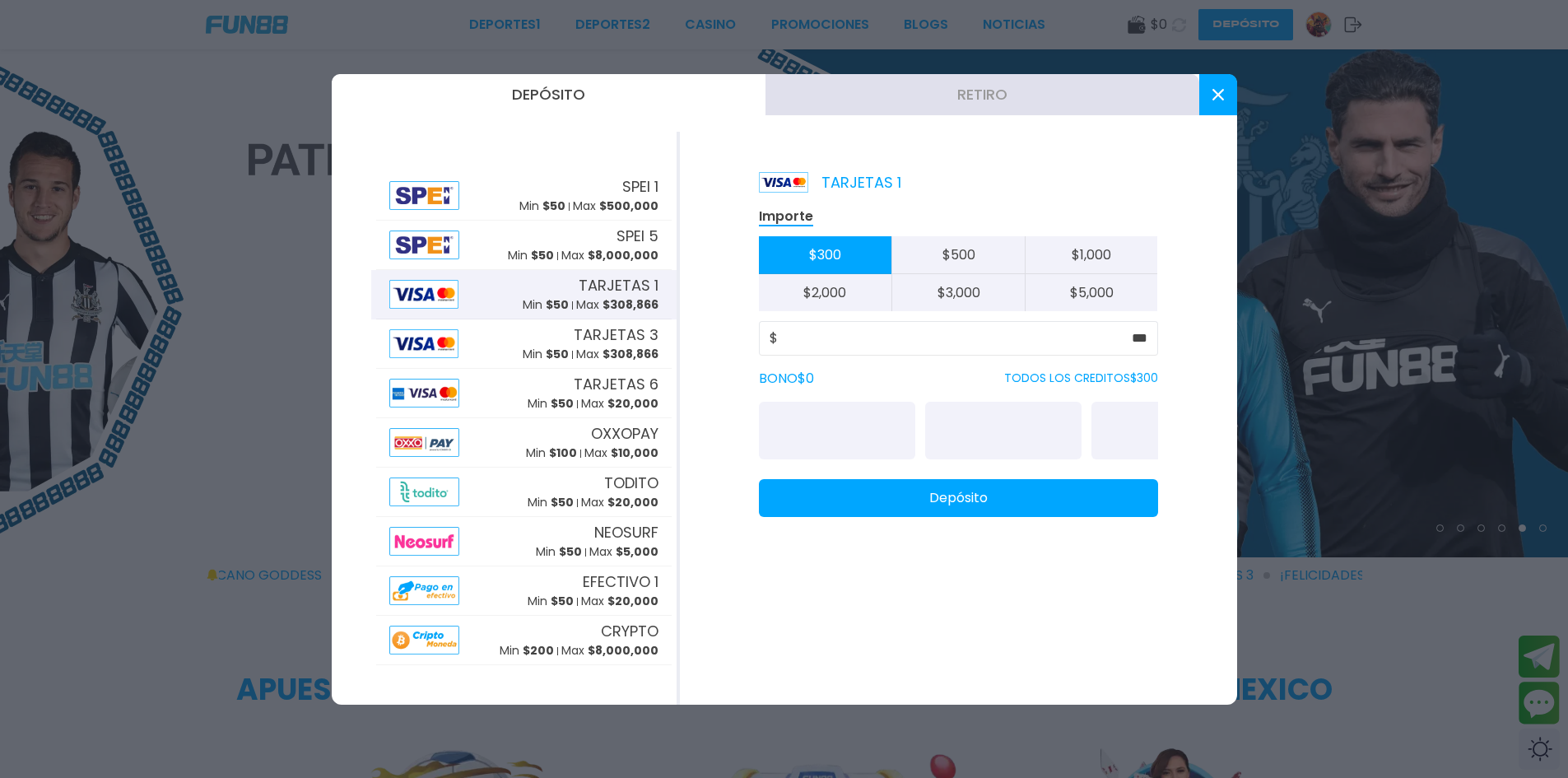 click on "Depósito" at bounding box center [958, 498] 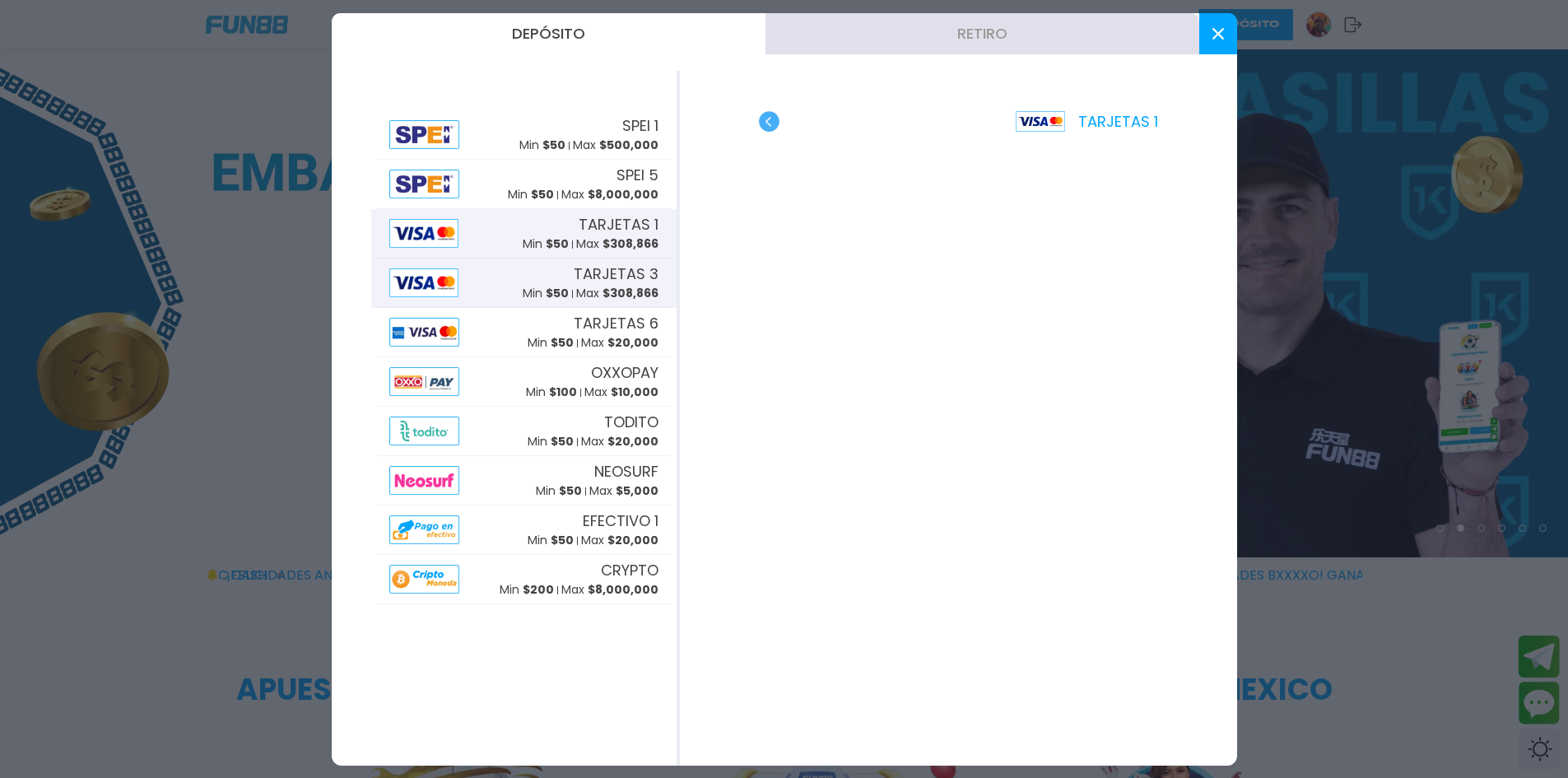 click on "TARJETAS 6" at bounding box center [616, 323] 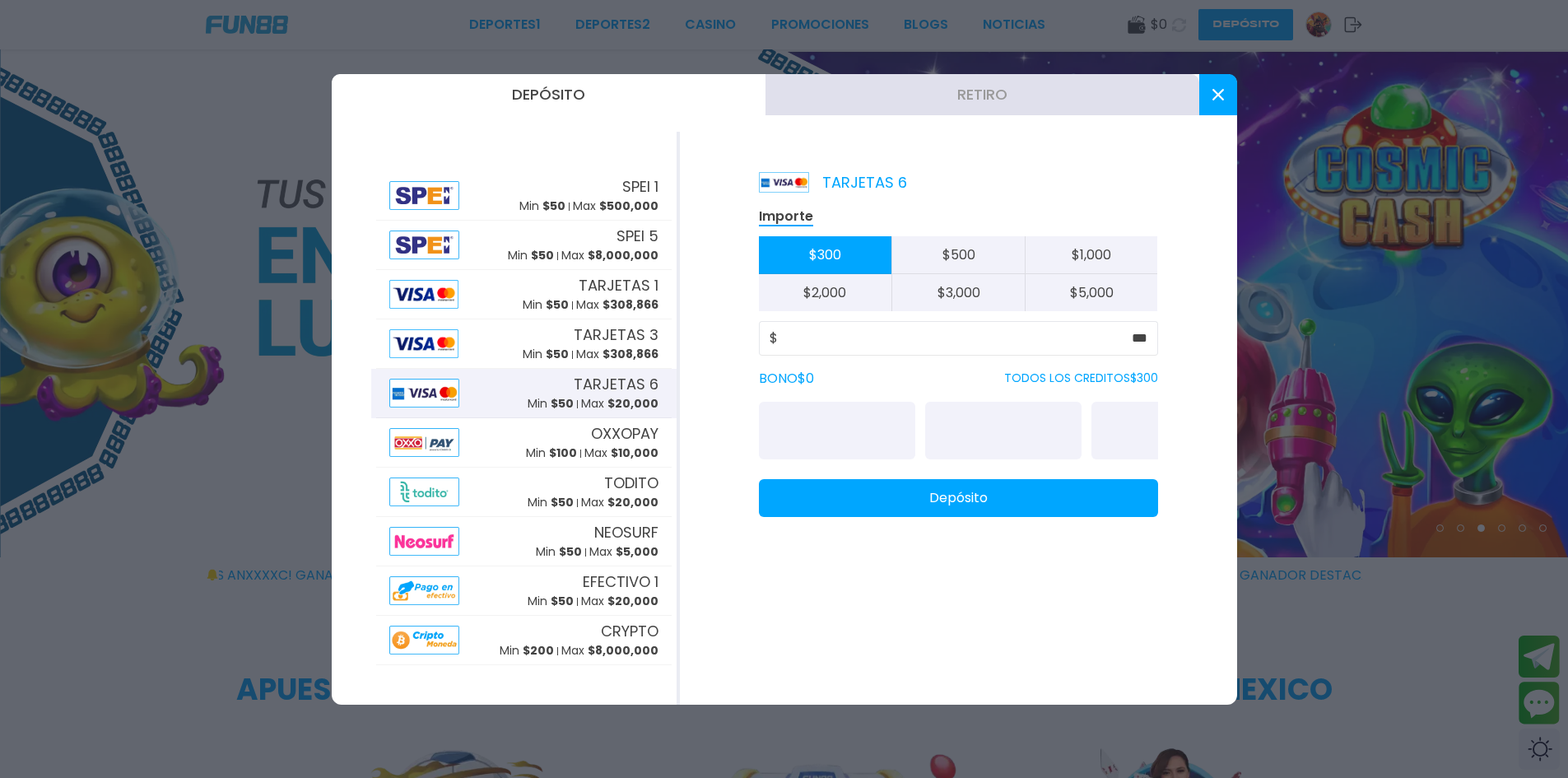 click on "$ ***" 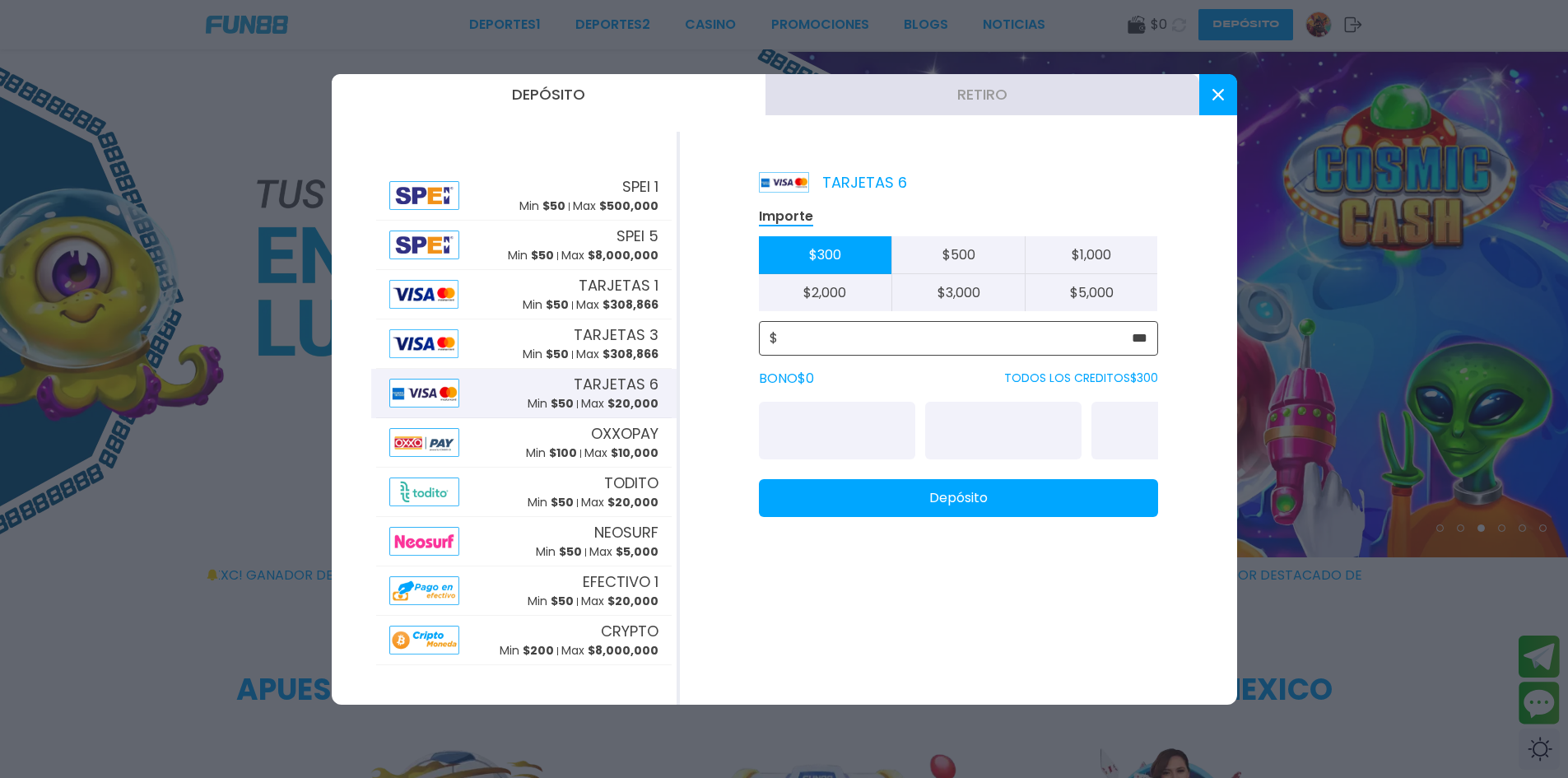 drag, startPoint x: 1055, startPoint y: 349, endPoint x: 1142, endPoint y: 346, distance: 87.051709 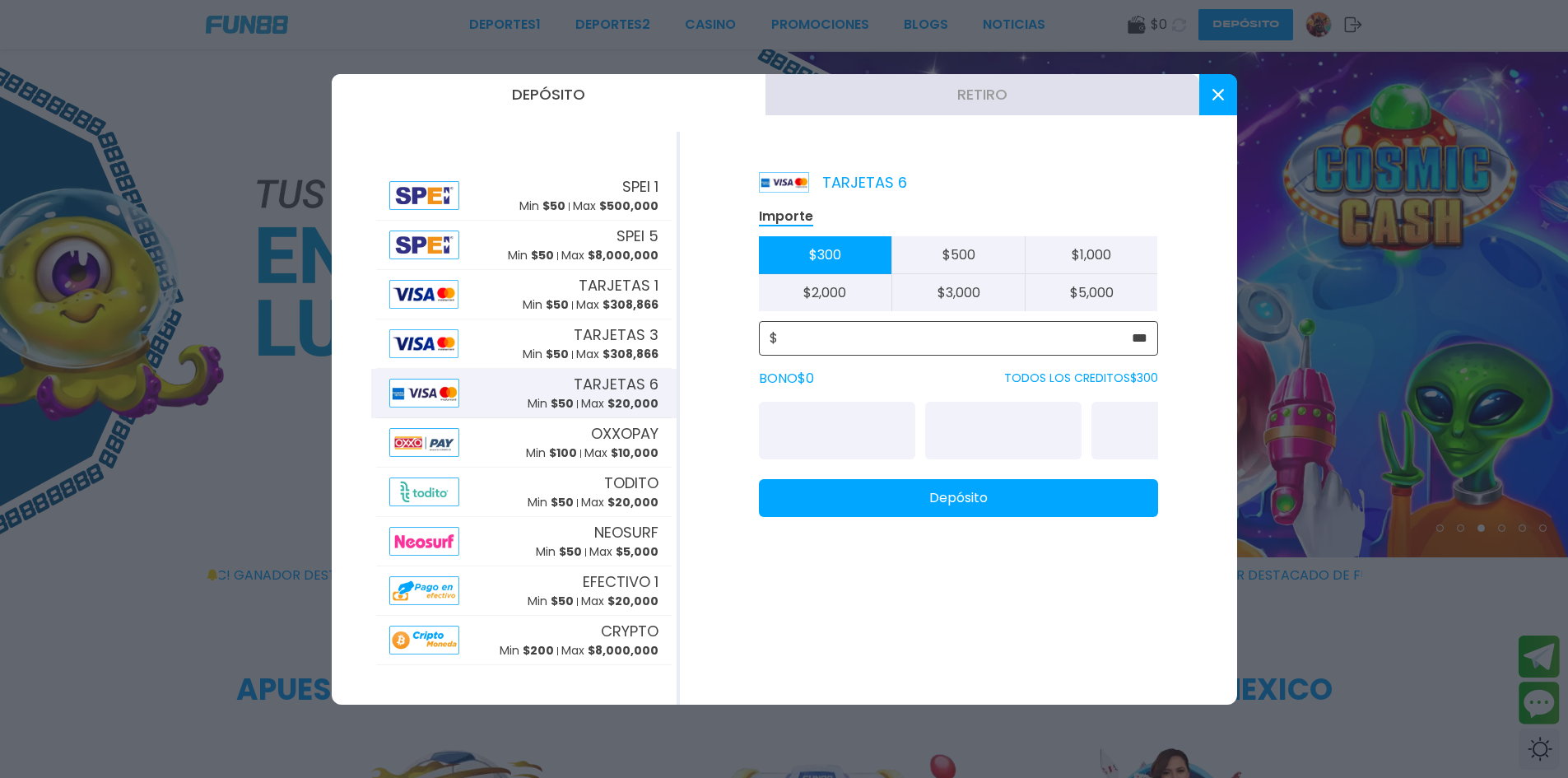 click on "***" at bounding box center [962, 338] 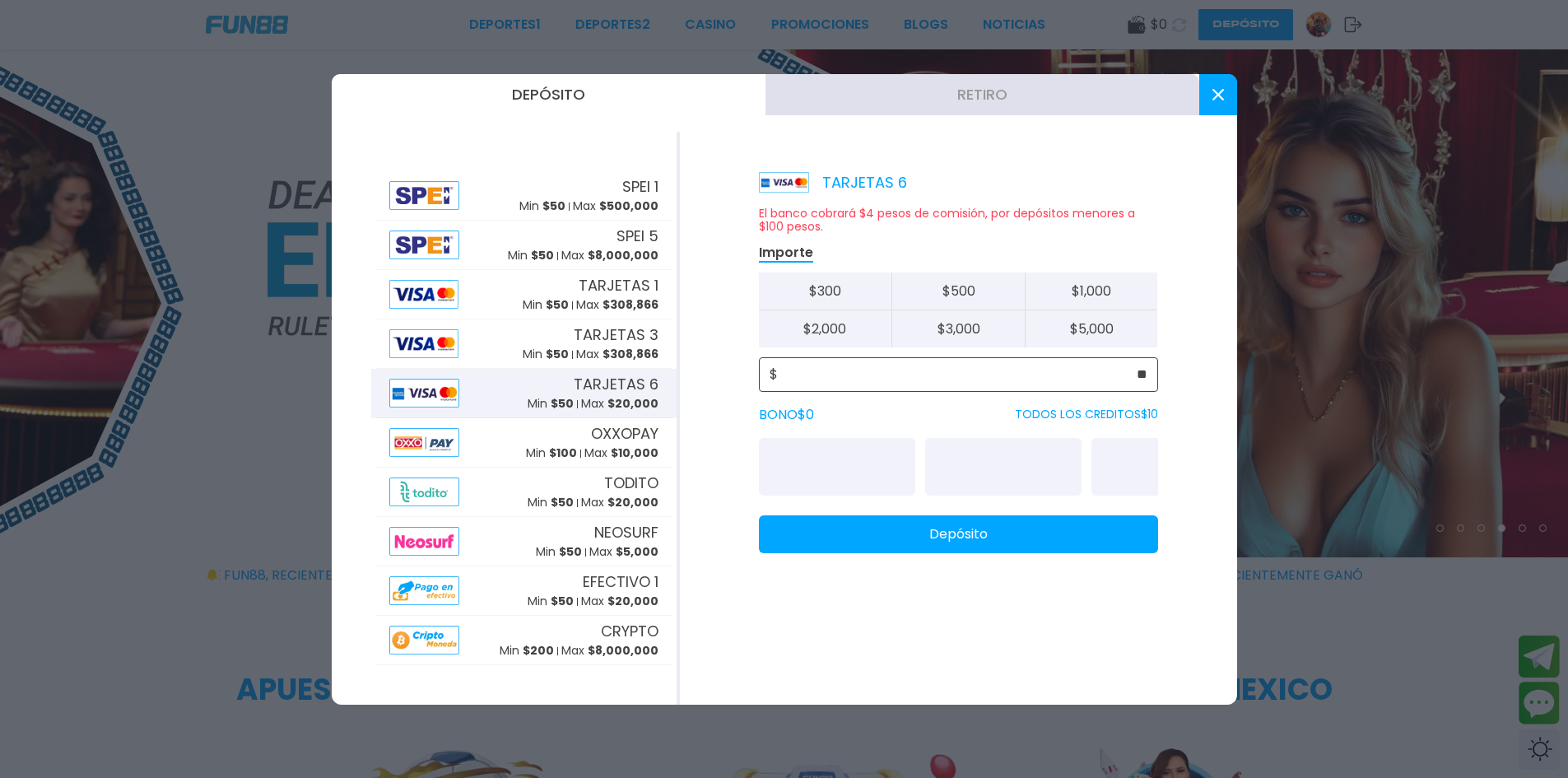 click on "**" at bounding box center [962, 375] 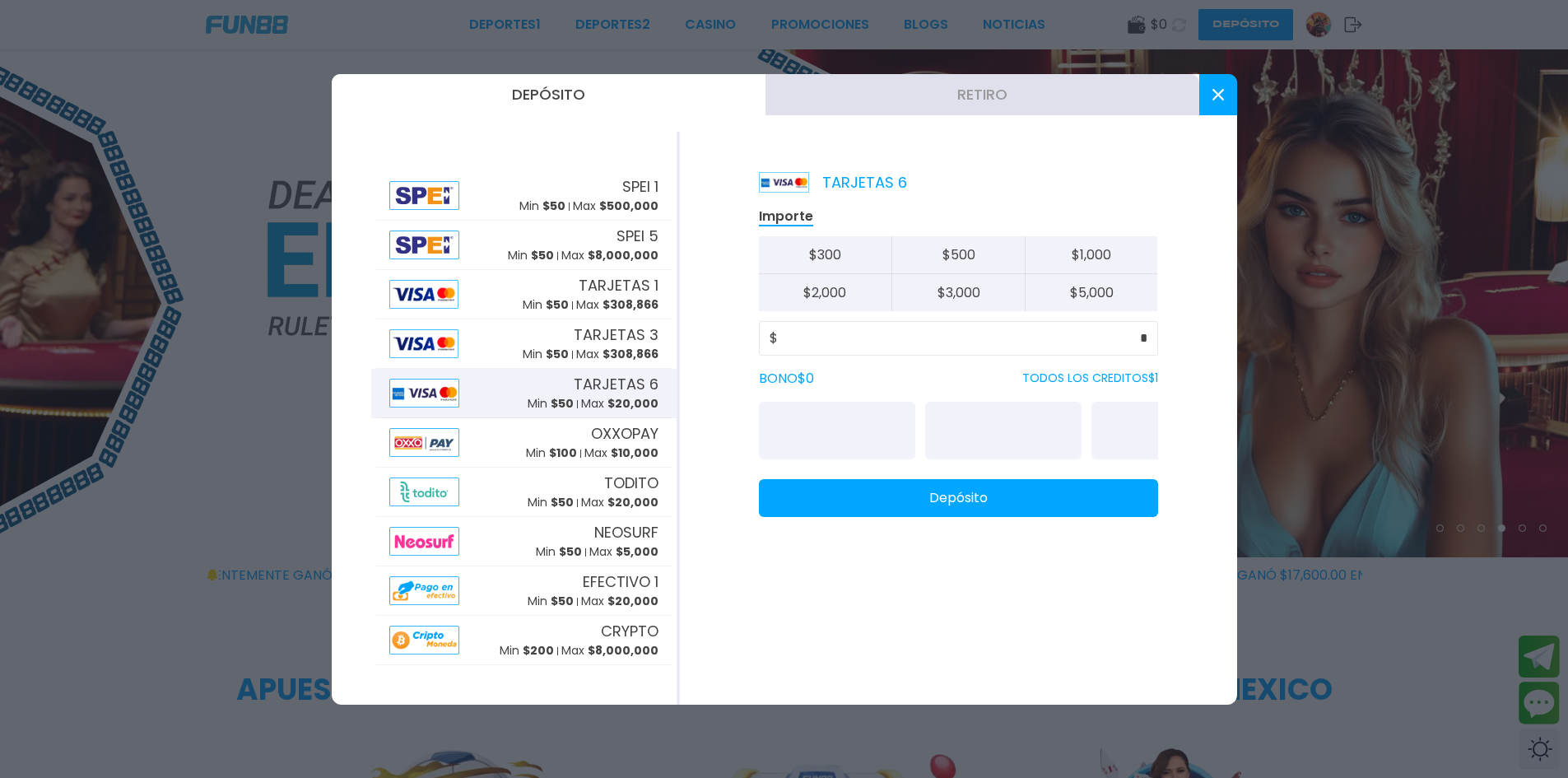 click on "Depósito" at bounding box center [958, 498] 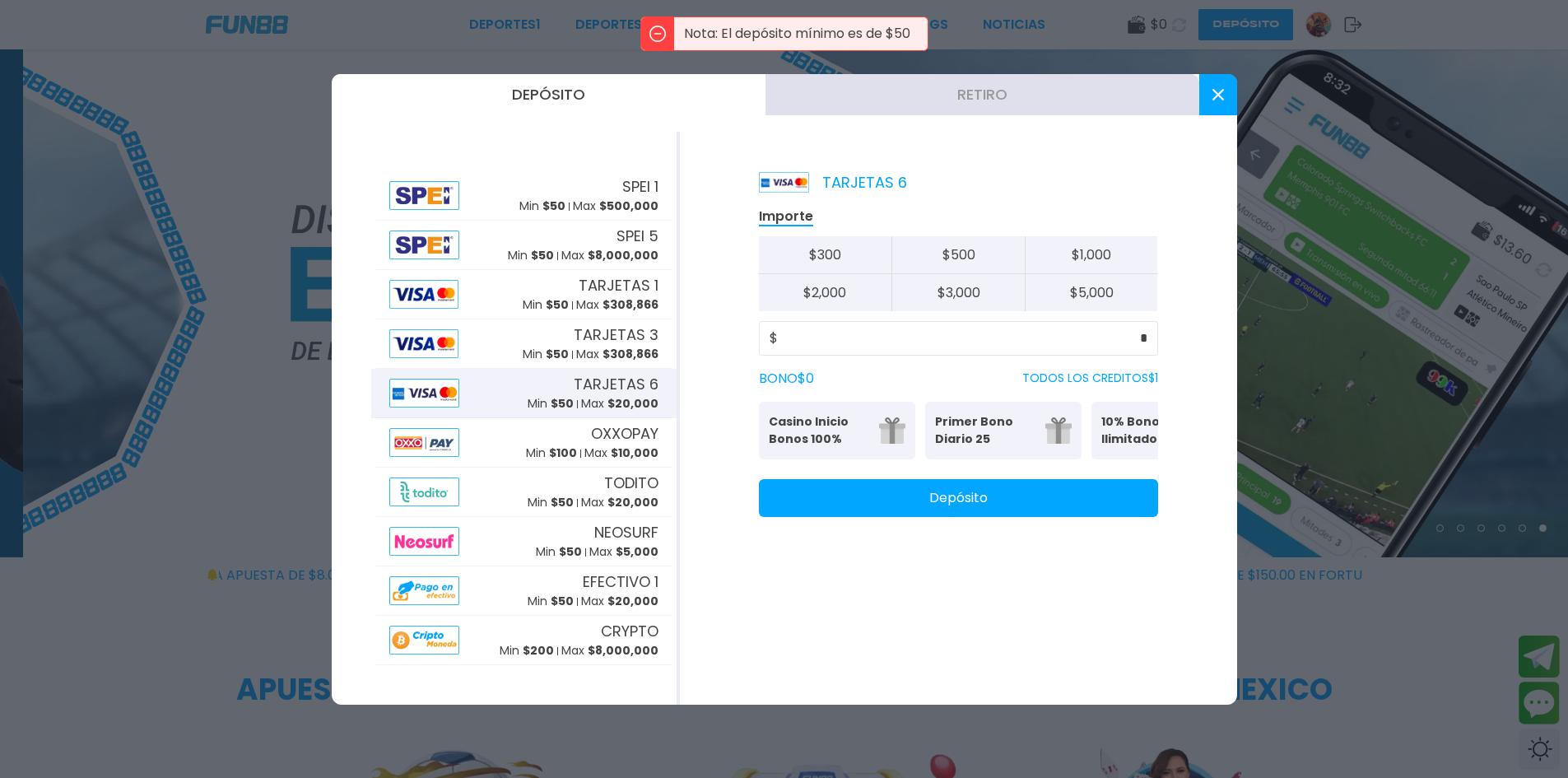 click on "Depósito" at bounding box center (958, 498) 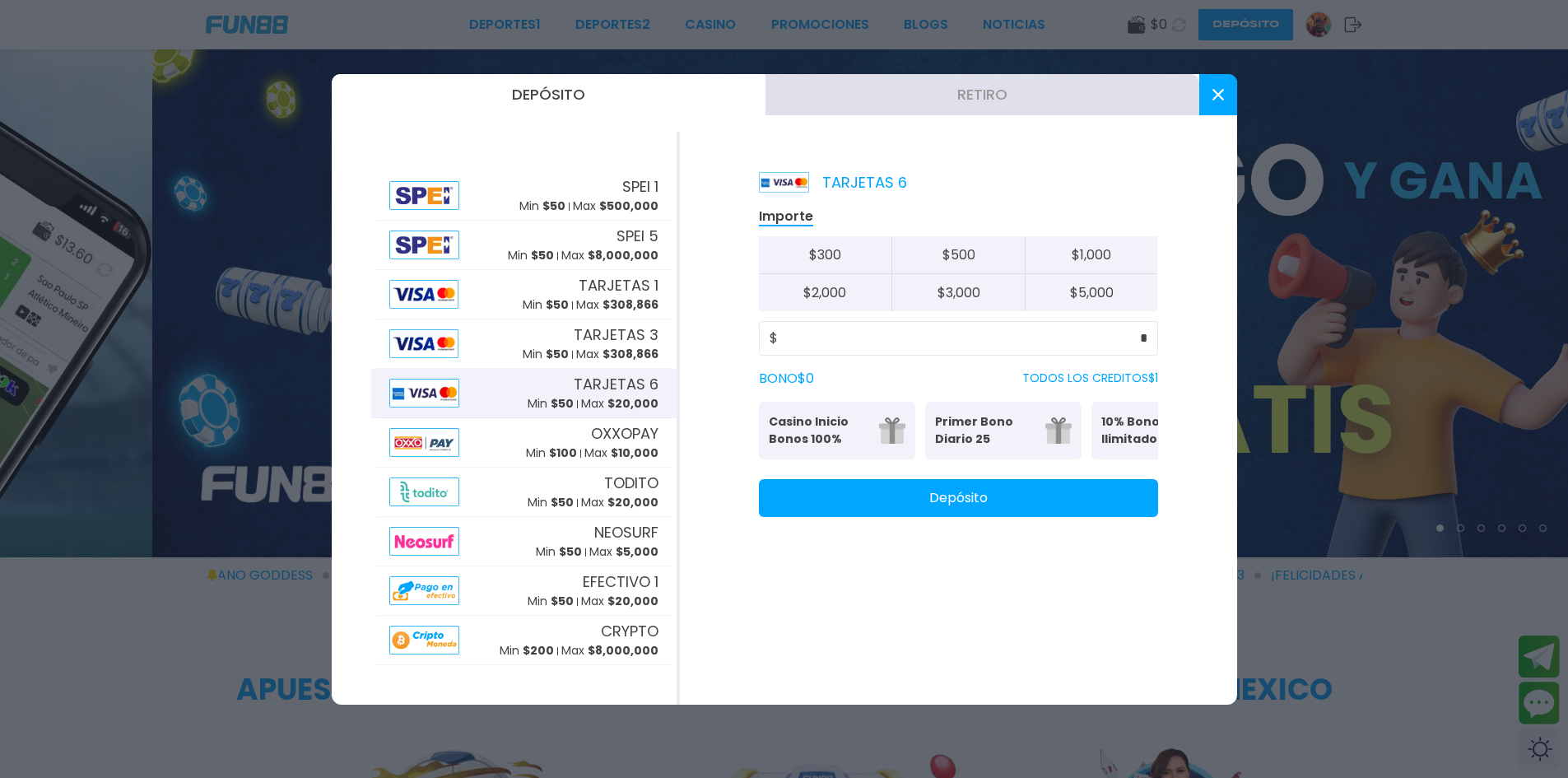 click on "Depósito" at bounding box center [958, 498] 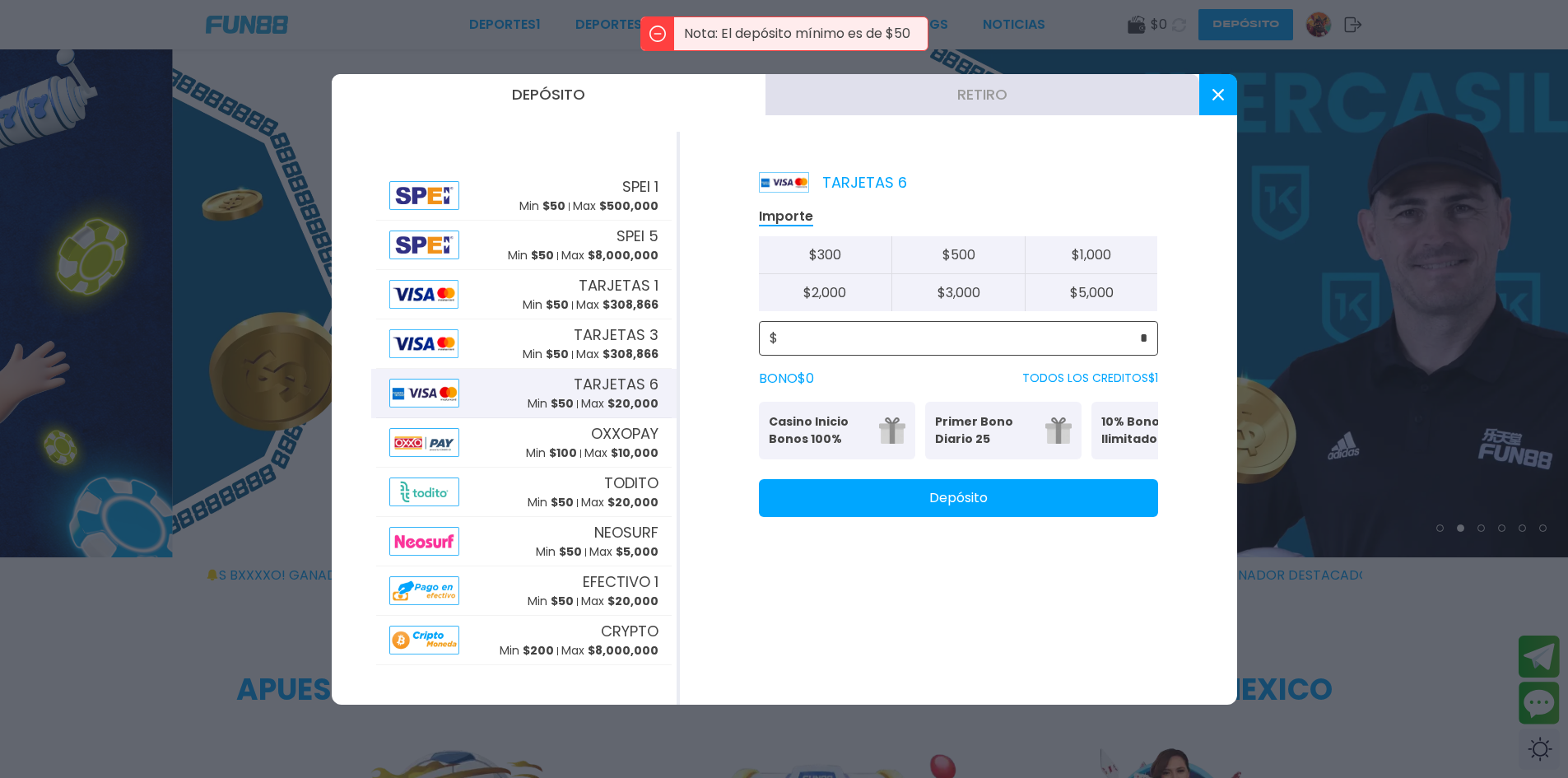 drag, startPoint x: 1141, startPoint y: 331, endPoint x: 1162, endPoint y: 334, distance: 21.213203 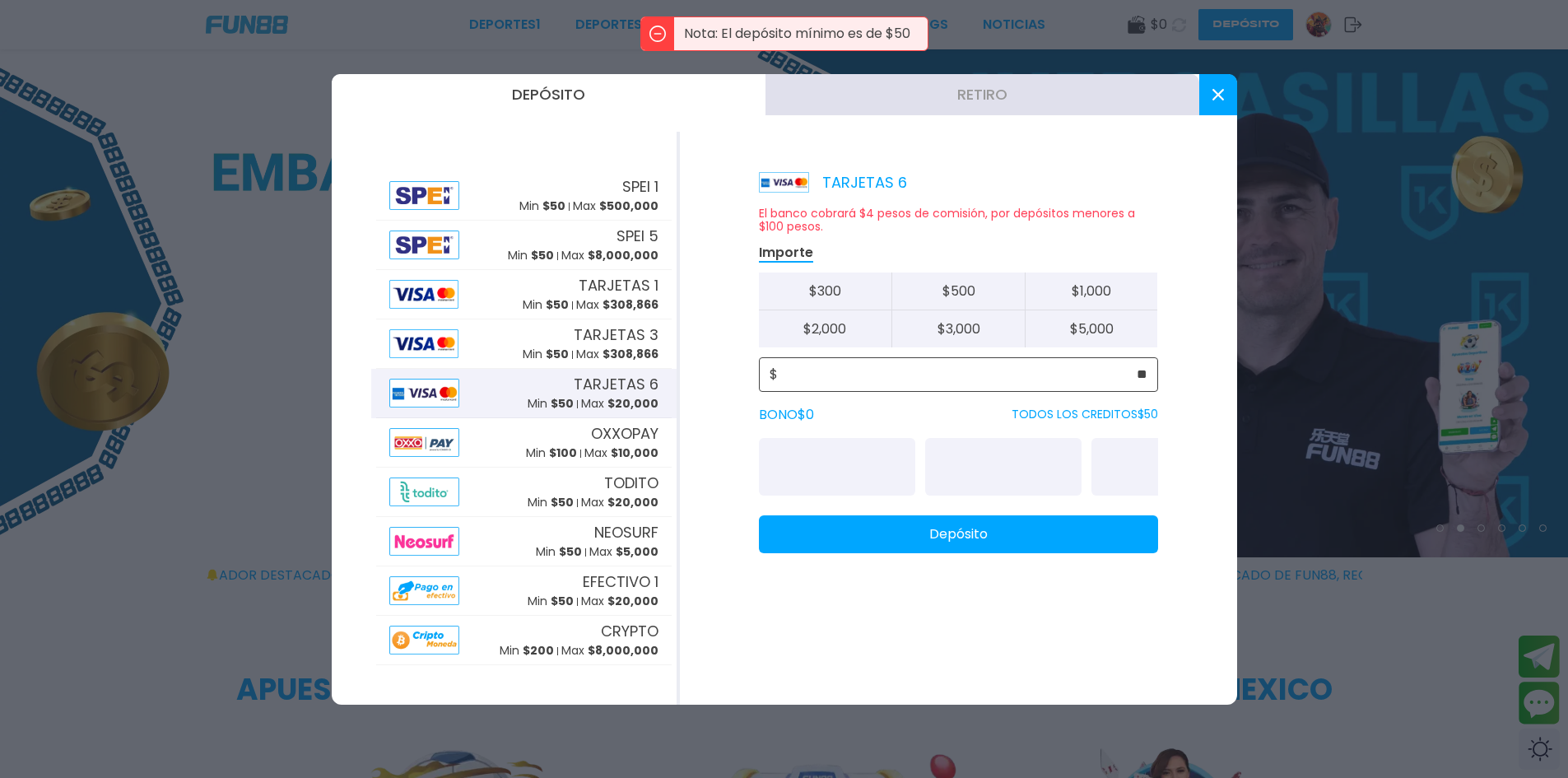 type on "**" 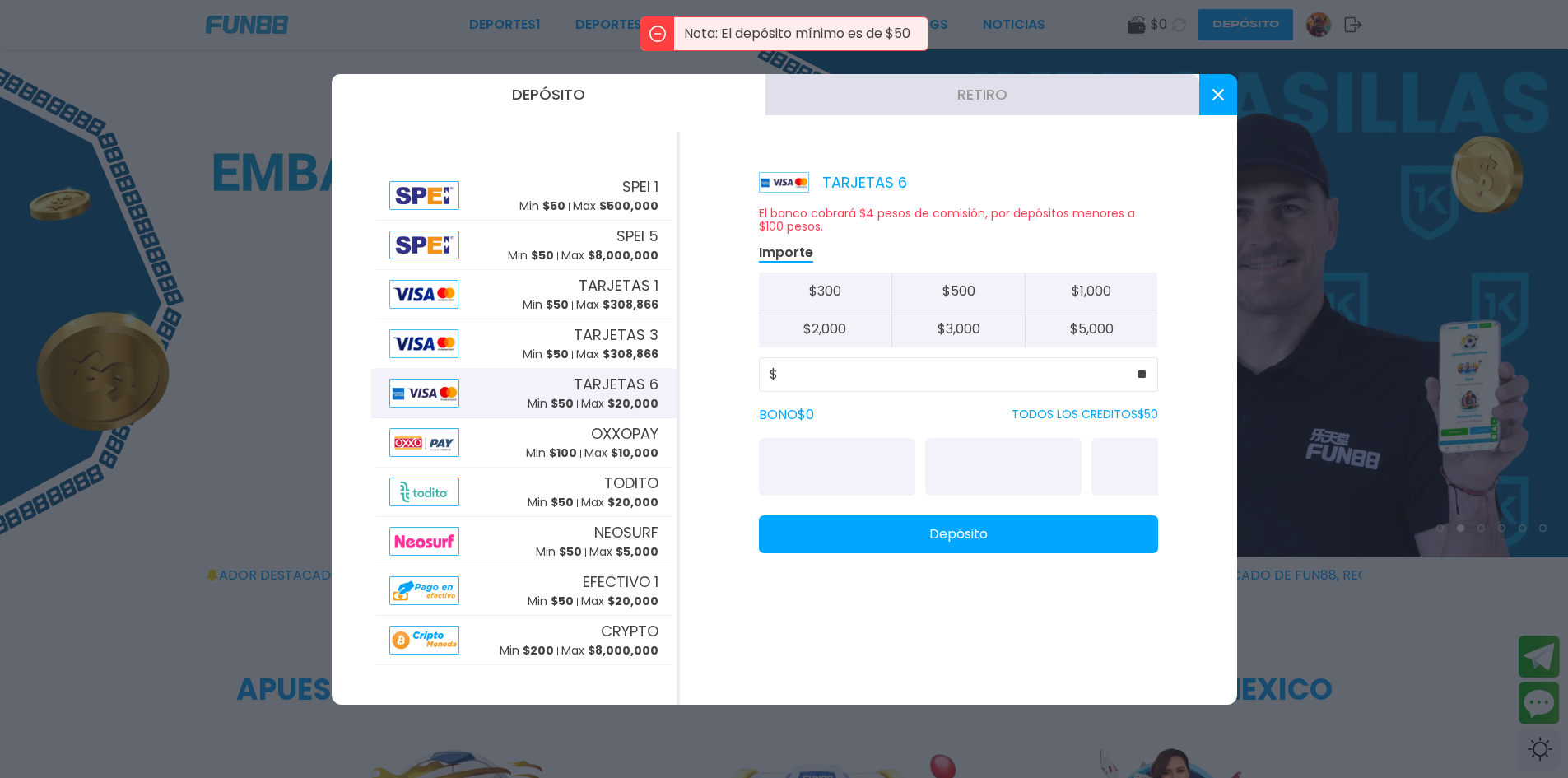 click on "Depósito" at bounding box center [958, 534] 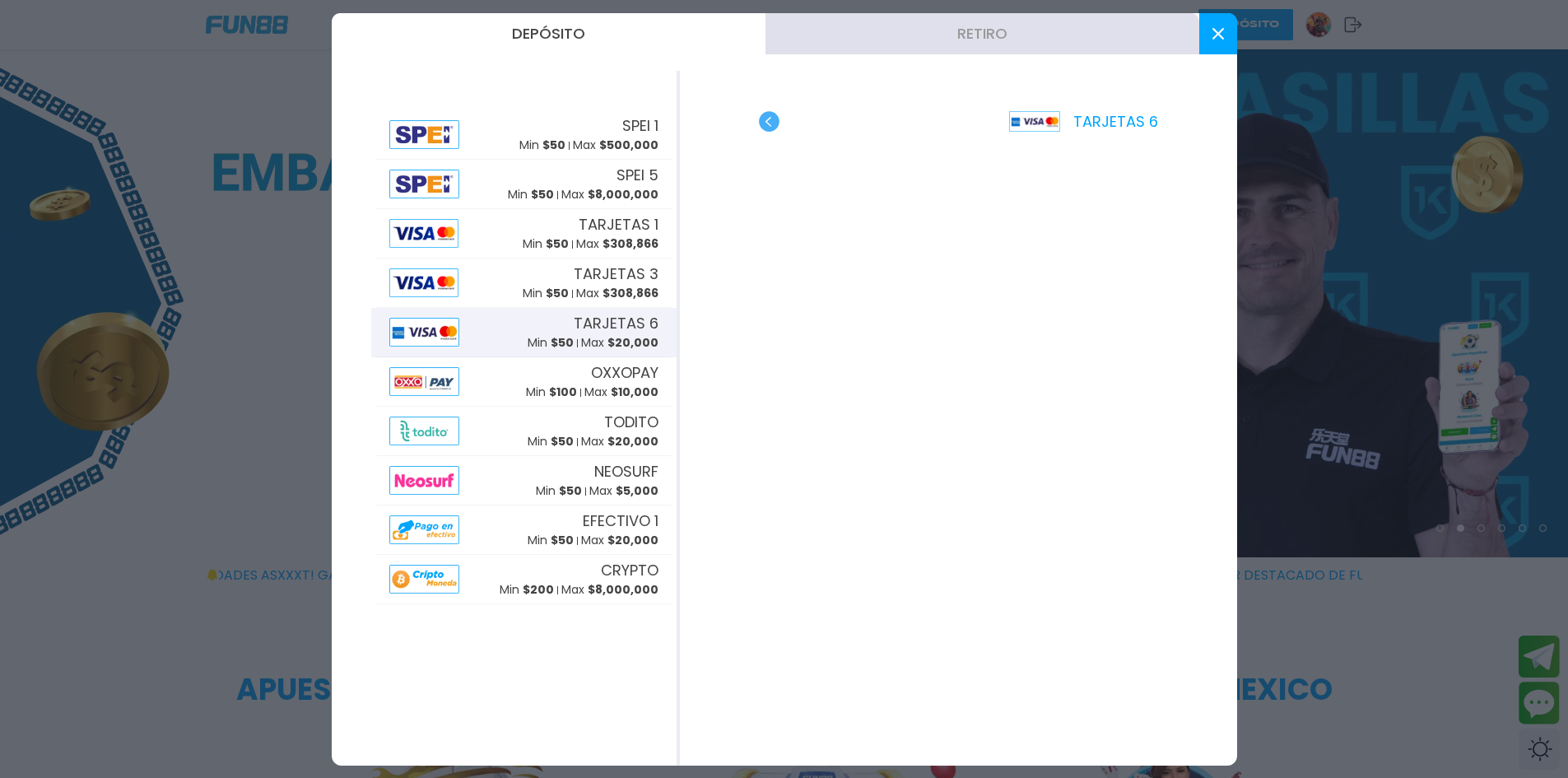 click at bounding box center [1034, 121] 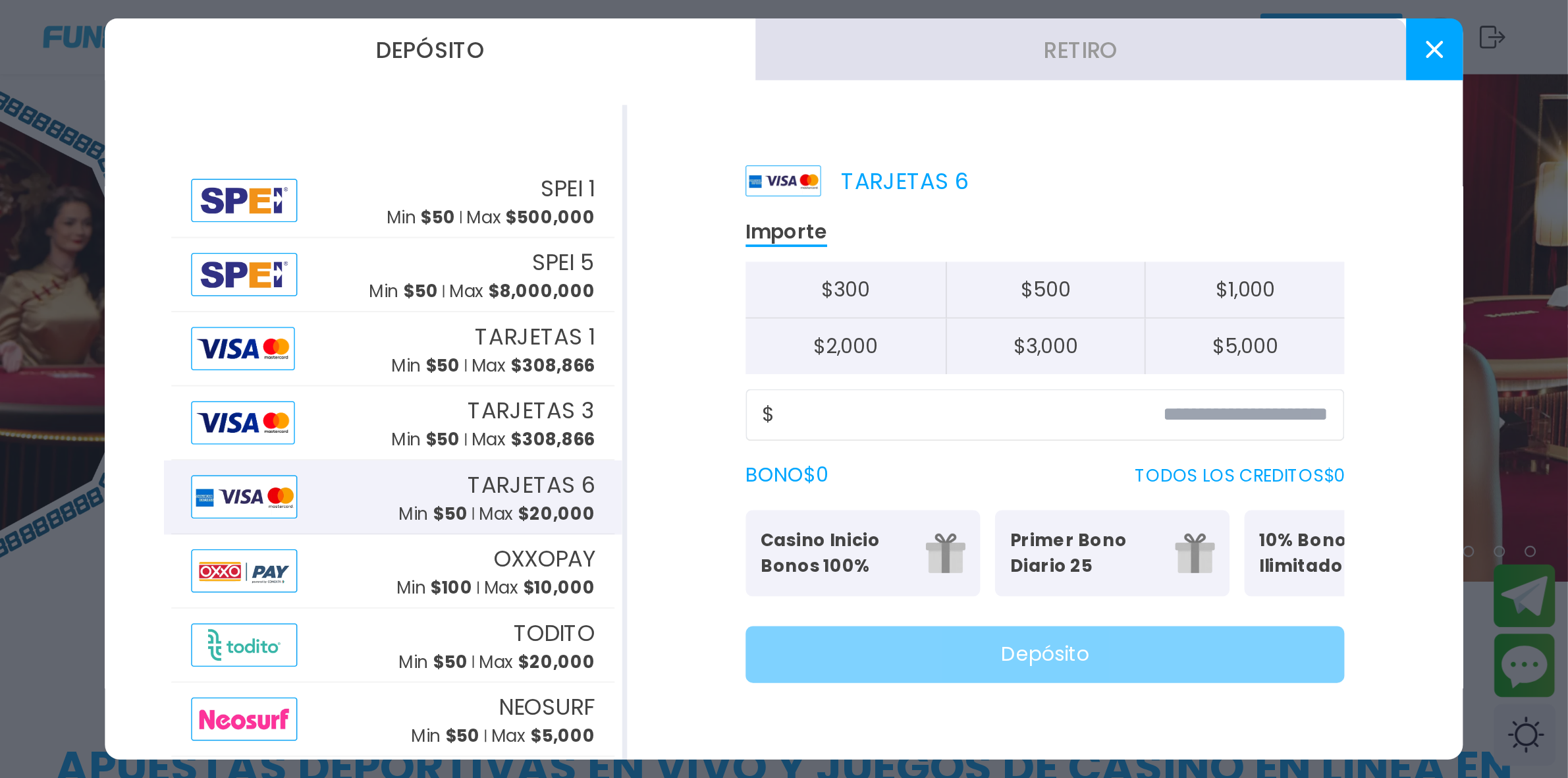 scroll, scrollTop: 0, scrollLeft: 0, axis: both 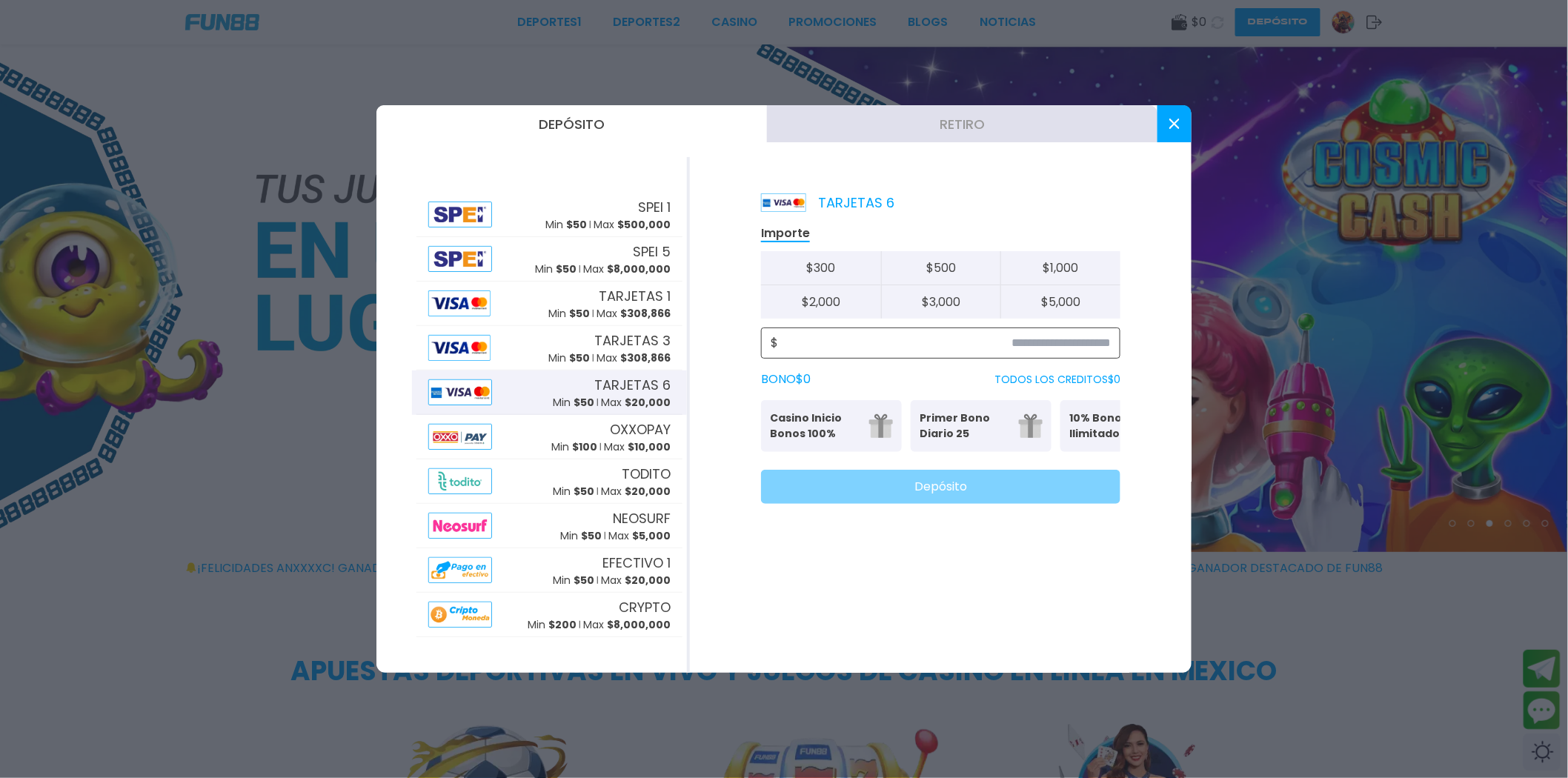 click at bounding box center [944, 343] 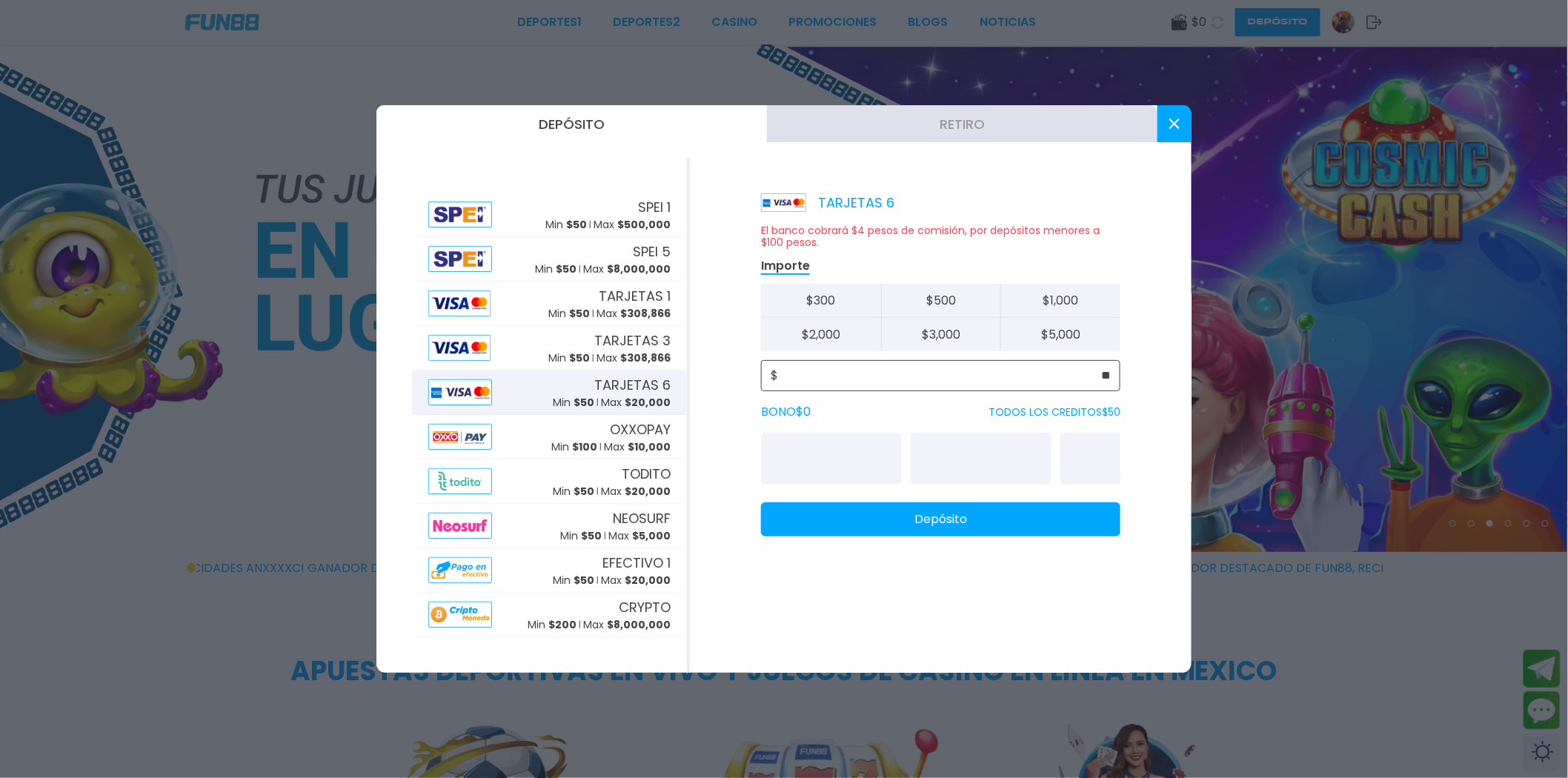 type on "**" 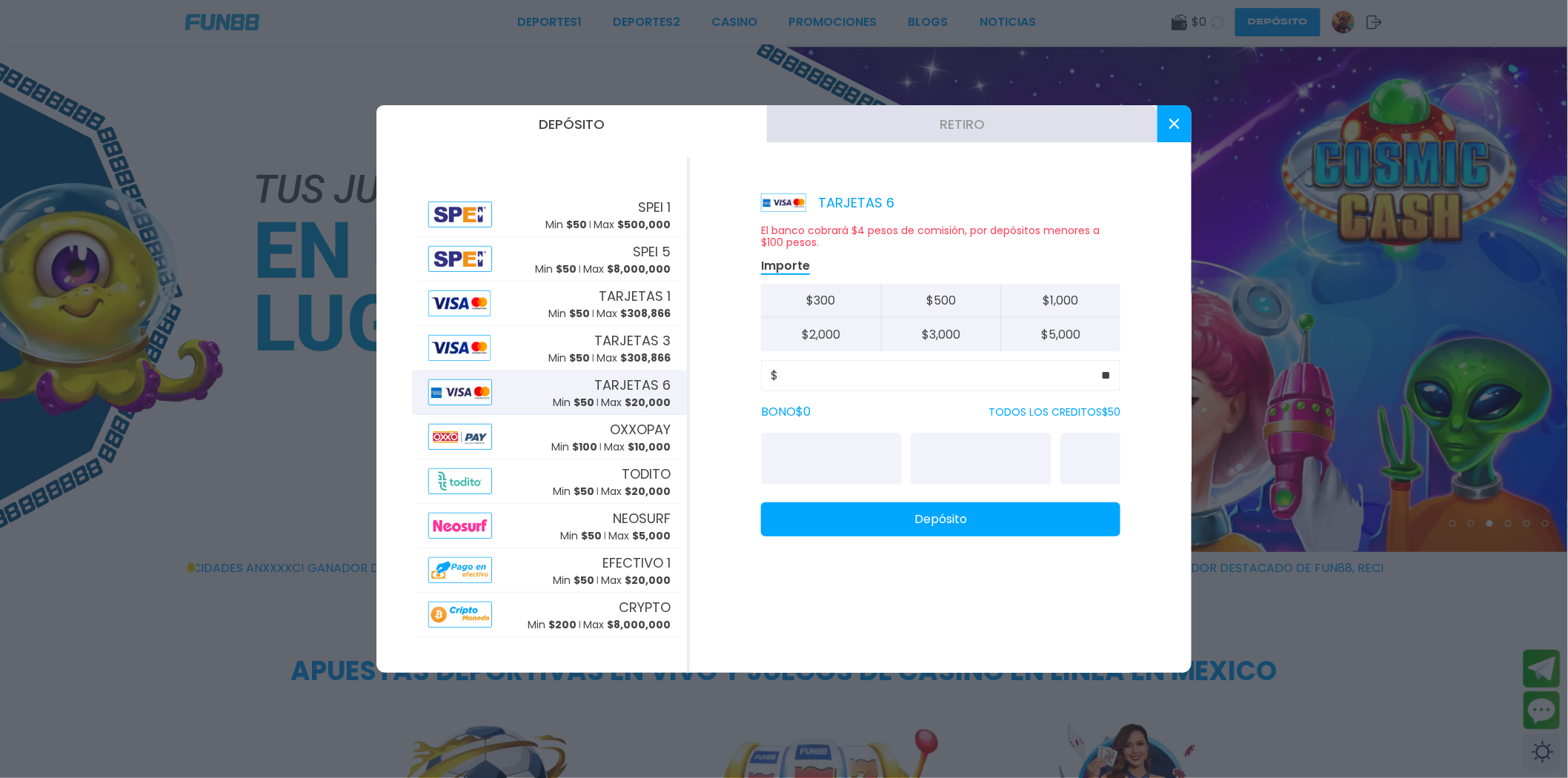 click on "Depósito" at bounding box center (940, 519) 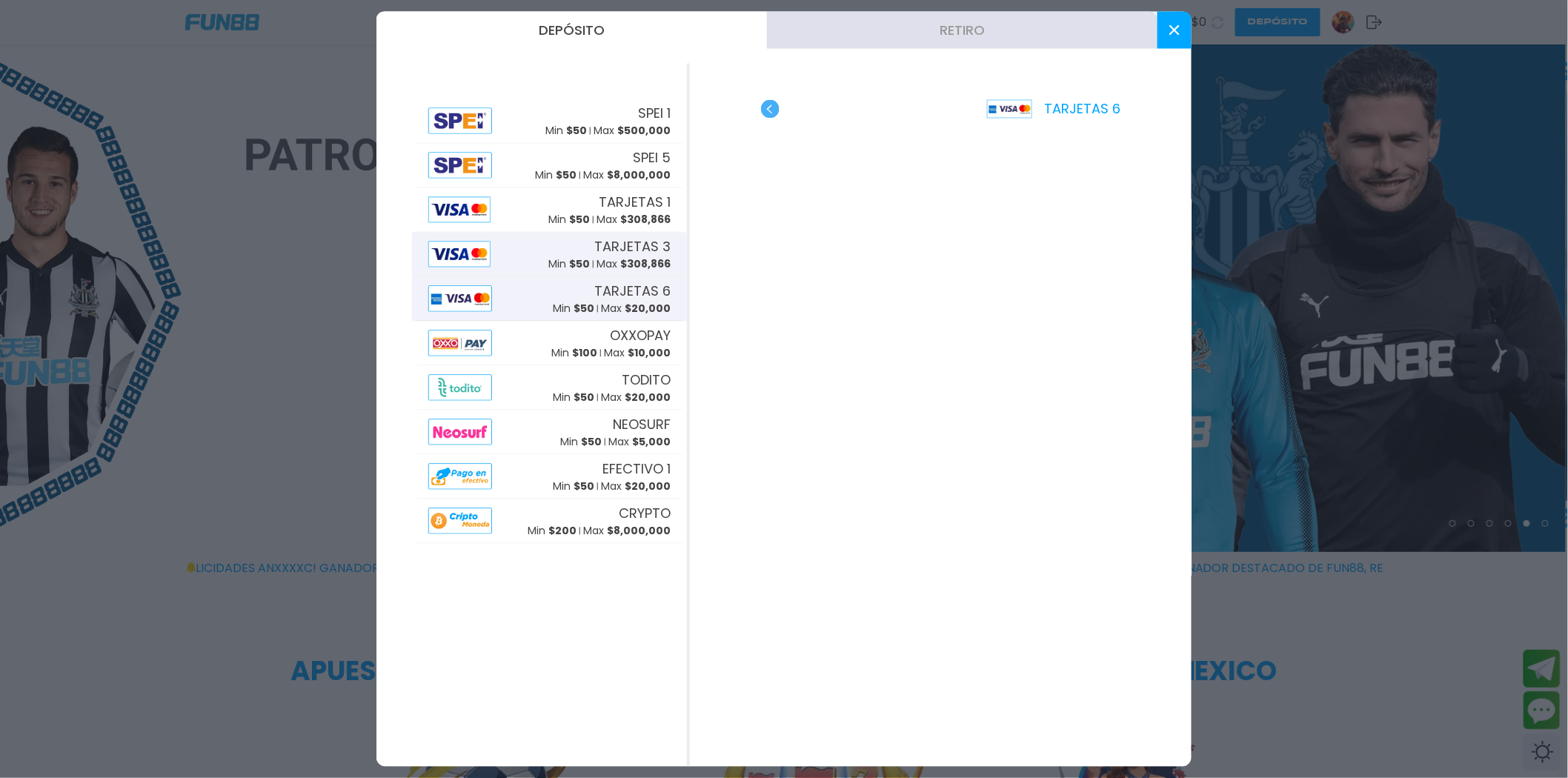 click on "TARJETAS 3 Min   $ 50 Max   $ 308,866" at bounding box center (549, 255) 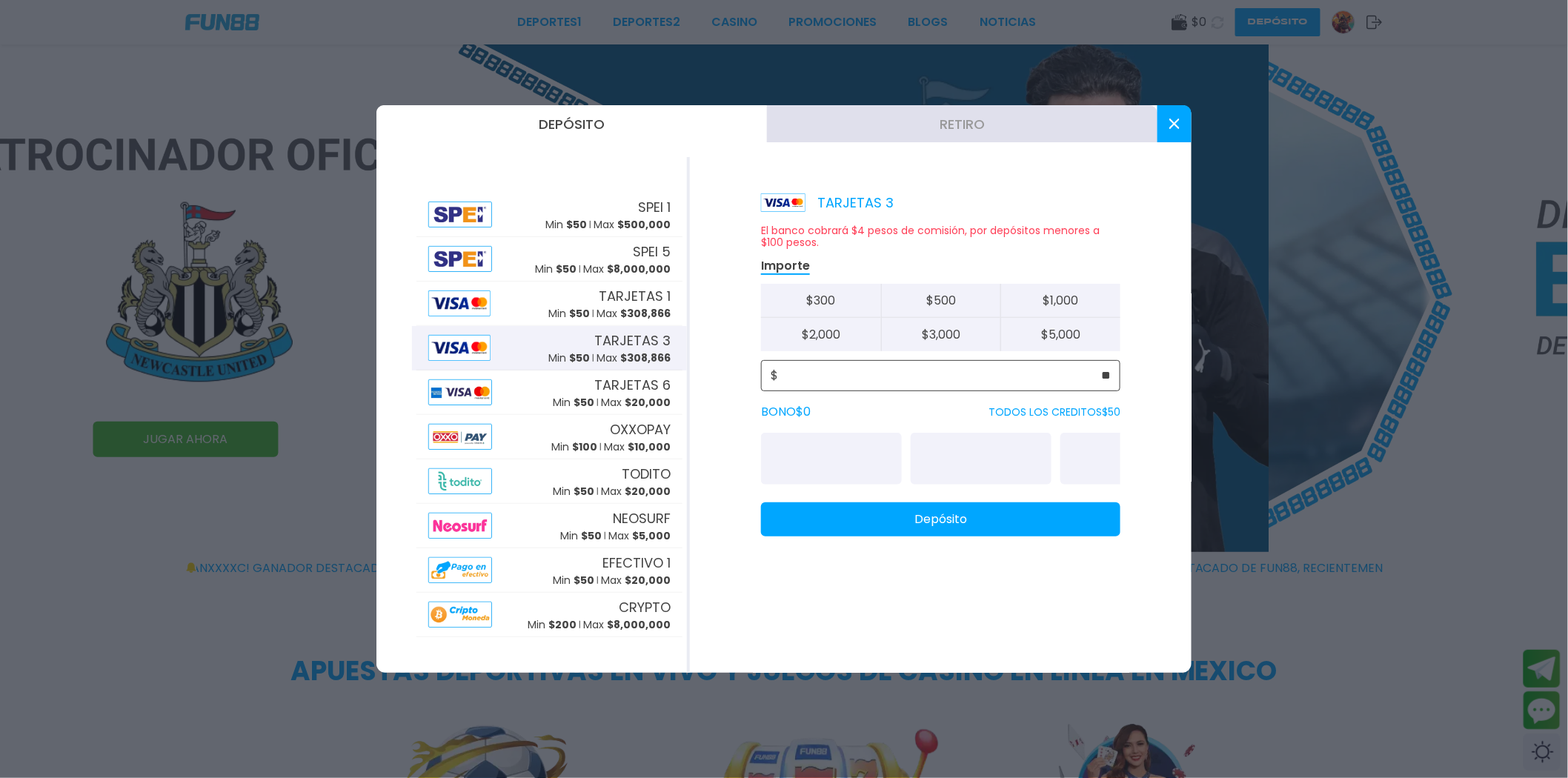 click on "**" at bounding box center [944, 376] 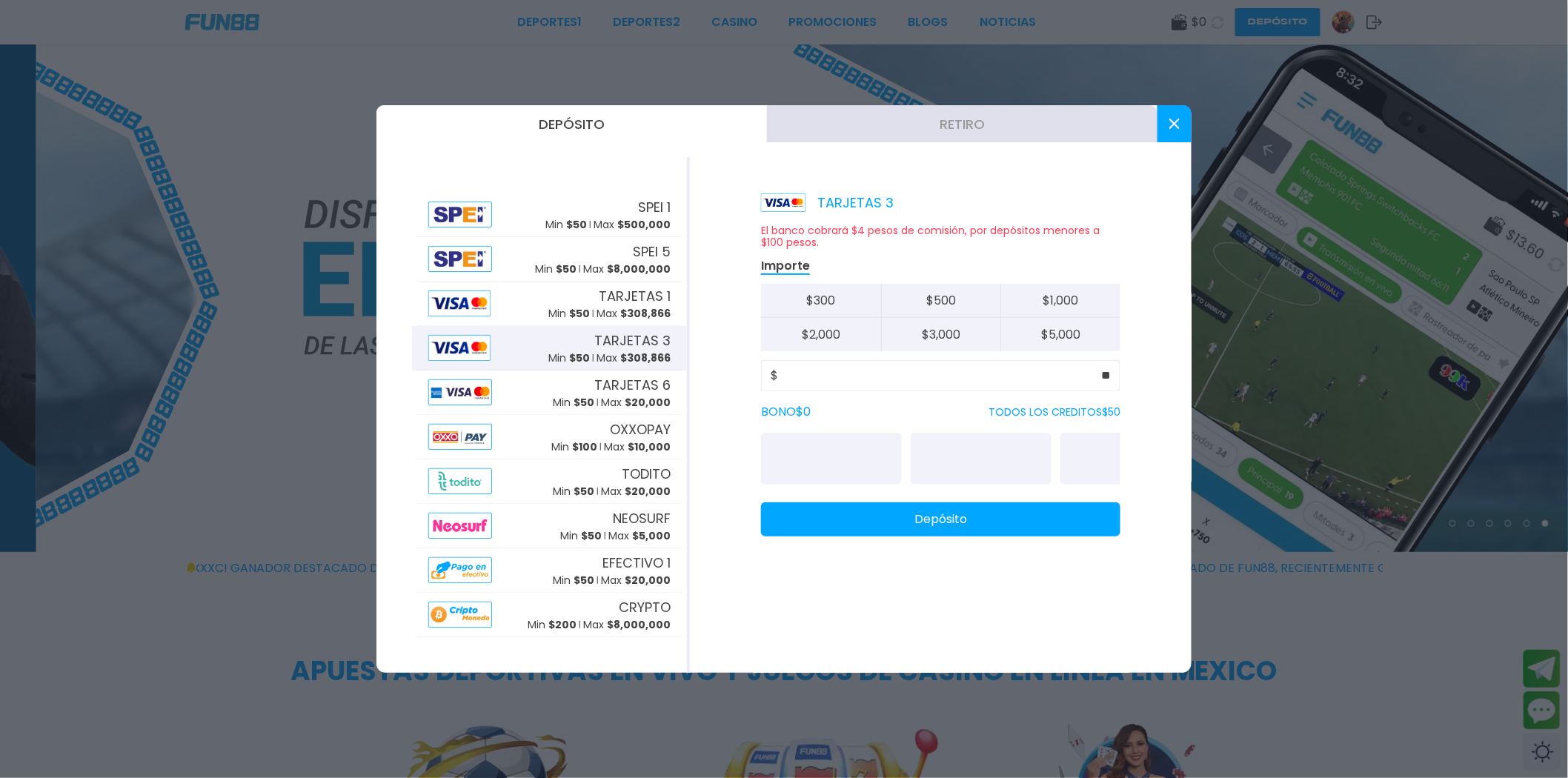 click on "Depósito" at bounding box center [940, 519] 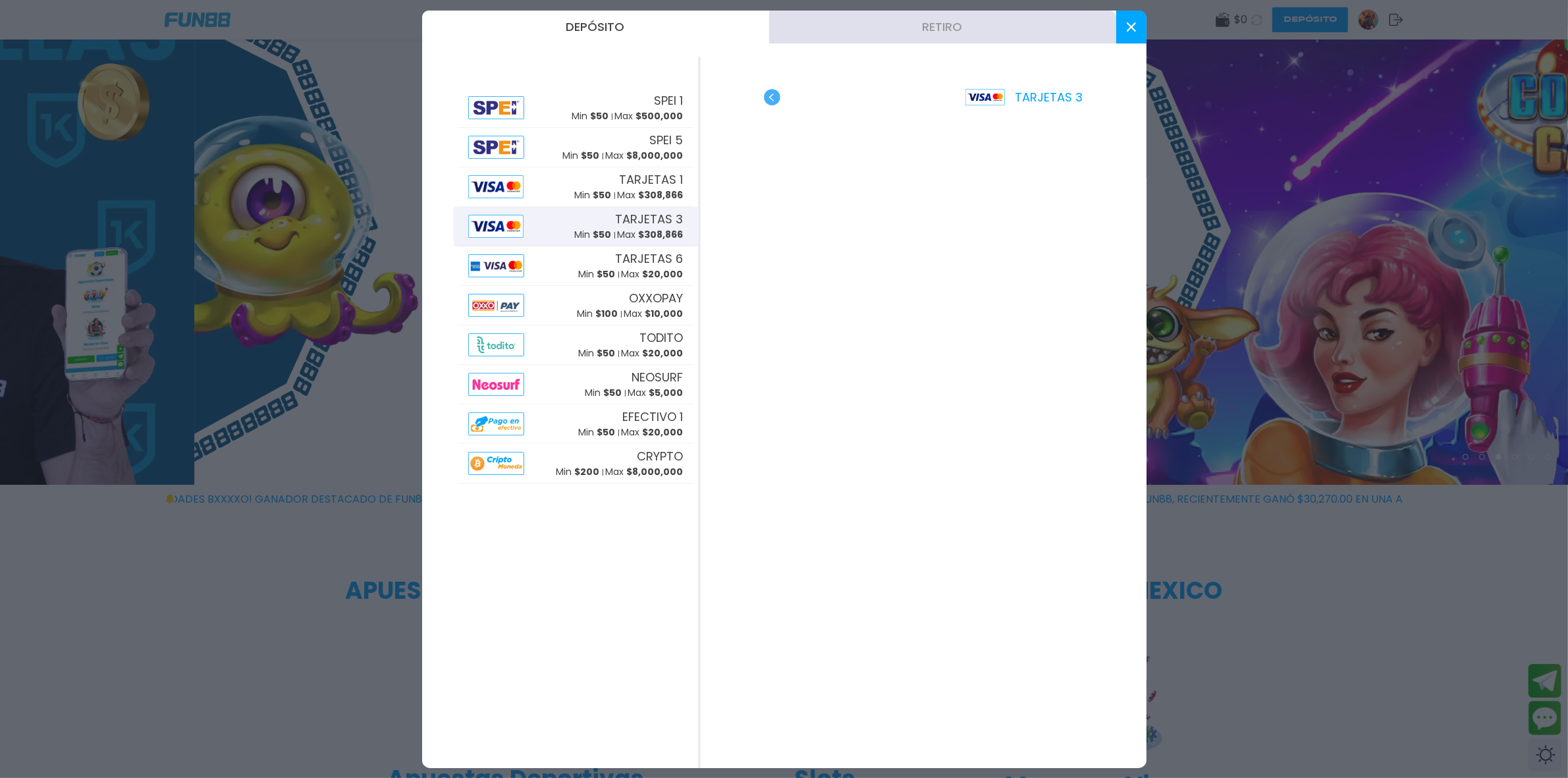 scroll, scrollTop: 165, scrollLeft: 0, axis: vertical 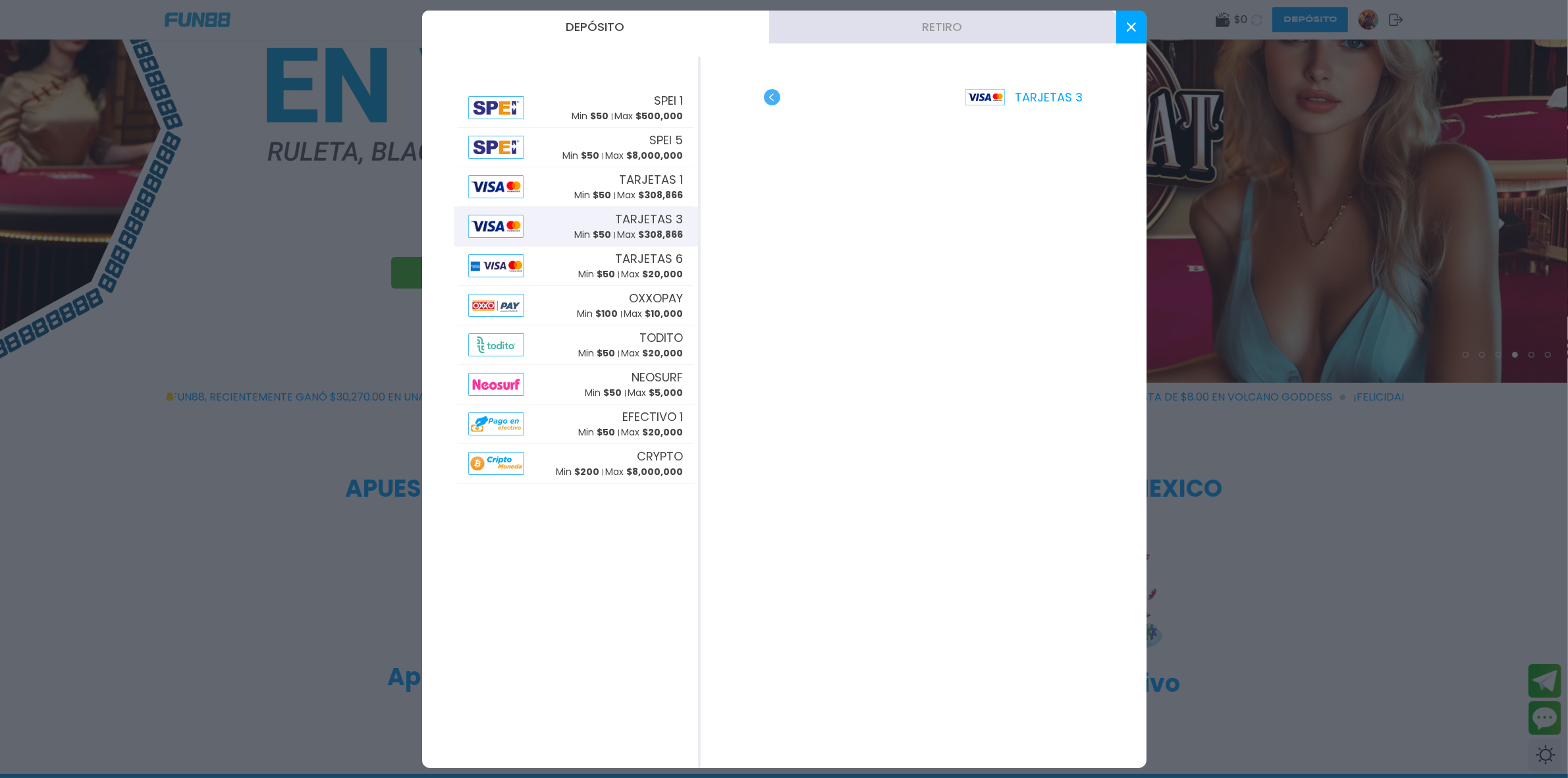 click on "Retiro" at bounding box center [942, 27] 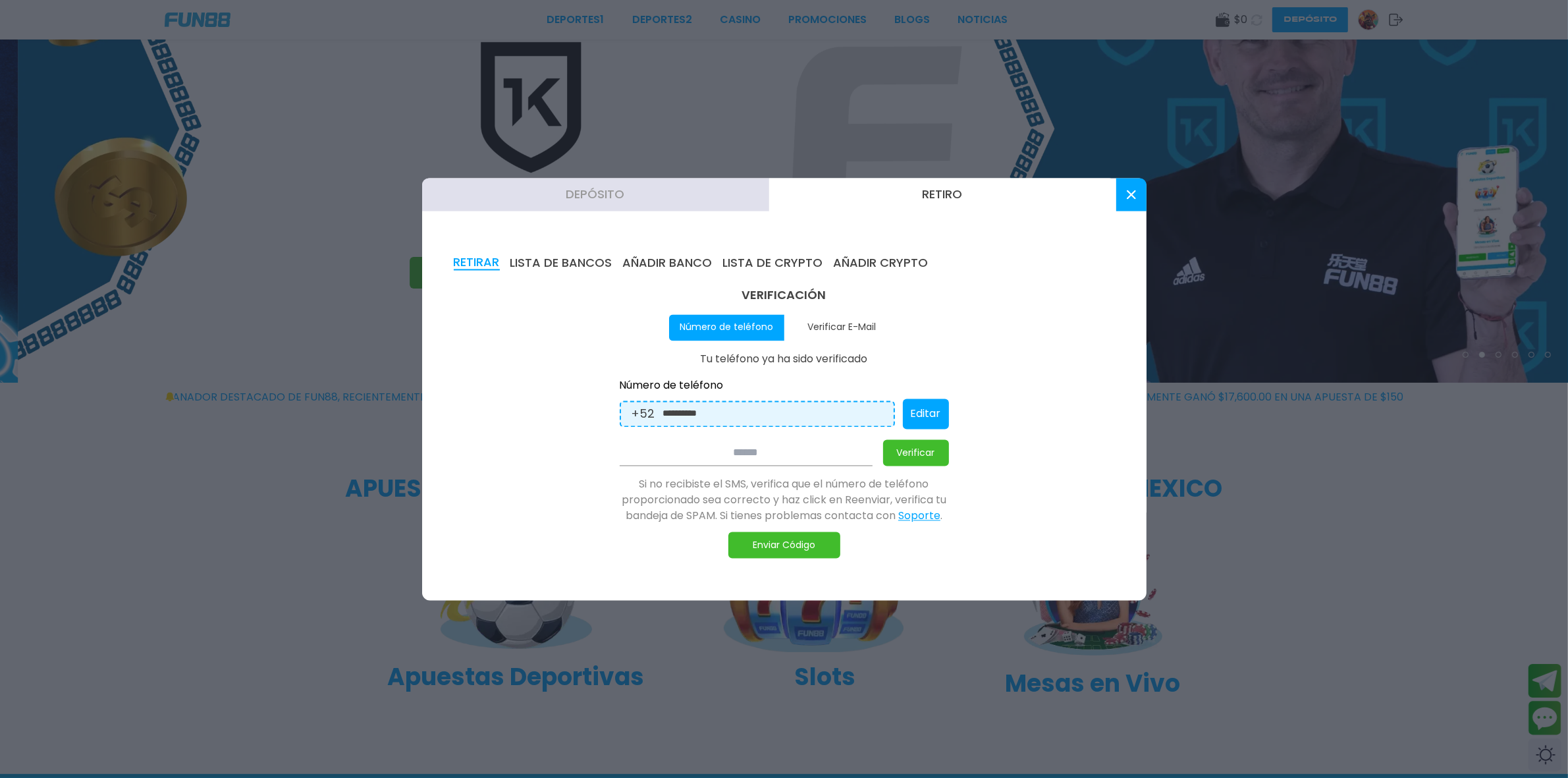 click at bounding box center (784, 389) 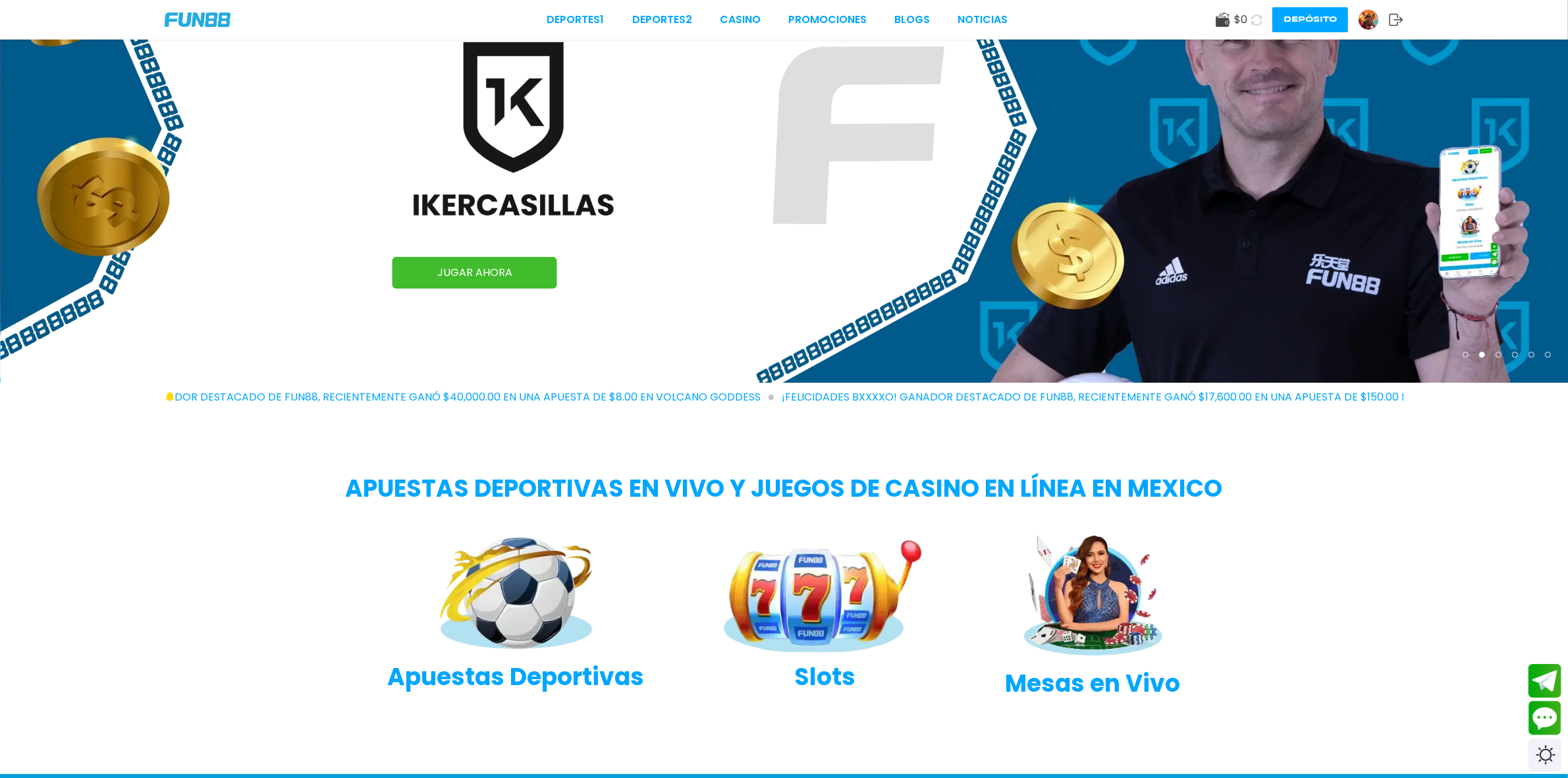 click at bounding box center [784, 128] 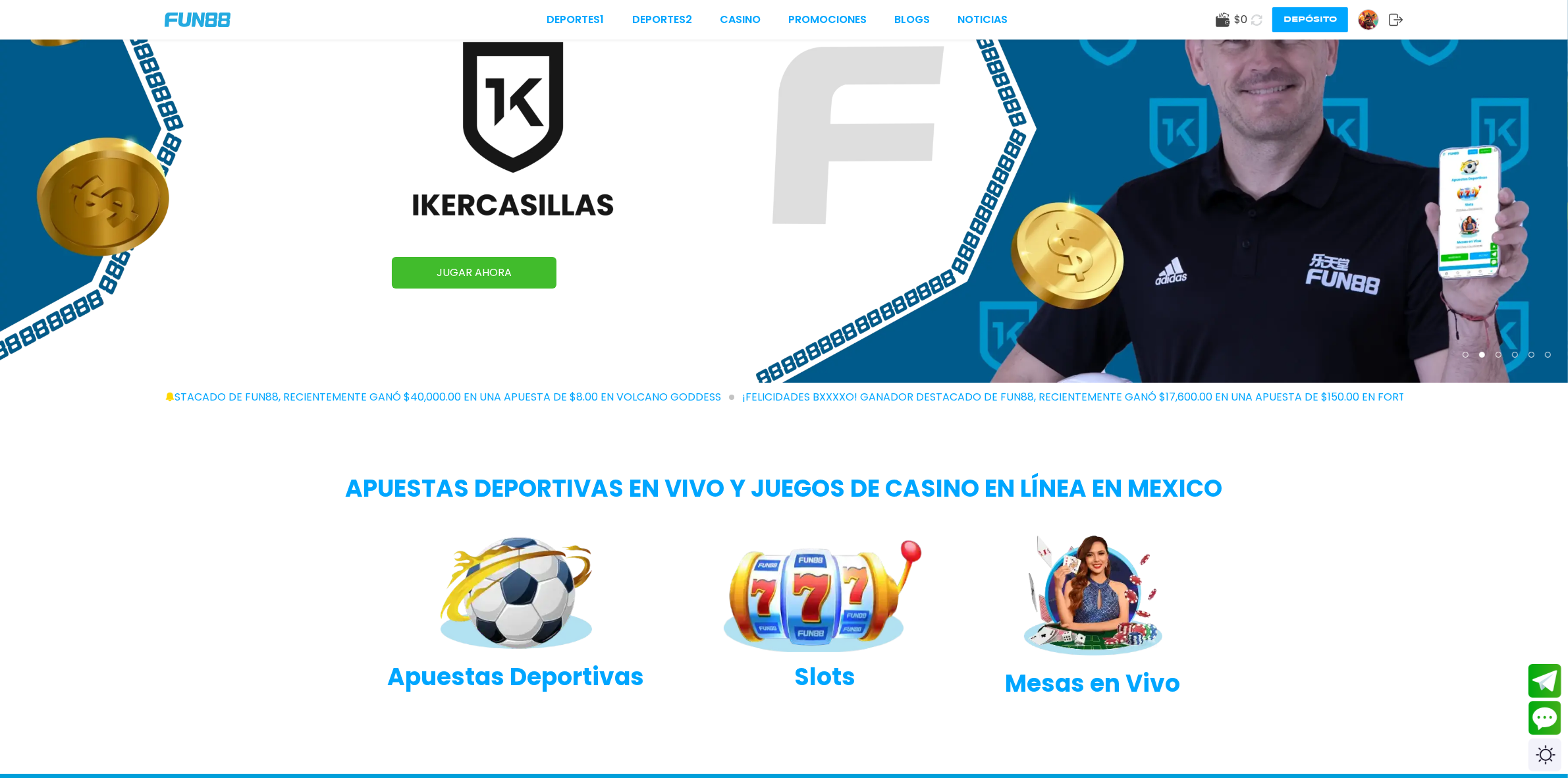 click on "$ 0 Depósito" at bounding box center (1239, 20) 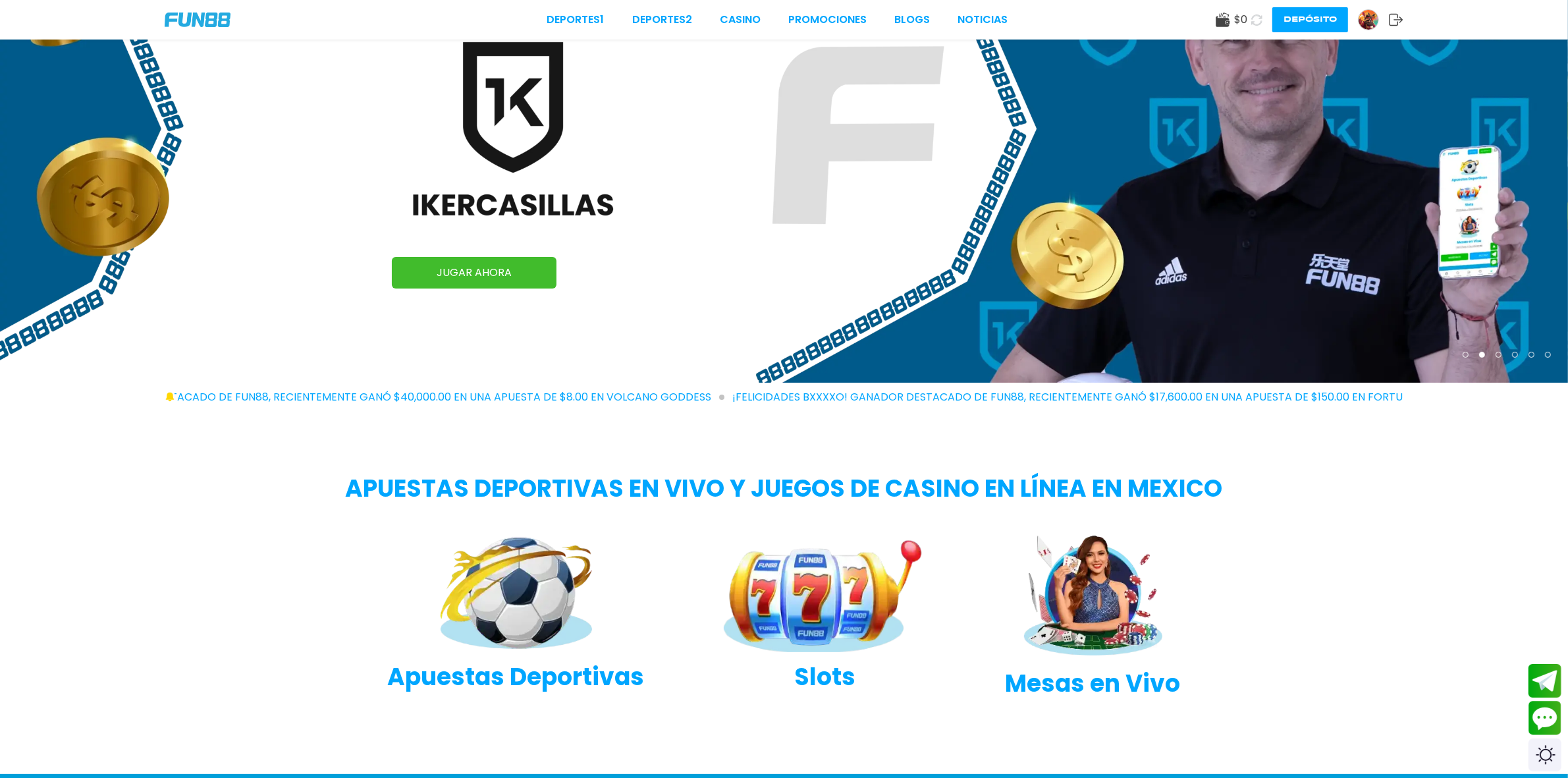 click 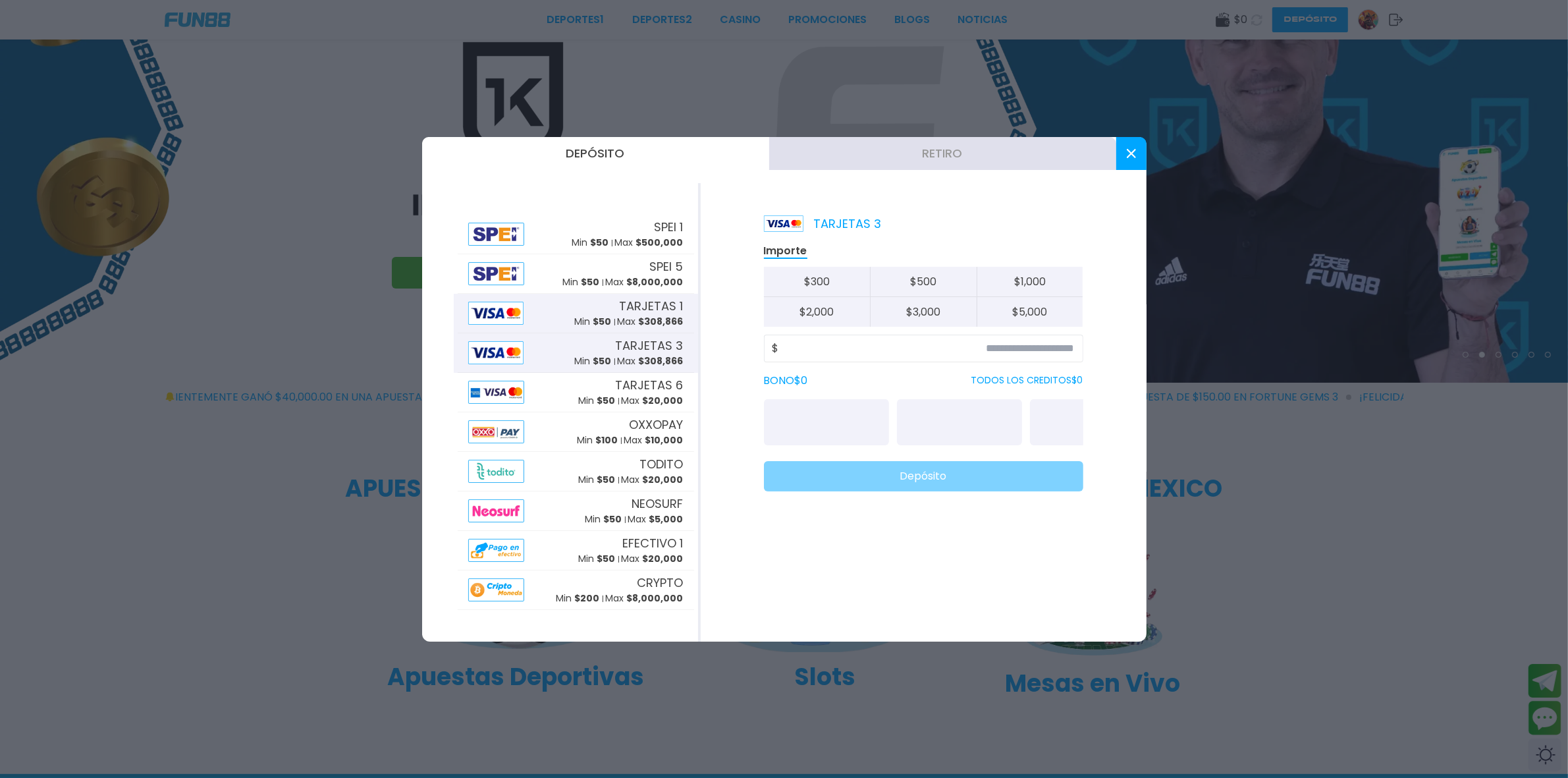 click at bounding box center (496, 313) 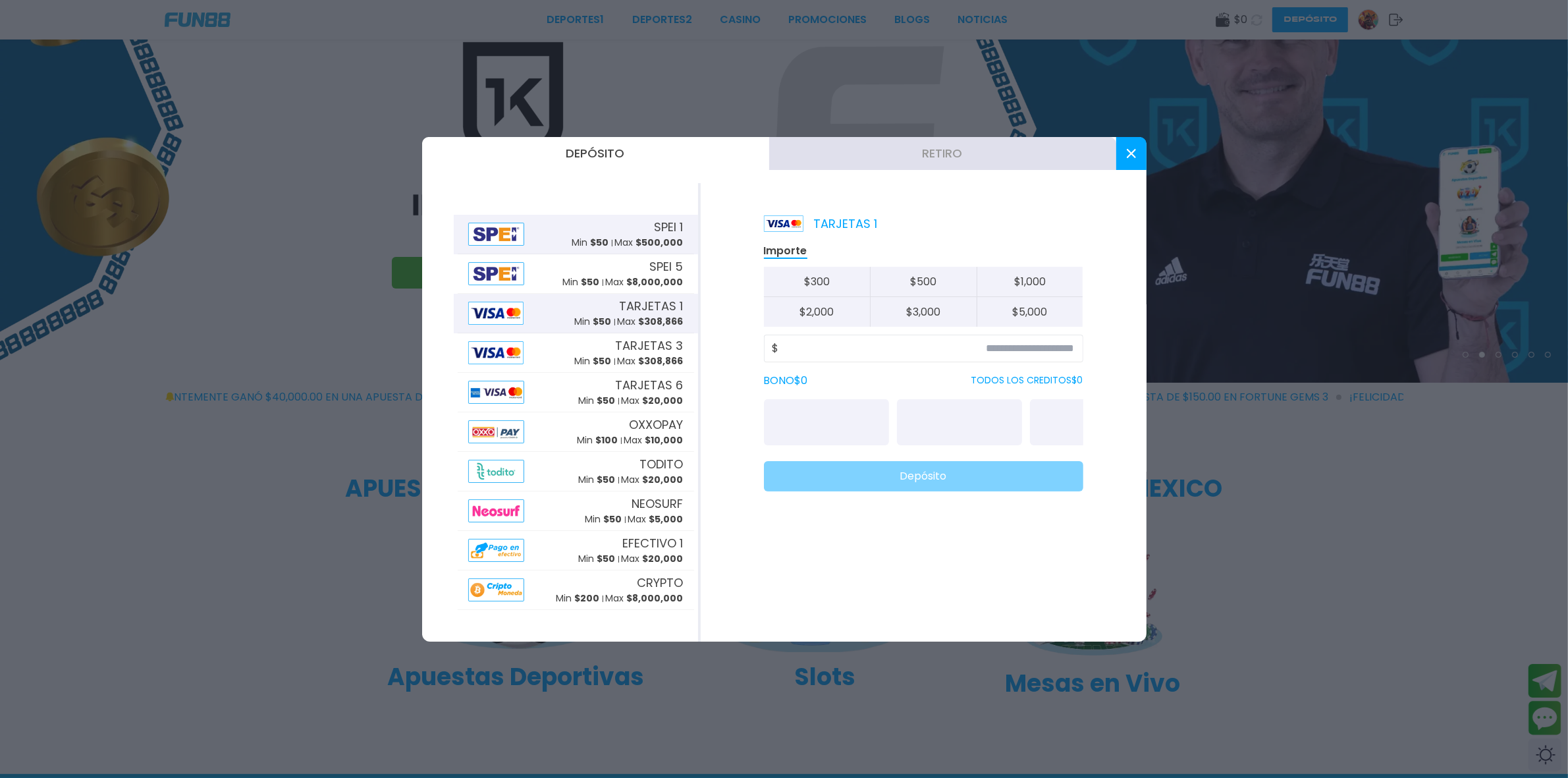 click on "SPEI 1 Min   $ 50 Max   $ 500,000" at bounding box center [576, 235] 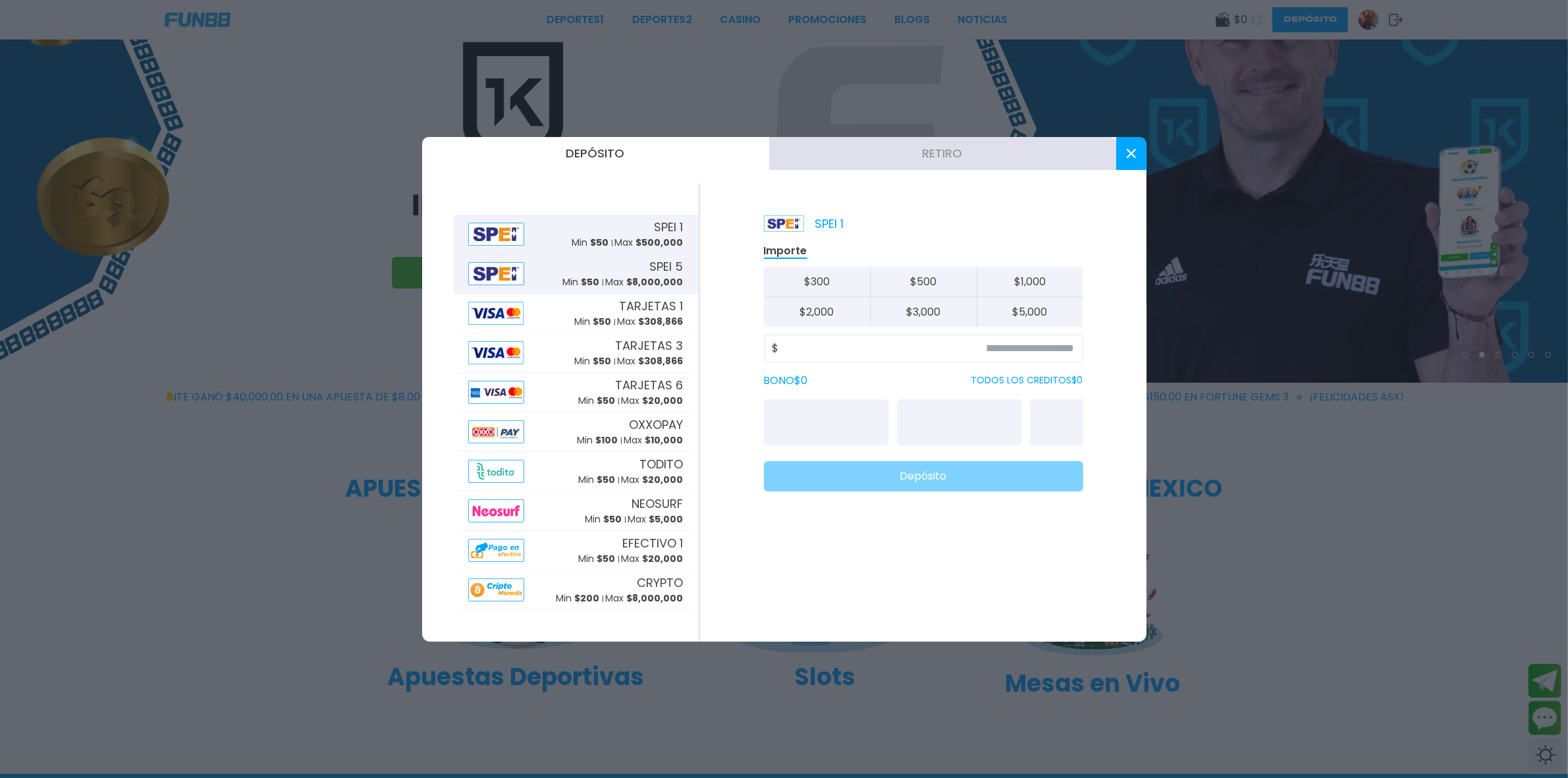 click on "SPEI 5 Min   $ 50 Max   $ 8,000,000" at bounding box center [623, 273] 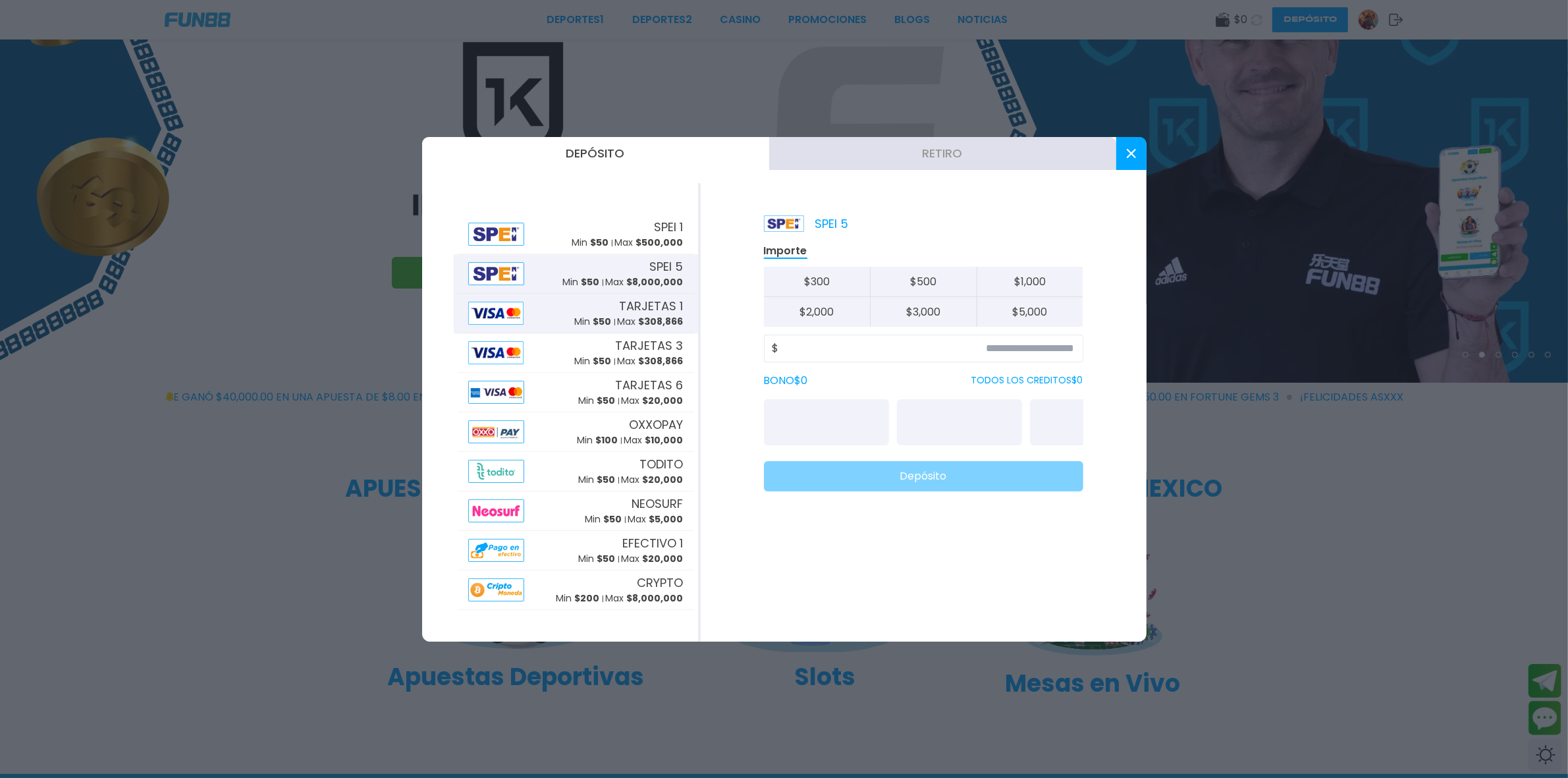 click on "TARJETAS 1 Min   $ 50 Max   $ 308,866" at bounding box center (576, 314) 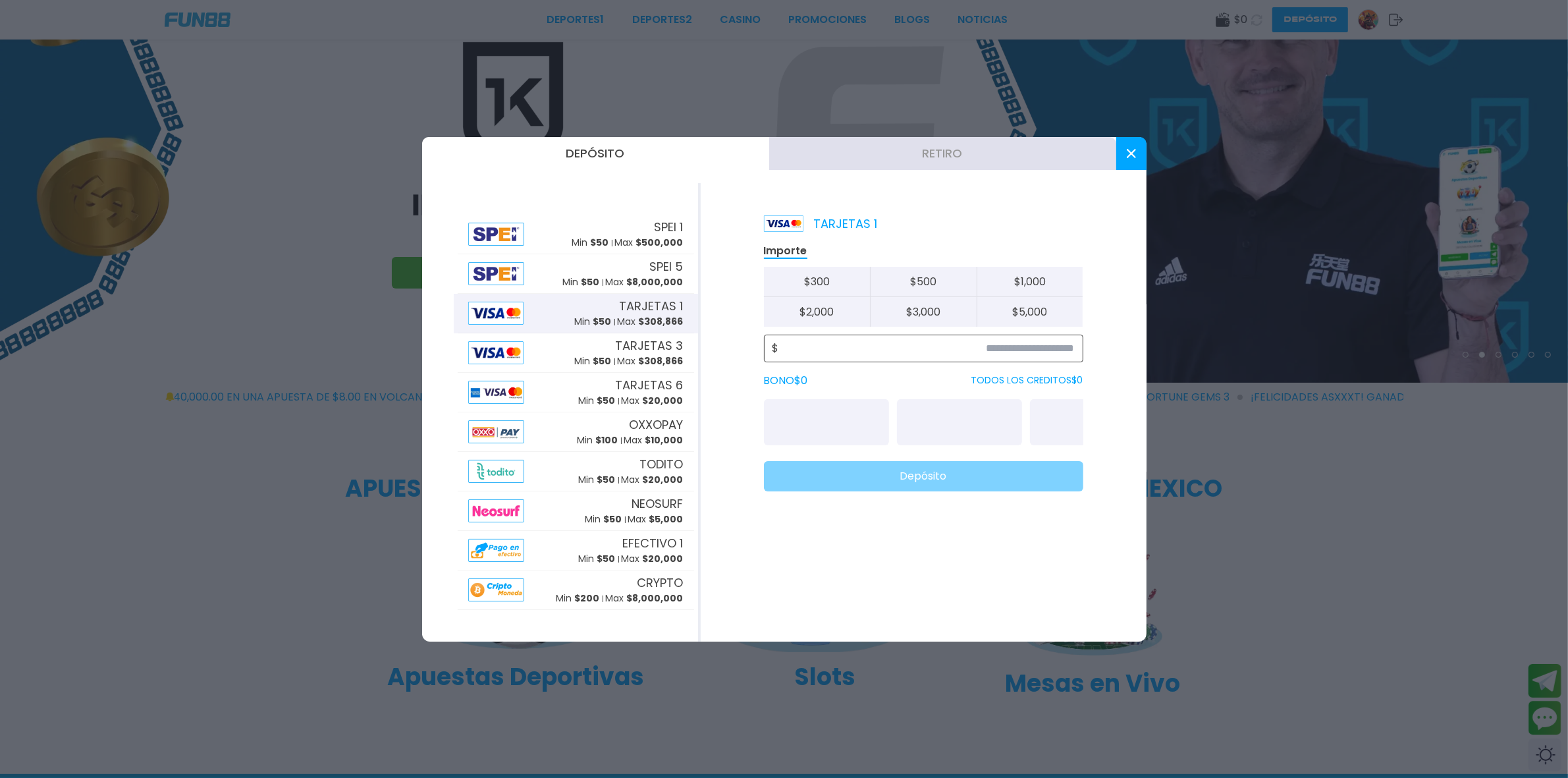 click at bounding box center (927, 348) 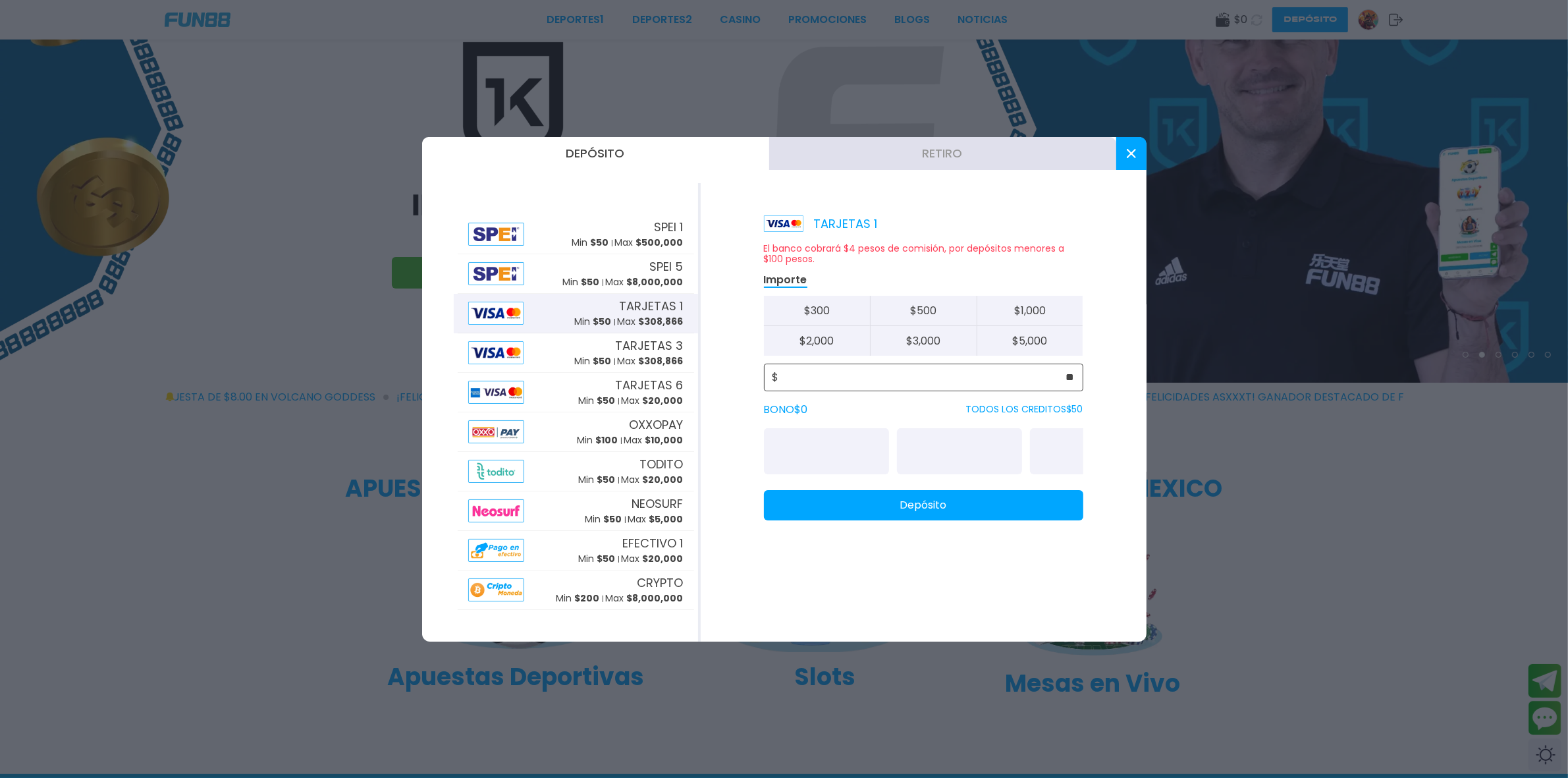 type on "**" 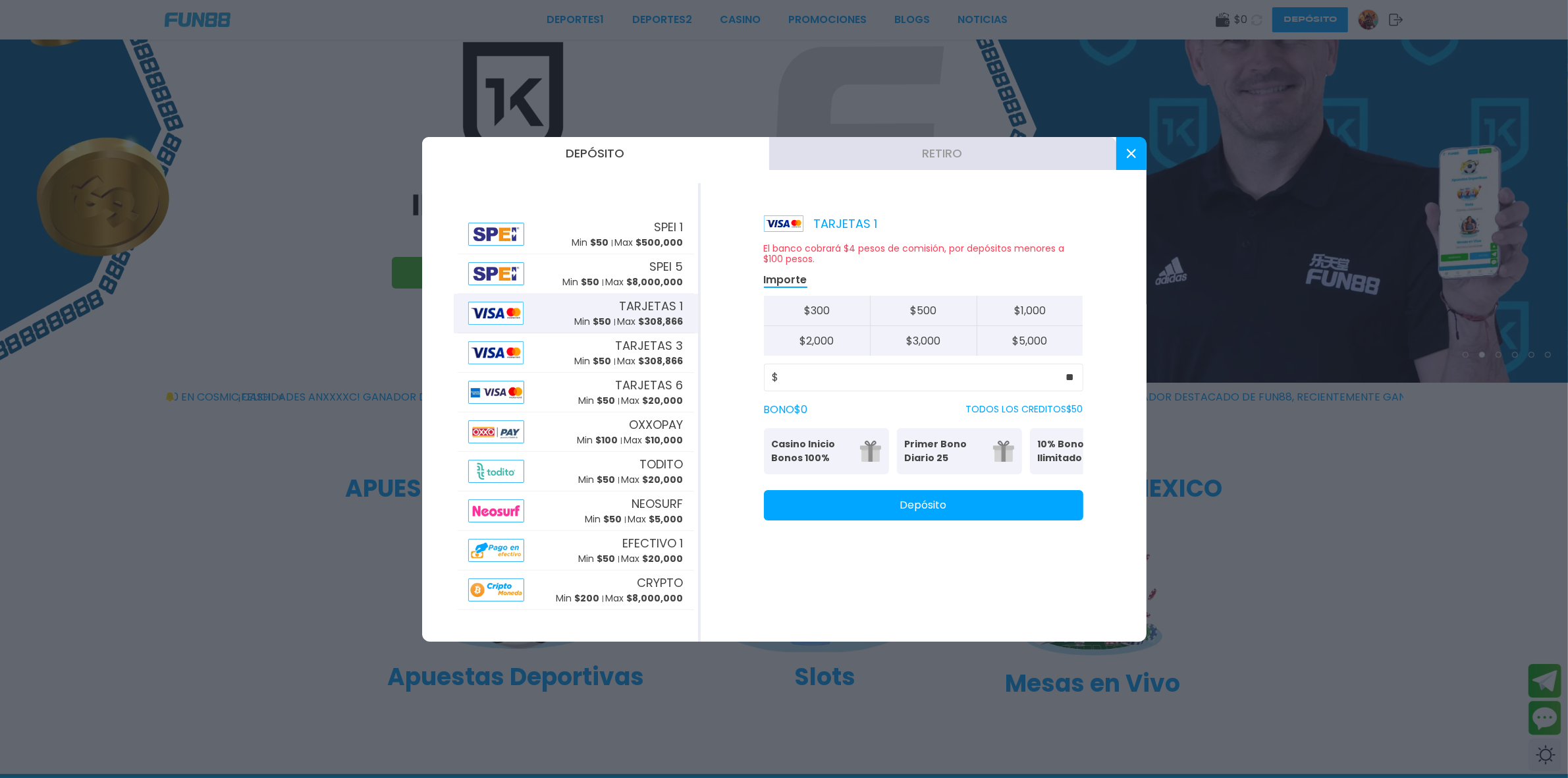 click on "TARJETAS 1 Min   $ 50 Max   $ 308,866" at bounding box center (576, 314) 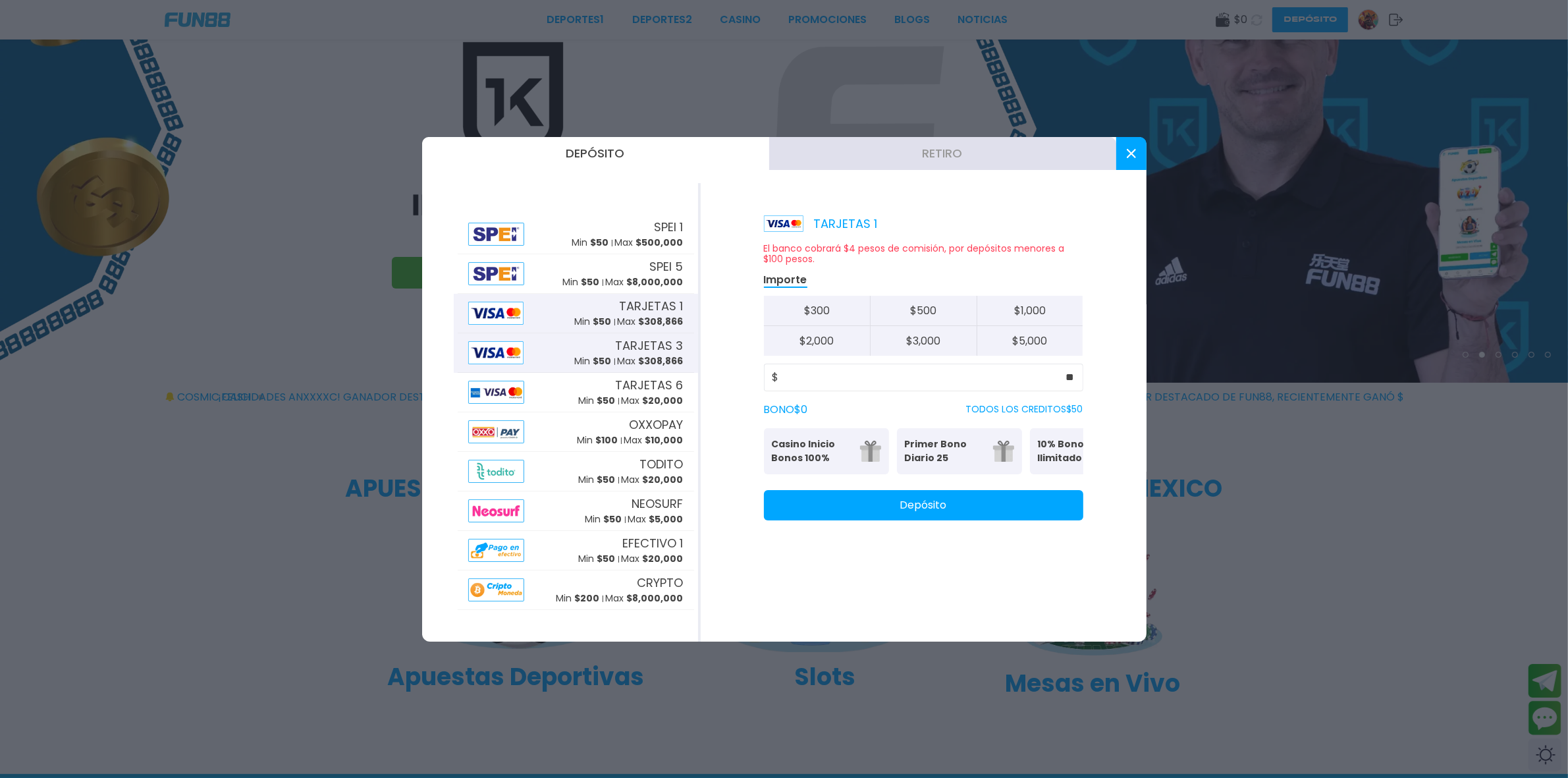 click on "TARJETAS 3 Min   $ 50 Max   $ 308,866" at bounding box center (576, 353) 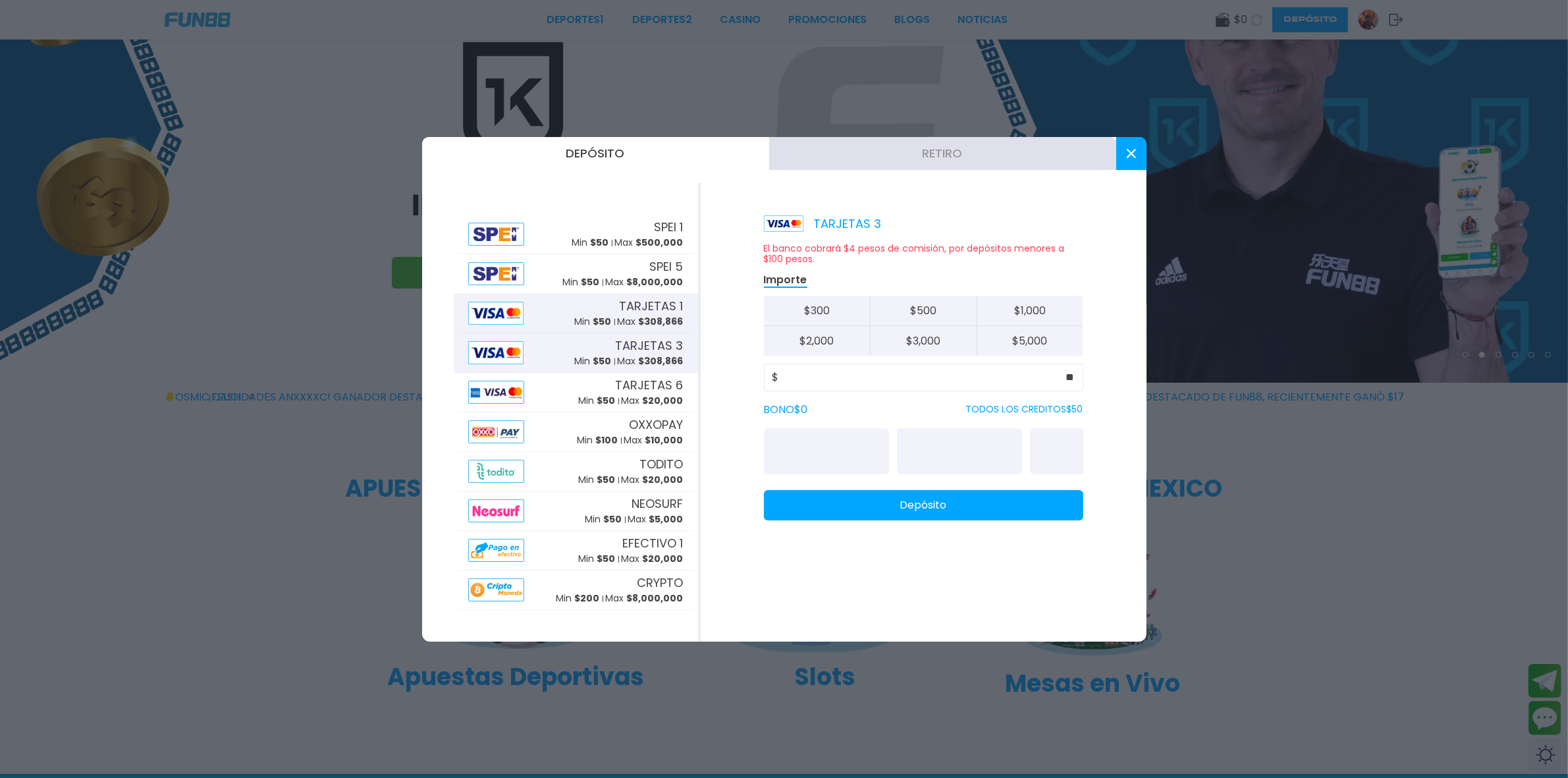 click on "TARJETAS 1 Min   $ 50 Max   $ 308,866" at bounding box center [576, 314] 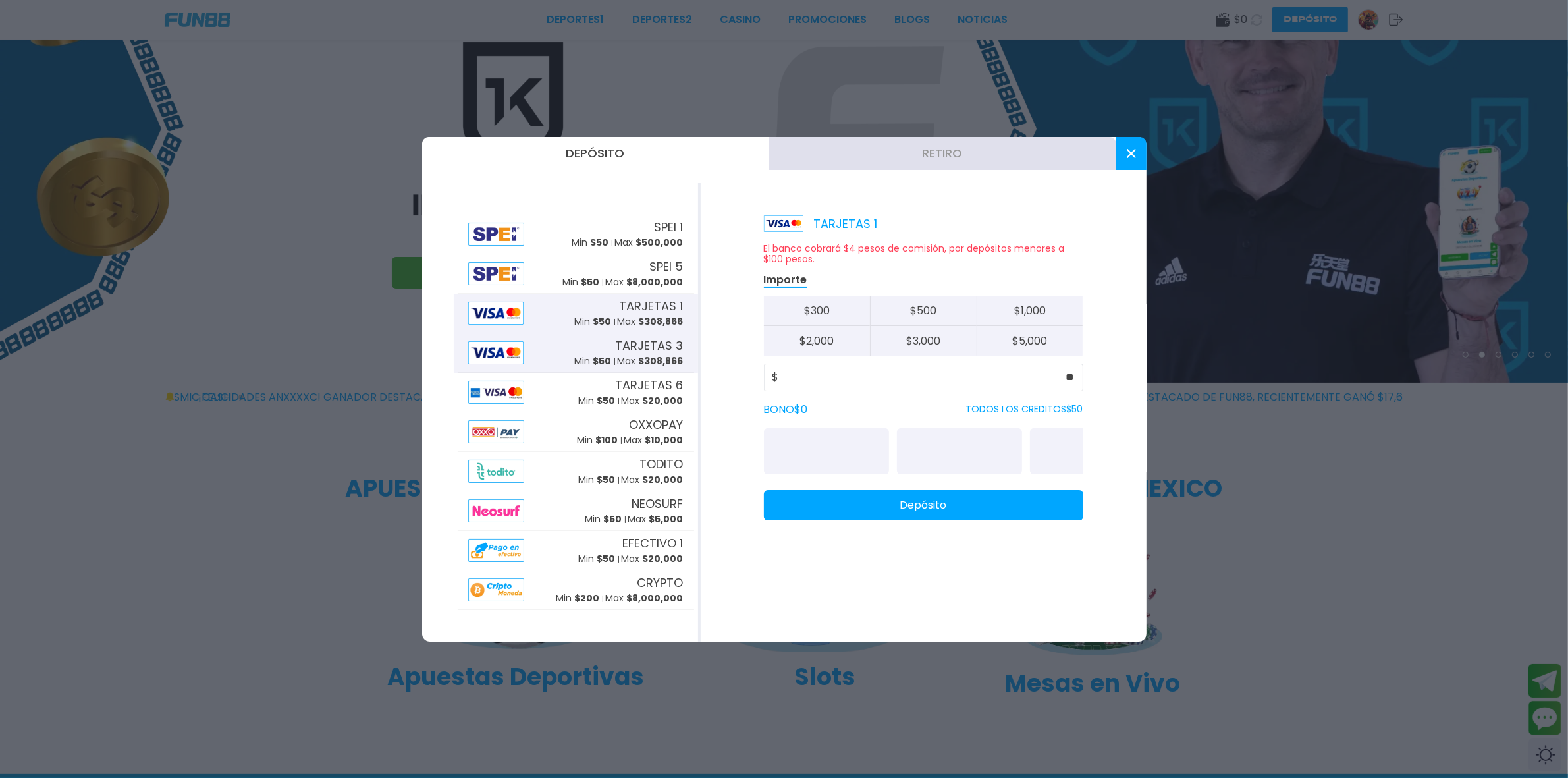 click on "TARJETAS 3 Min   $ 50 Max   $ 308,866" at bounding box center [576, 353] 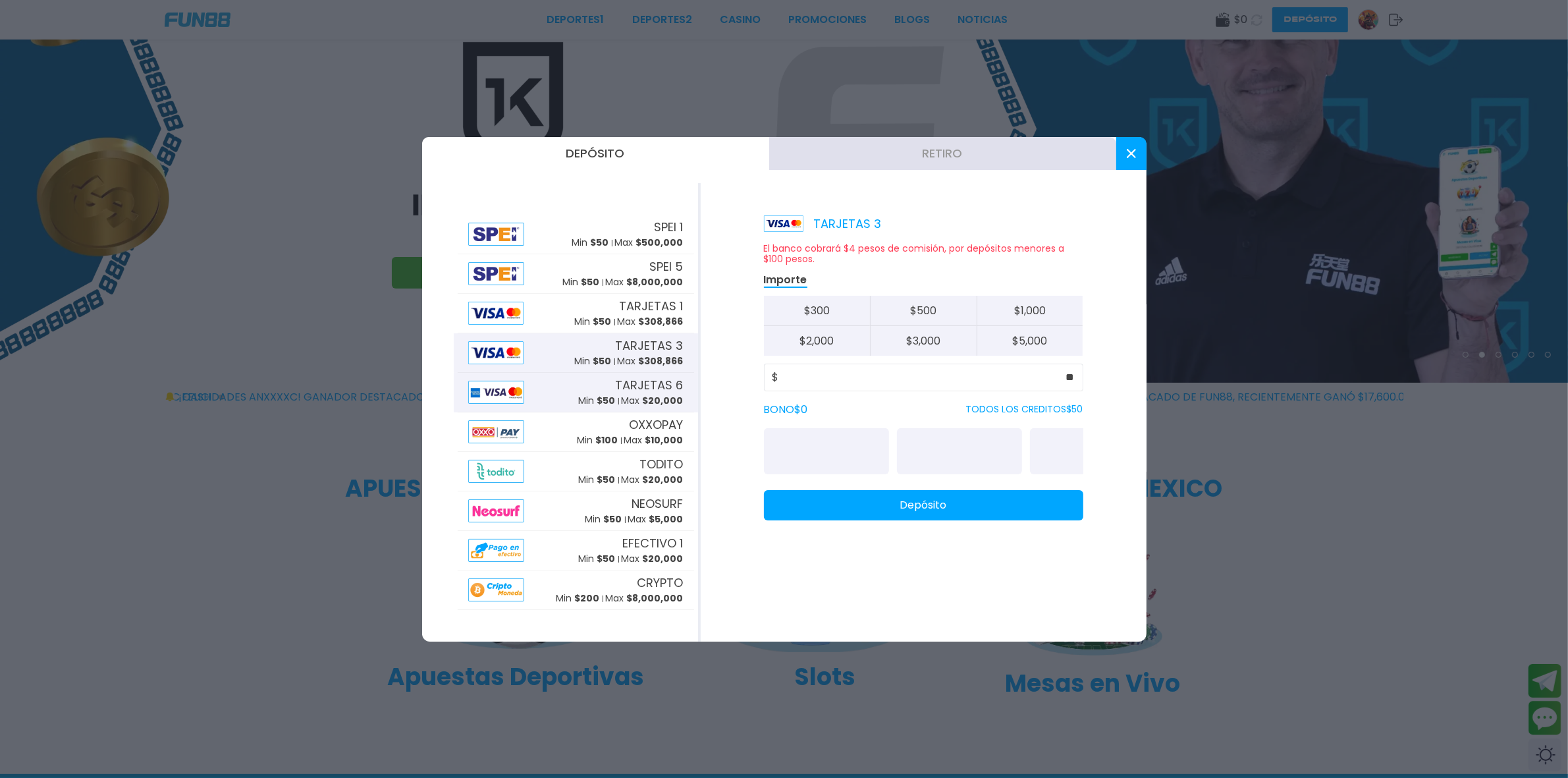 click on "TARJETAS 6 Min   $ 50 Max   $ 20,000" at bounding box center (576, 393) 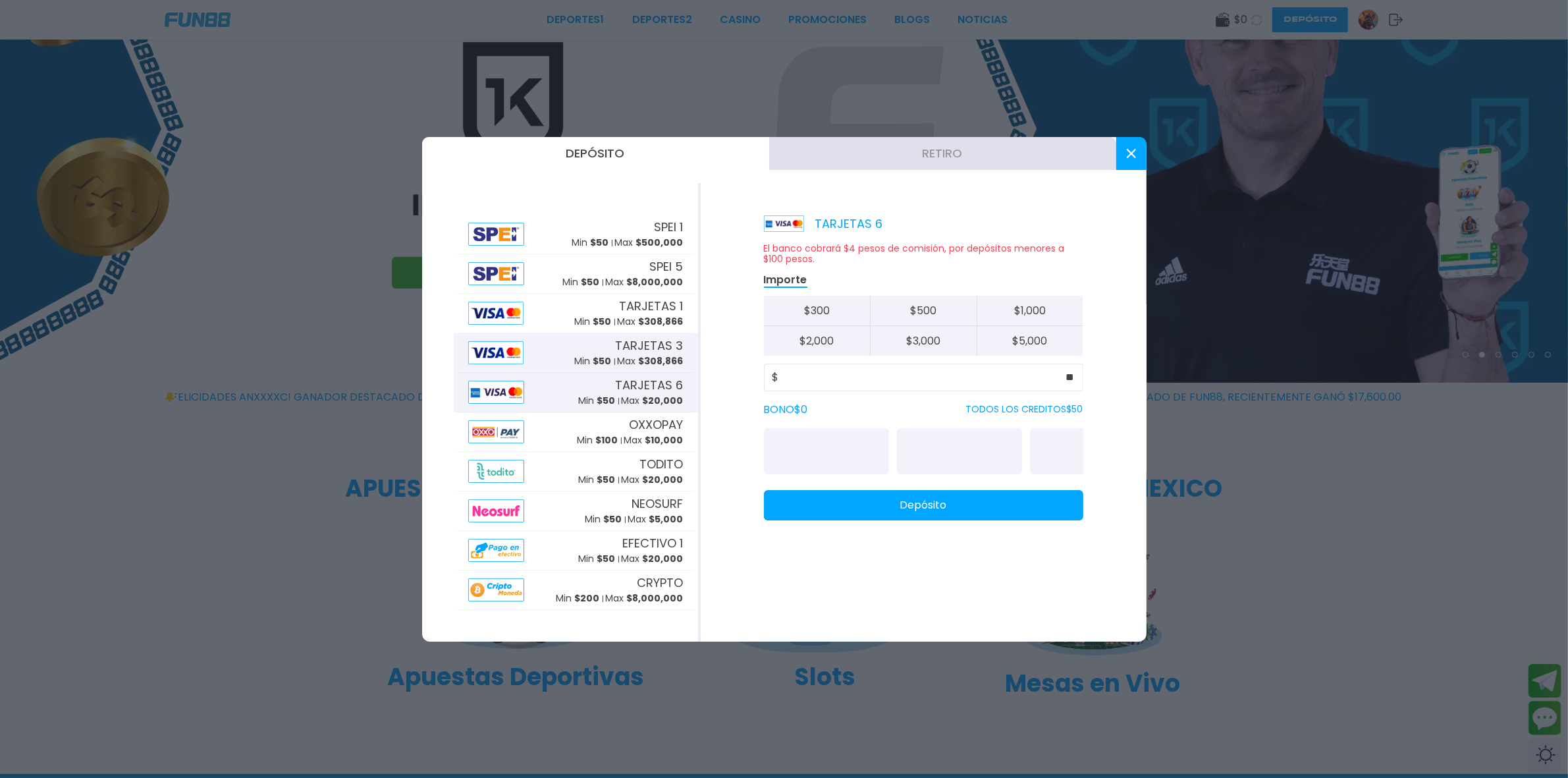click on "TARJETAS 3 Min   $ 50 Max   $ 308,866" at bounding box center [629, 352] 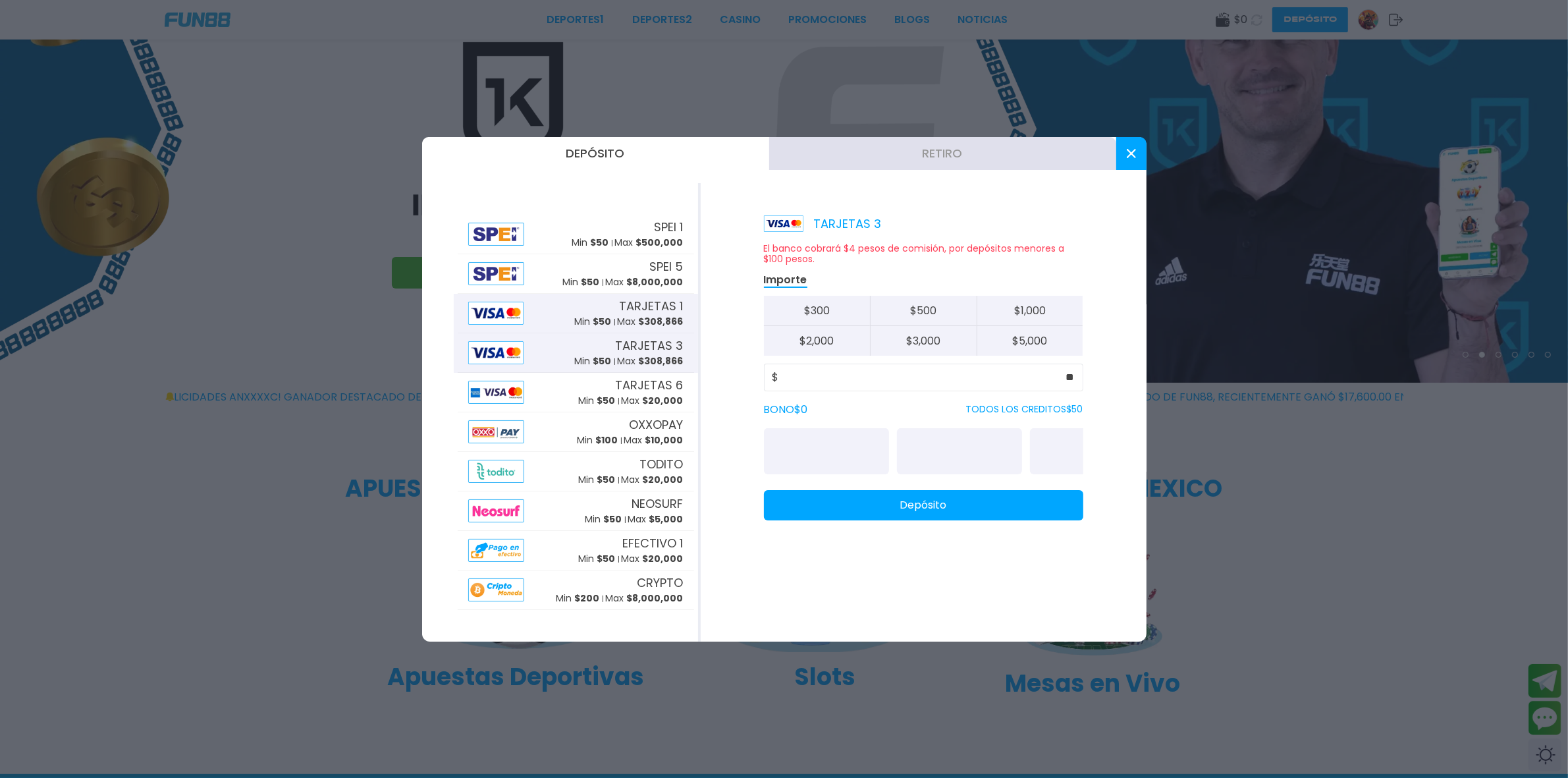 click on "TARJETAS 1 Min   $ 50 Max   $ 308,866" at bounding box center [629, 313] 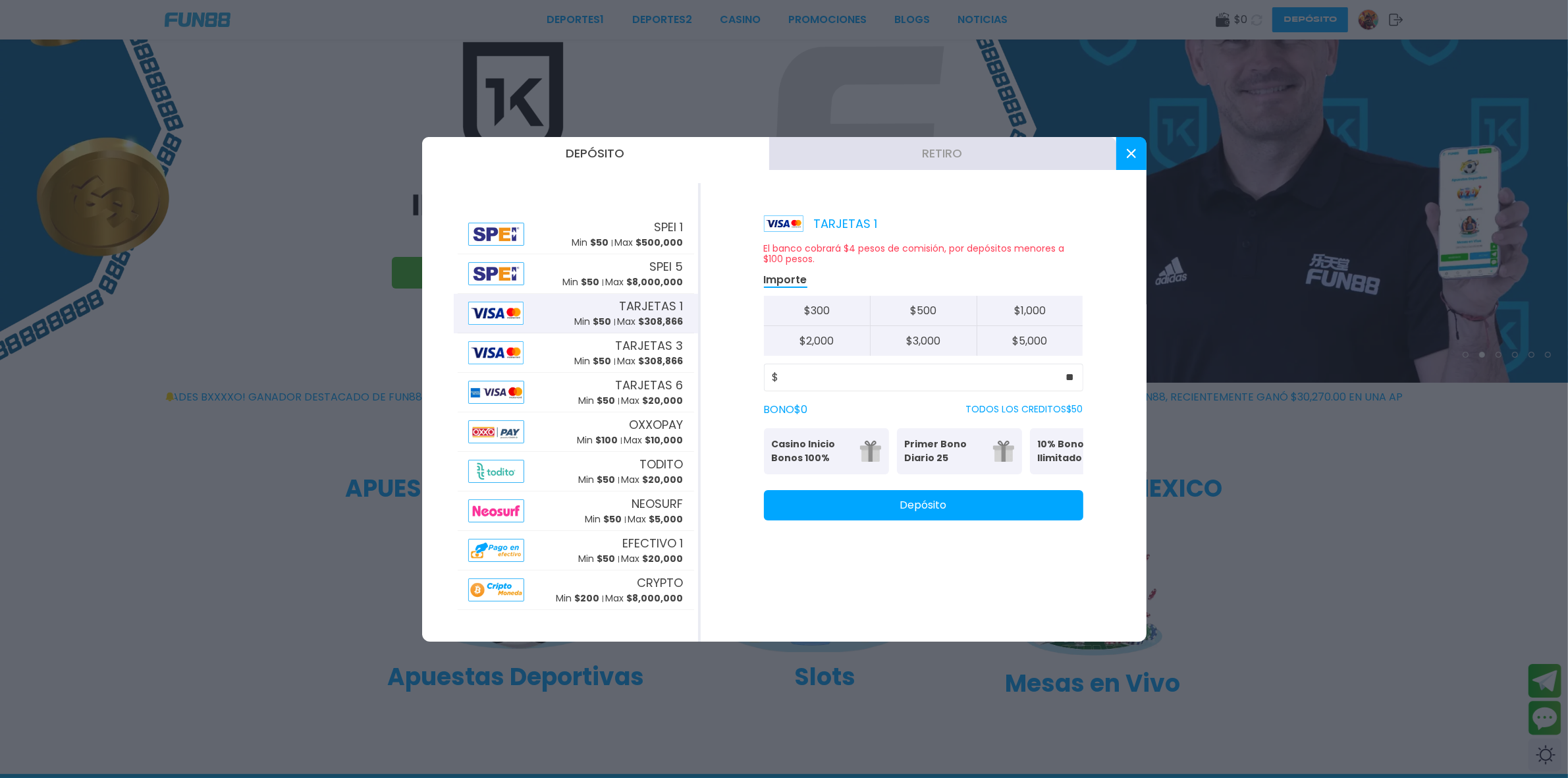 click on "Depósito" at bounding box center [923, 505] 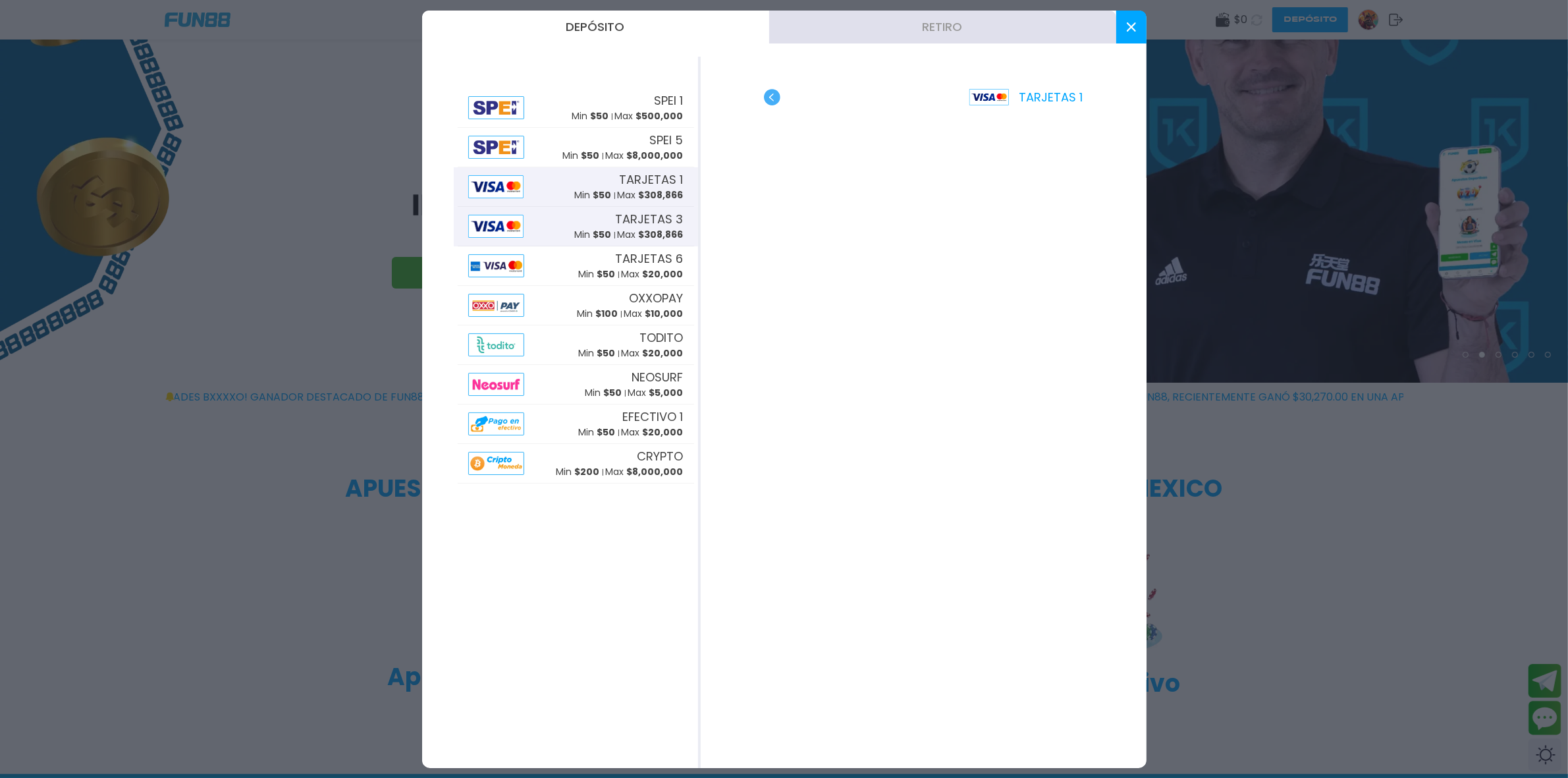 click on "TARJETAS 3 Min   $ 50 Max   $ 308,866" at bounding box center [629, 226] 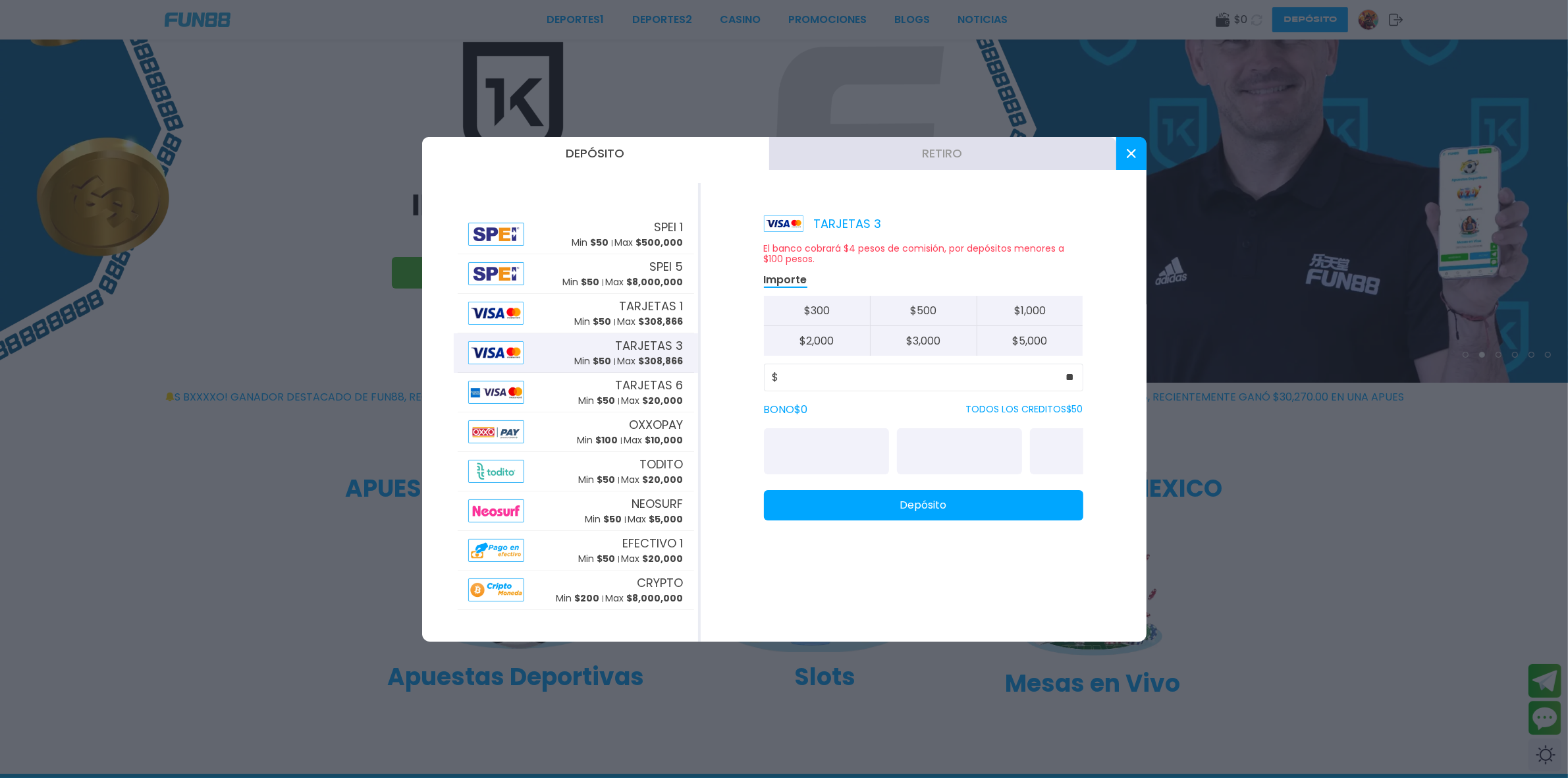 click on "SPEI 1 Min   $ 50 Max   $ 500,000 SPEI 5 Min   $ 50 Max   $ 8,000,000 TARJETAS 1 Min   $ 50 Max   $ 308,866 TARJETAS 3 Min   $ 50 Max   $ 308,866 TARJETAS 6 Min   $ 50 Max   $ 20,000 OXXOPAY Min   $ 100 Max   $ 10,000 TODITO Min   $ 50 Max   $ 20,000 NEOSURF Min   $ 50 Max   $ 5,000 EFECTIVO 1 Min   $ 50 Max   $ 20,000 CRYPTO Min   $ 200 Max   $ 8,000,000" at bounding box center [561, 412] 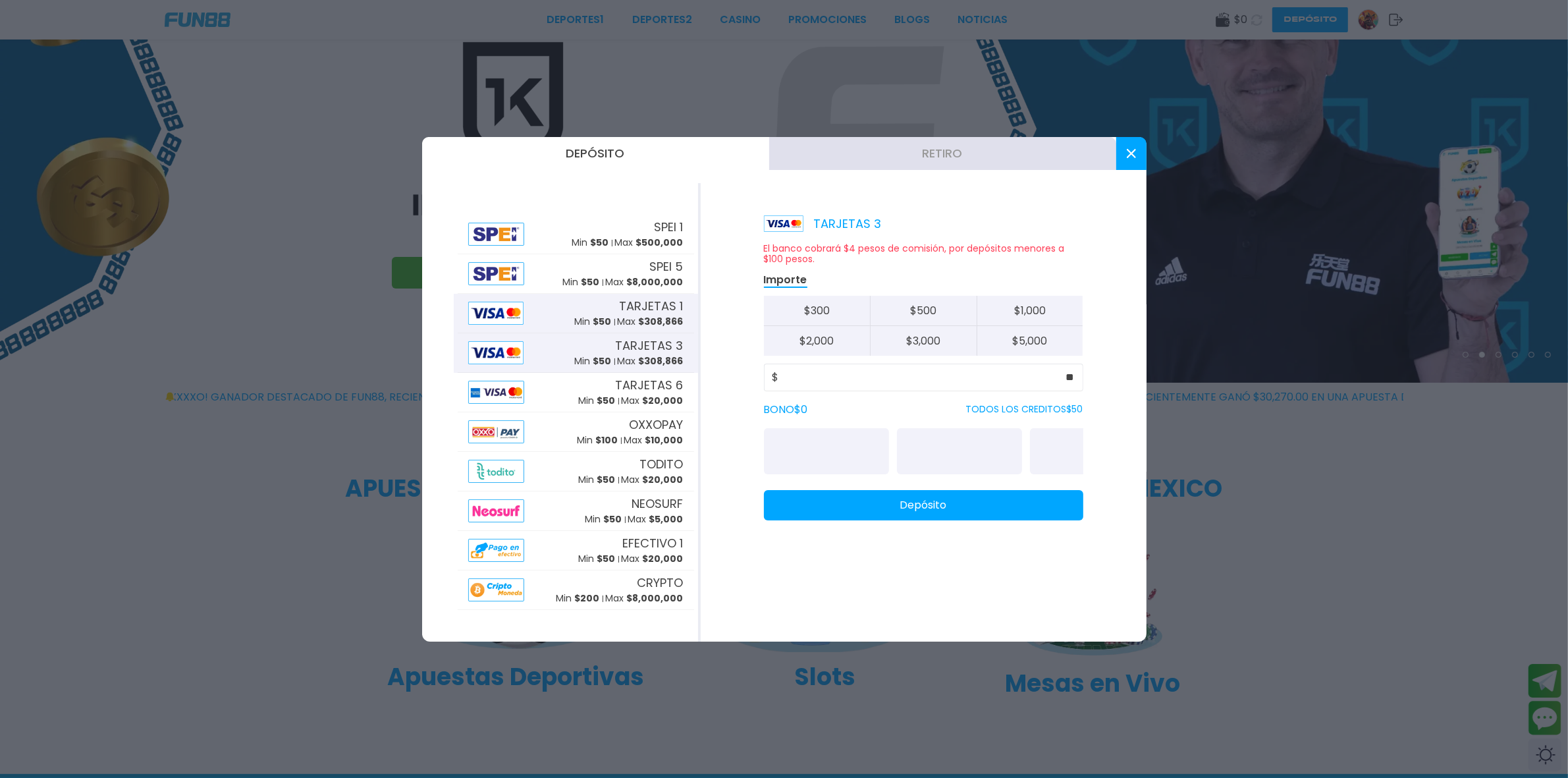 click on "Min   $ 50" at bounding box center [593, 321] 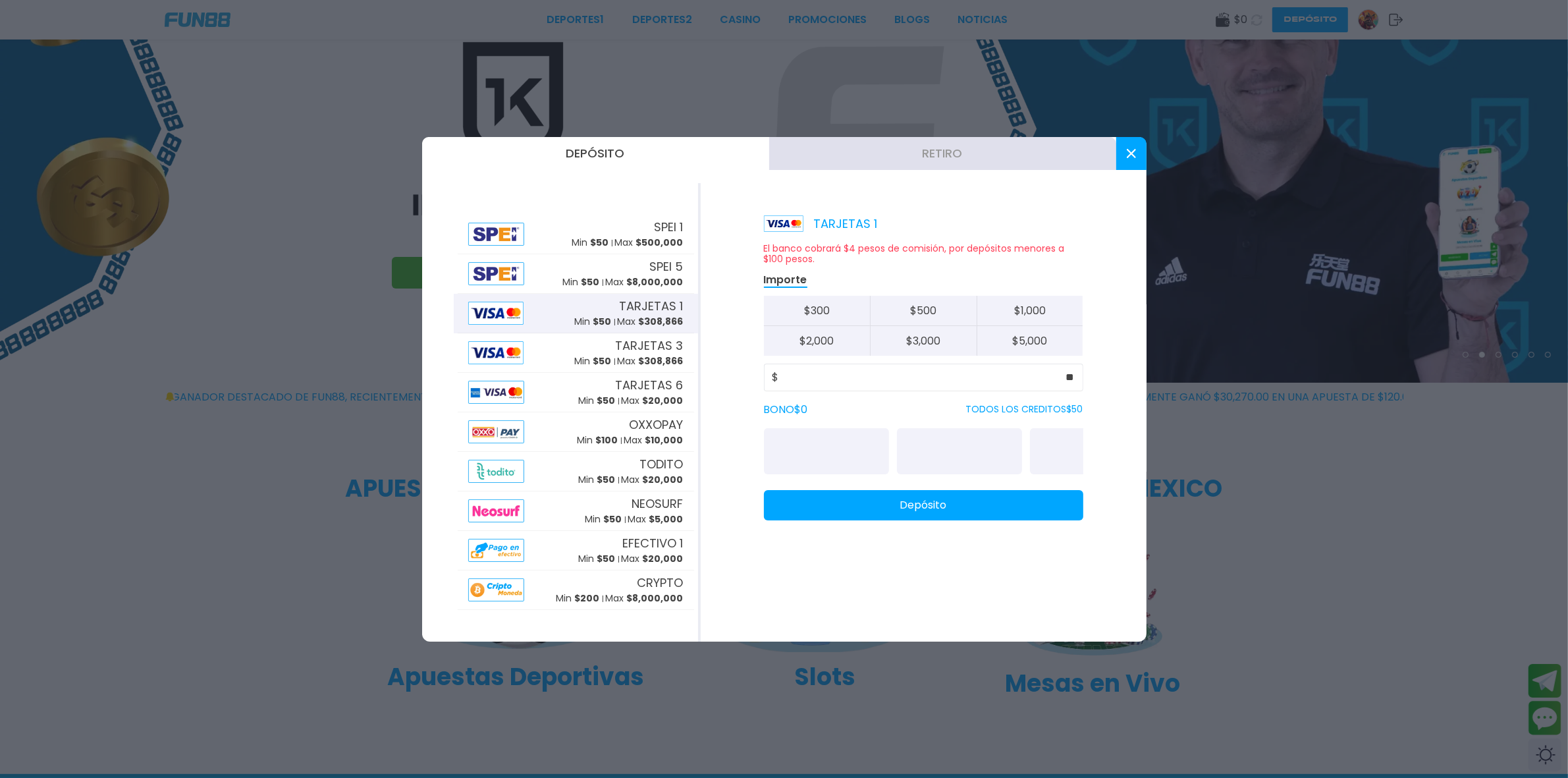 click on "Min   $ 50" at bounding box center (593, 321) 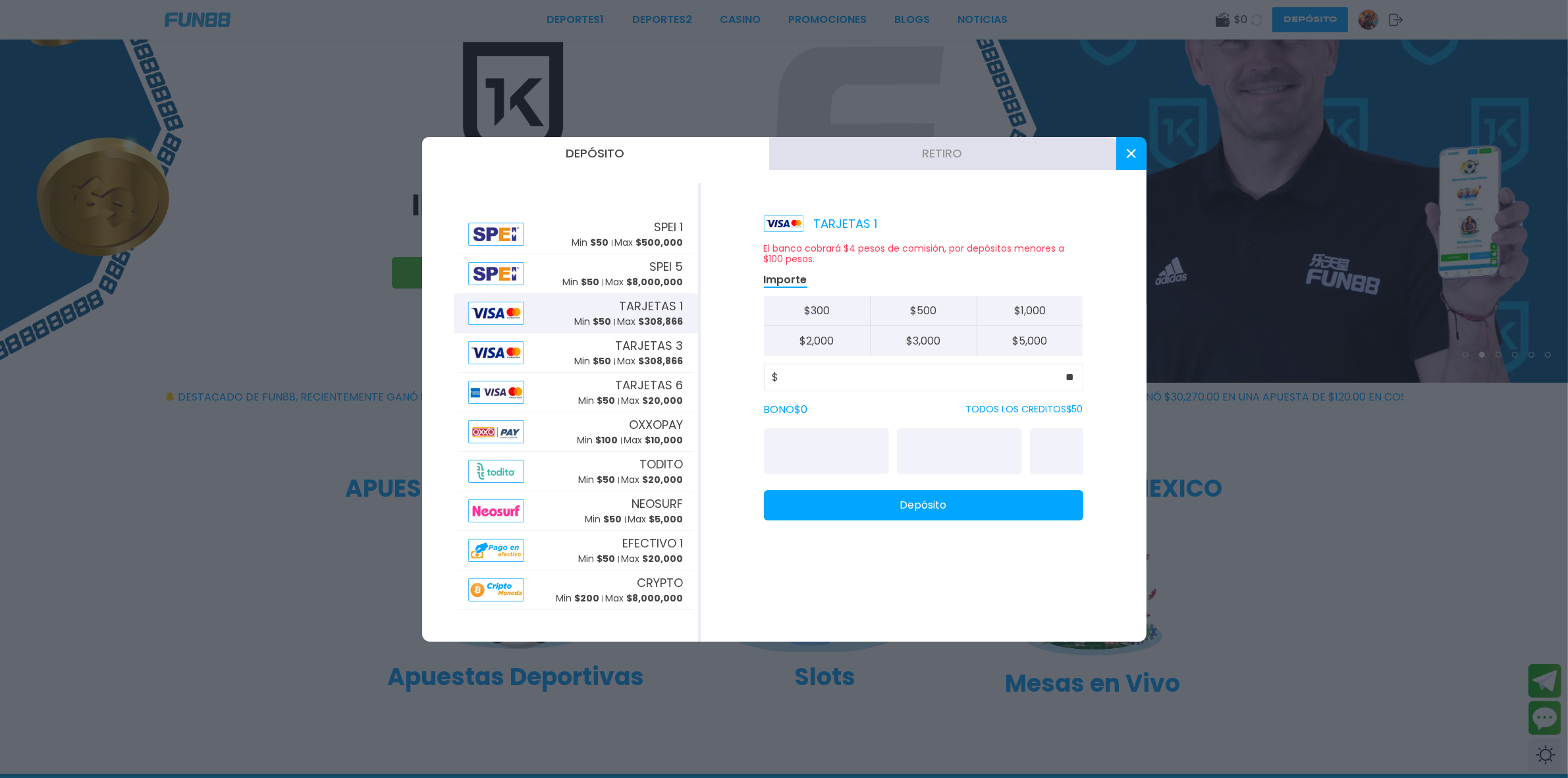 click on "Depósito" at bounding box center (923, 505) 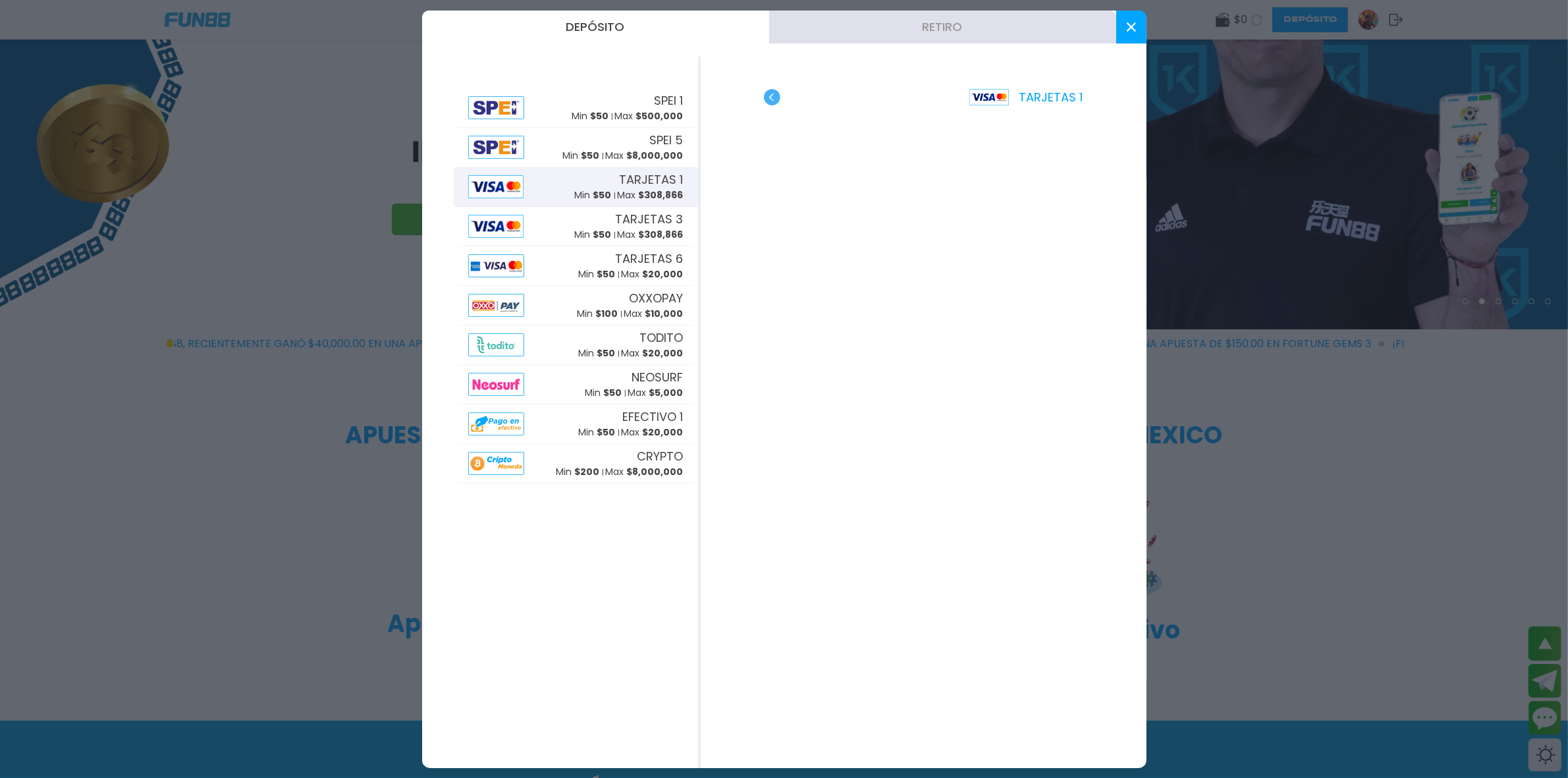 scroll, scrollTop: 247, scrollLeft: 0, axis: vertical 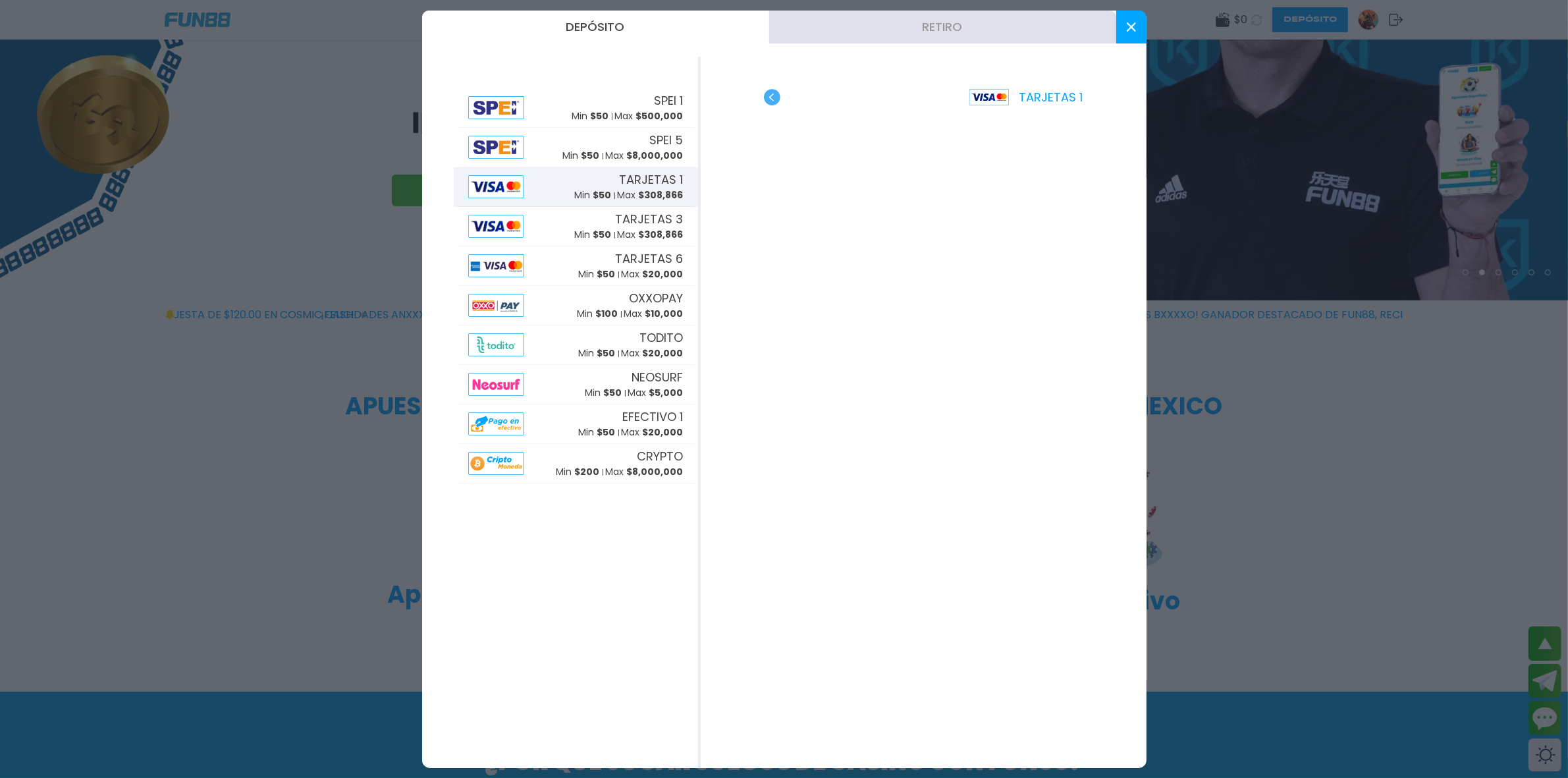 click 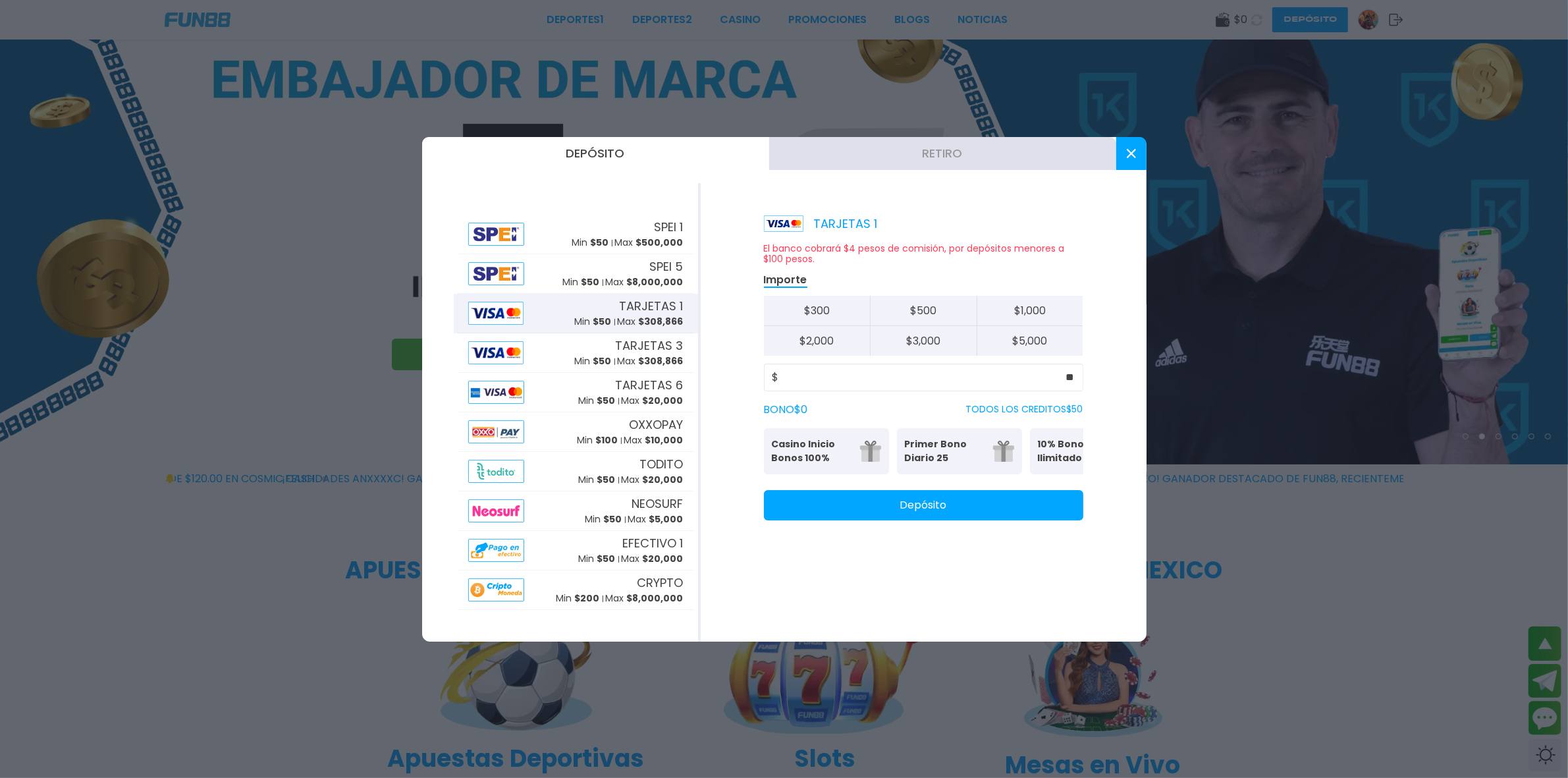 scroll, scrollTop: 82, scrollLeft: 0, axis: vertical 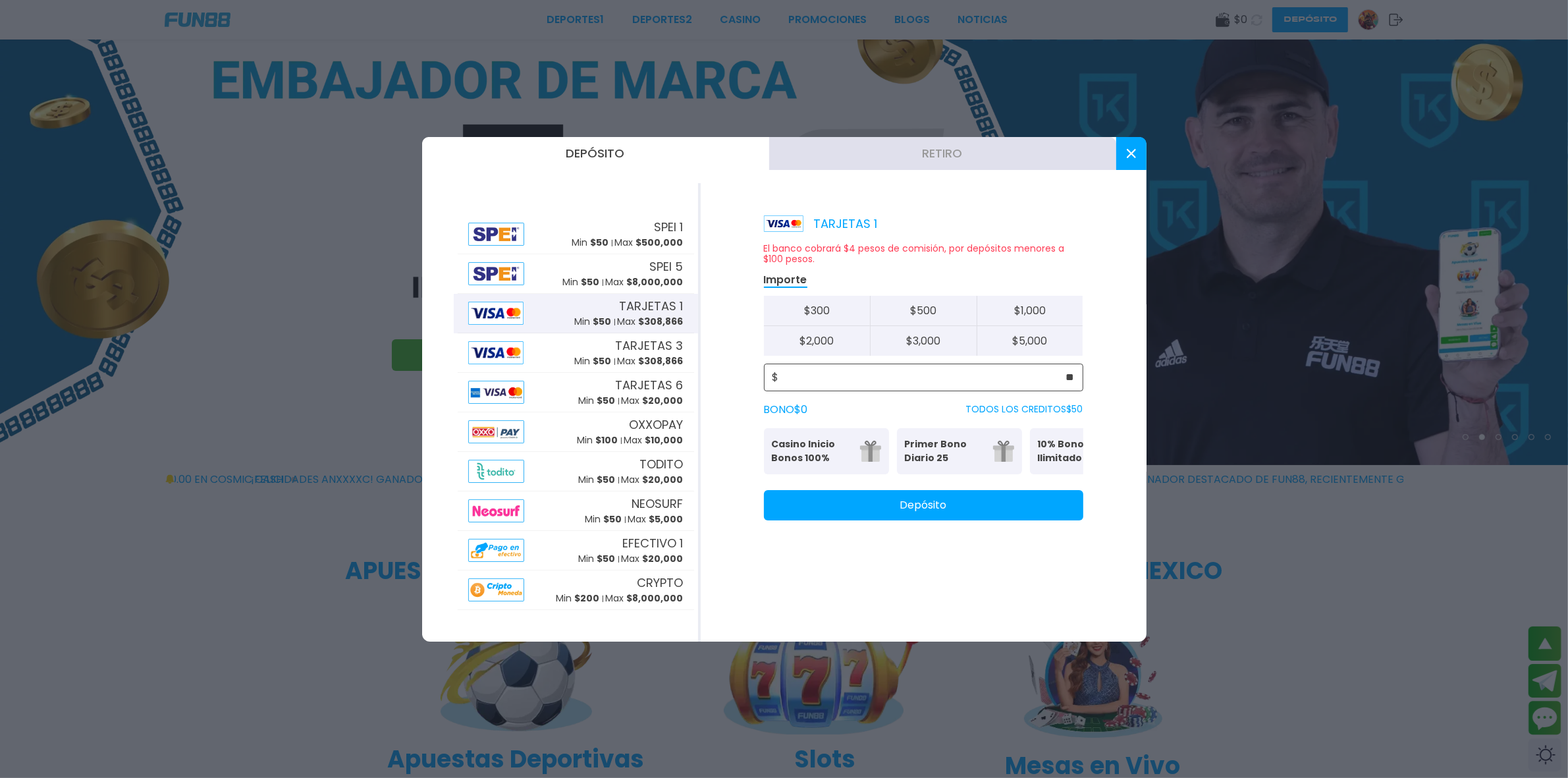 click on "**" at bounding box center (927, 377) 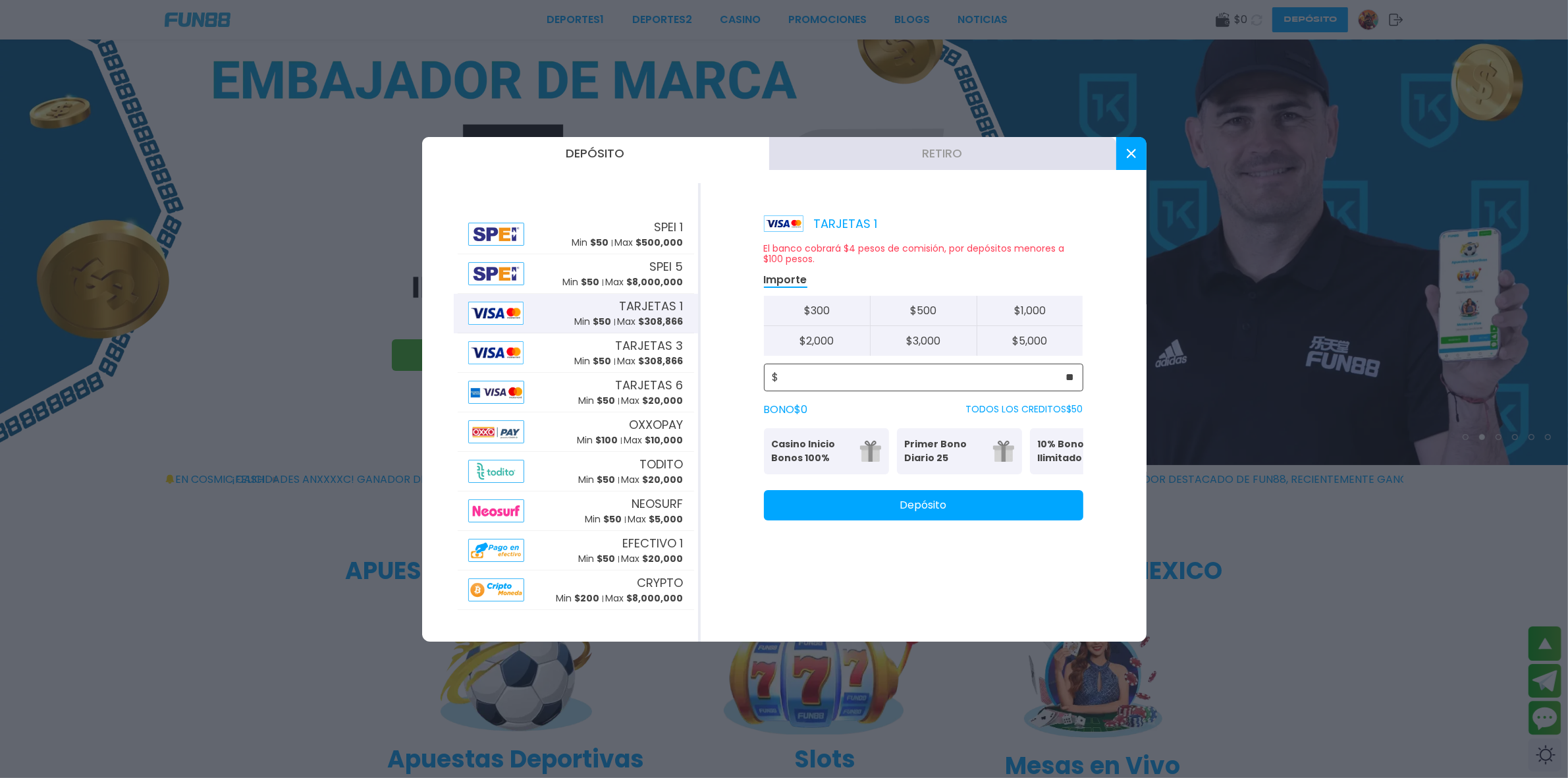 drag, startPoint x: 1056, startPoint y: 376, endPoint x: 1094, endPoint y: 375, distance: 38.01316 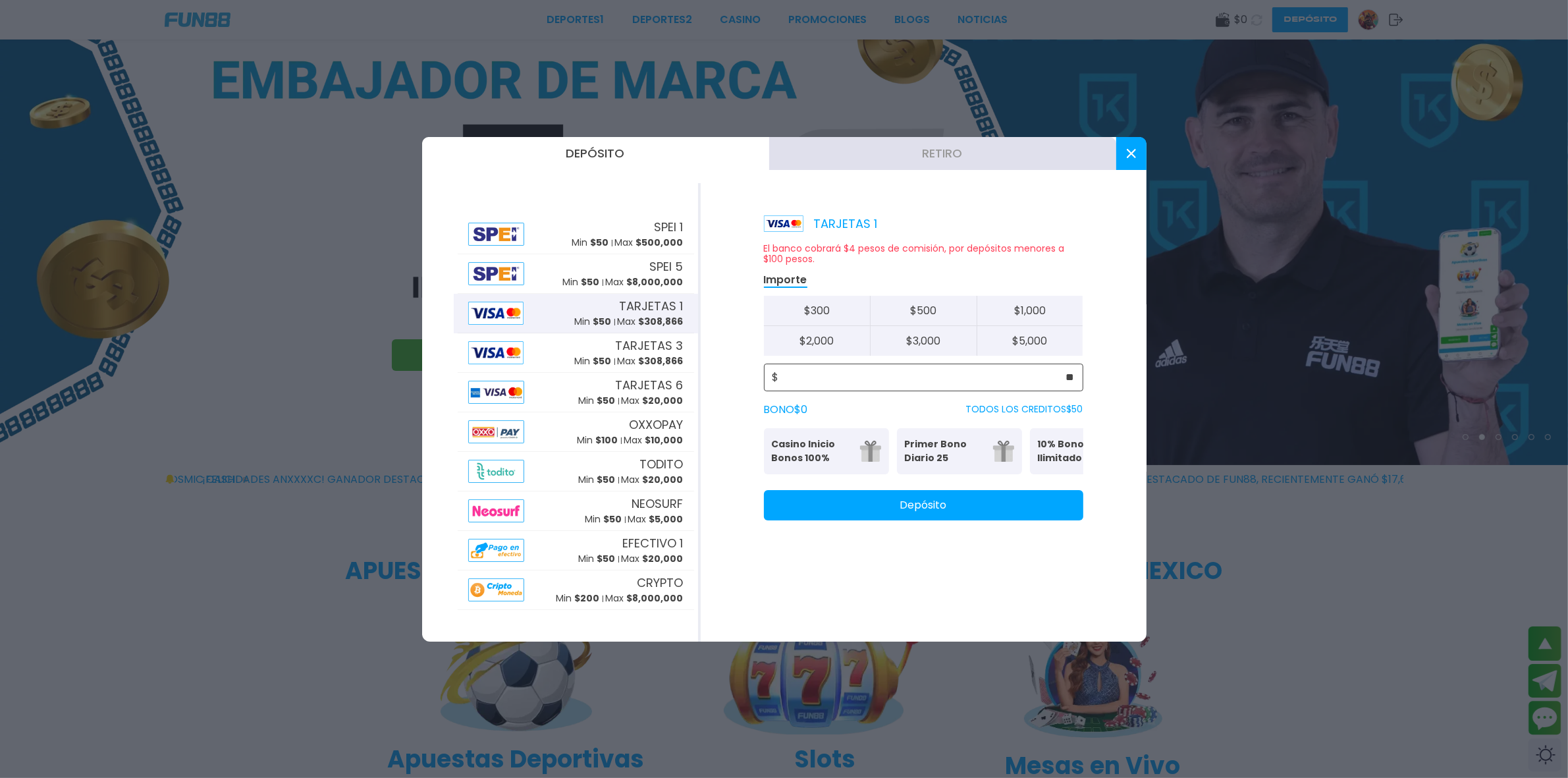 click on "**" at bounding box center [927, 377] 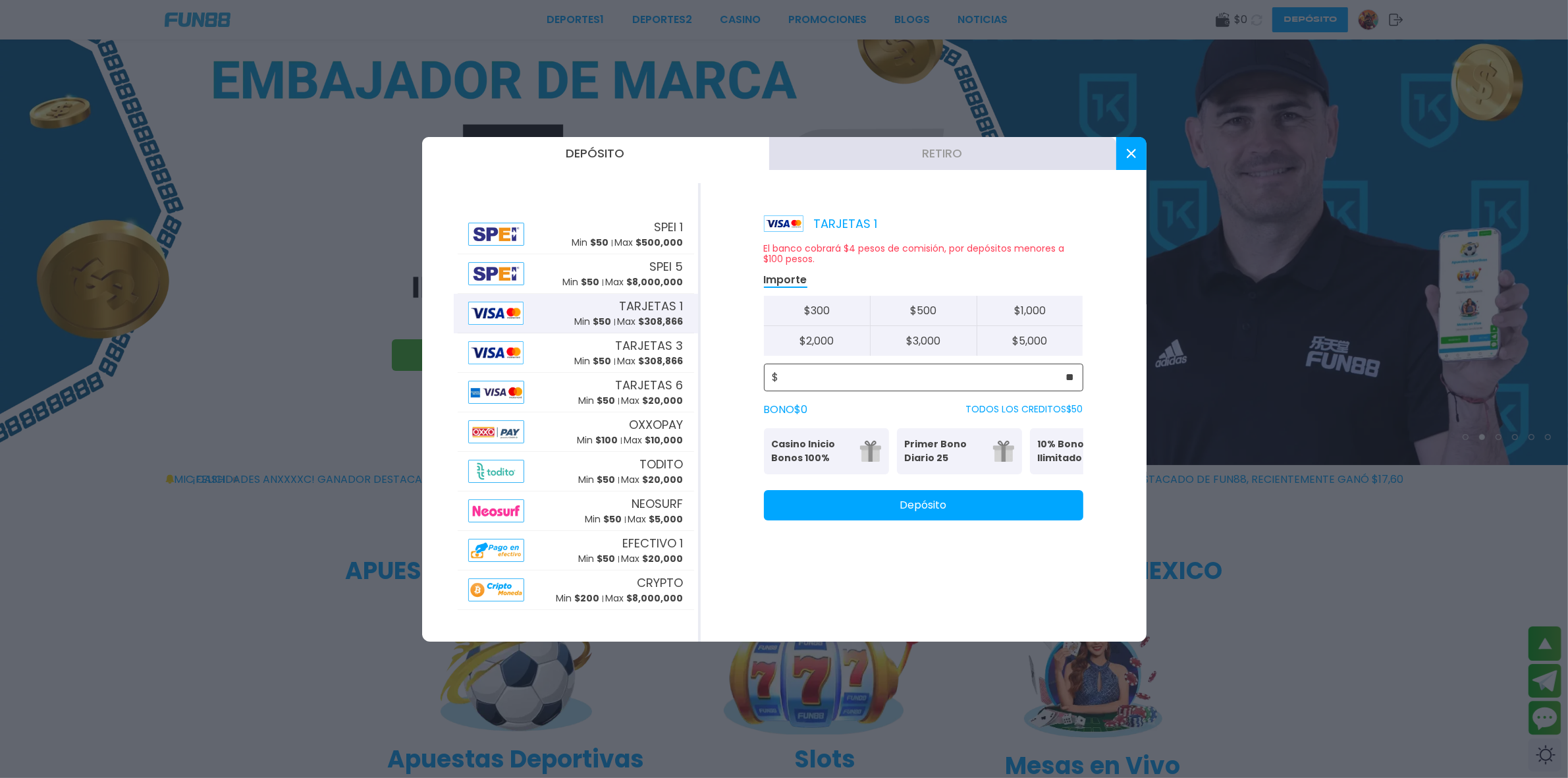 click on "**" at bounding box center (927, 377) 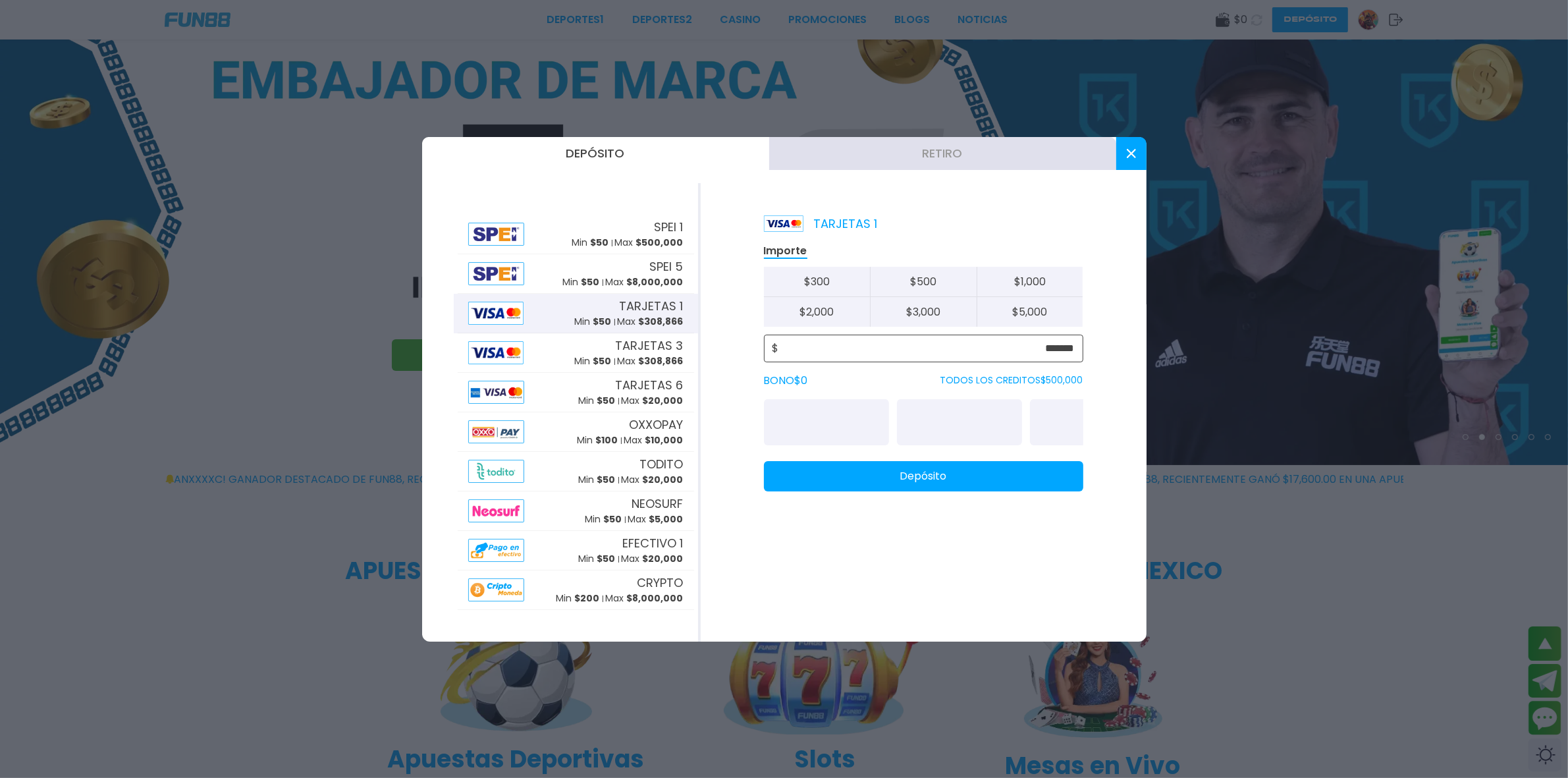 type on "*******" 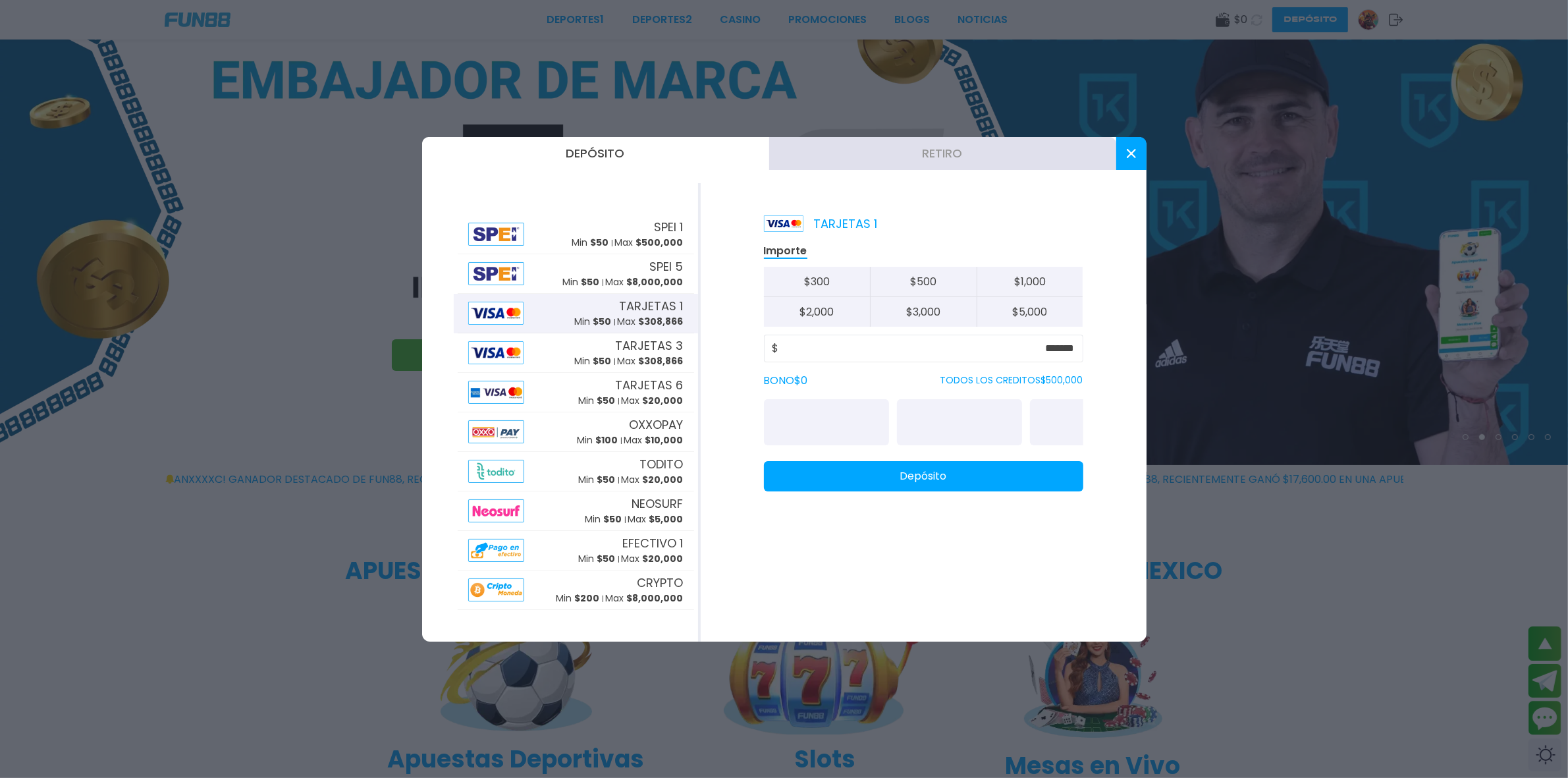 click on "Depósito" at bounding box center (923, 476) 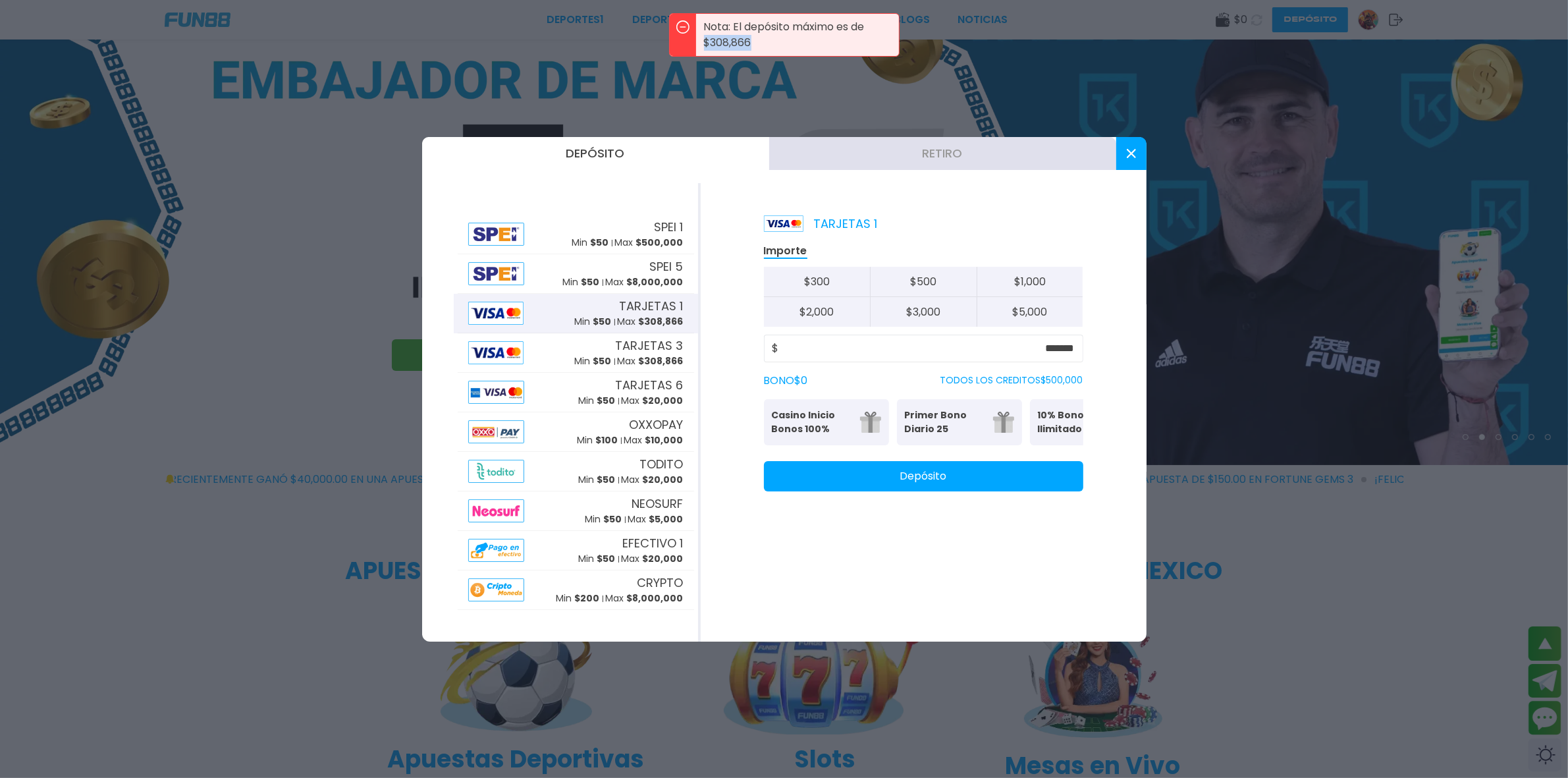 drag, startPoint x: 752, startPoint y: 47, endPoint x: 703, endPoint y: 48, distance: 49.0102 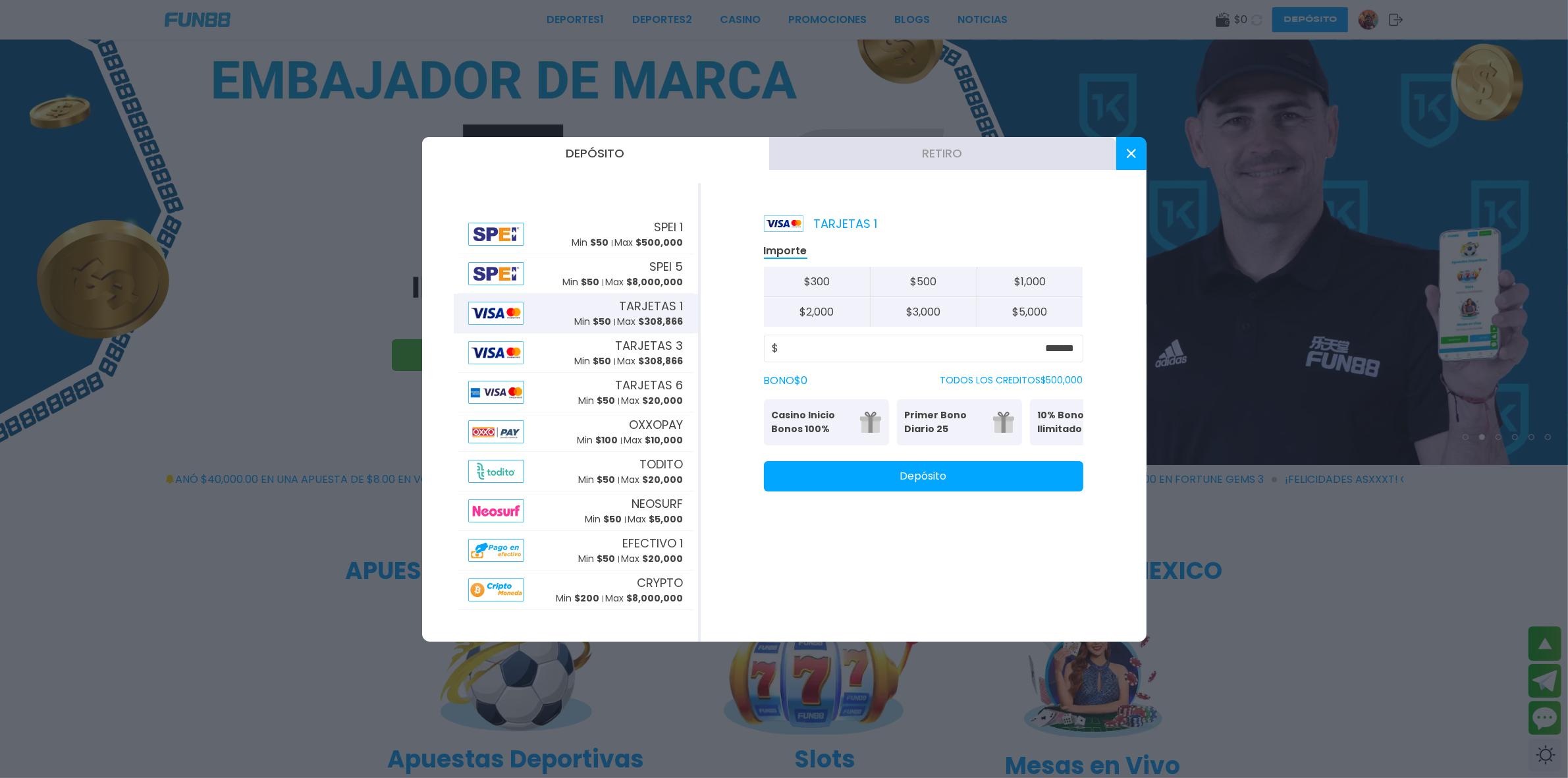 click on "Depósito" at bounding box center [923, 476] 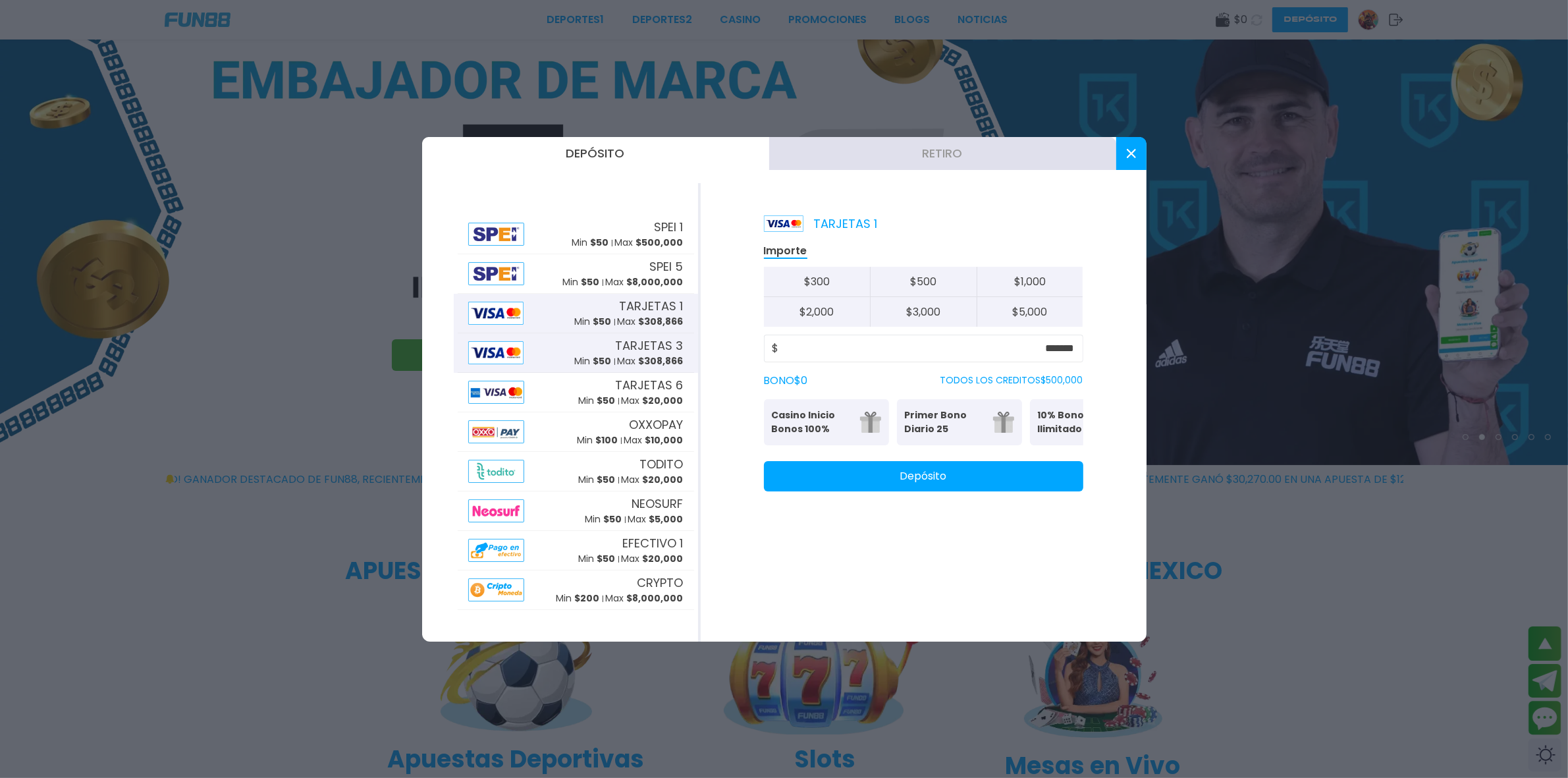 click on "TARJETAS 3 Min   $ 50 Max   $ 308,866" at bounding box center (629, 352) 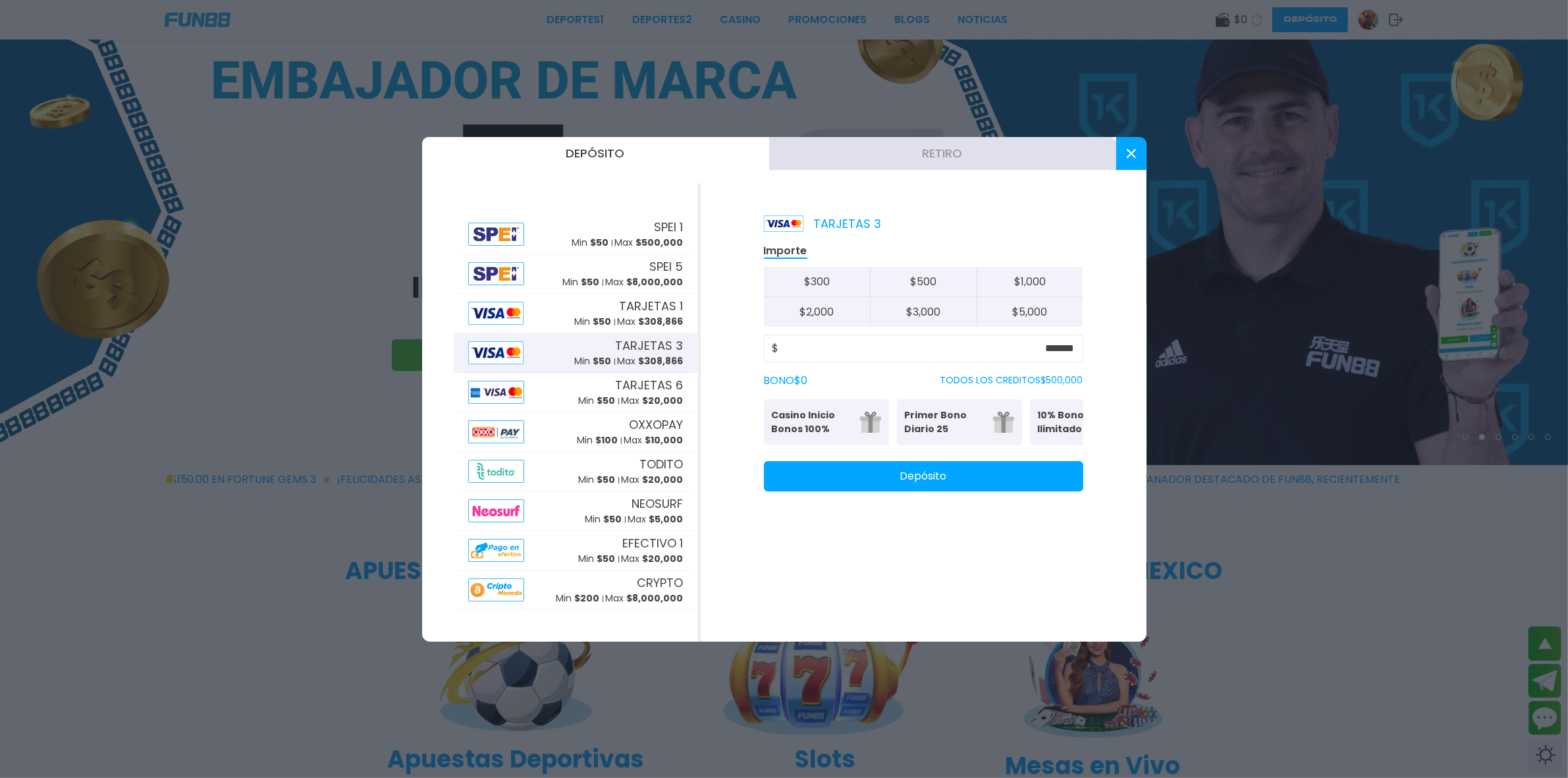click on "TARJETAS 3 Importe $  300 $  500 $  1,000 $  2,000 $  3,000 $  5,000 $ ******* BONO  $ 0 TODOS LOS CREDITOS  $ 500,000 Casino Inicio Bonos 100% Es necesario apostar 30 veces. Primer Bono Diario 25 Tu primer bono diario 10% Bono Ilimitado Bono del 10%: (Sin límite de Retiro) Depósito" at bounding box center (923, 412) 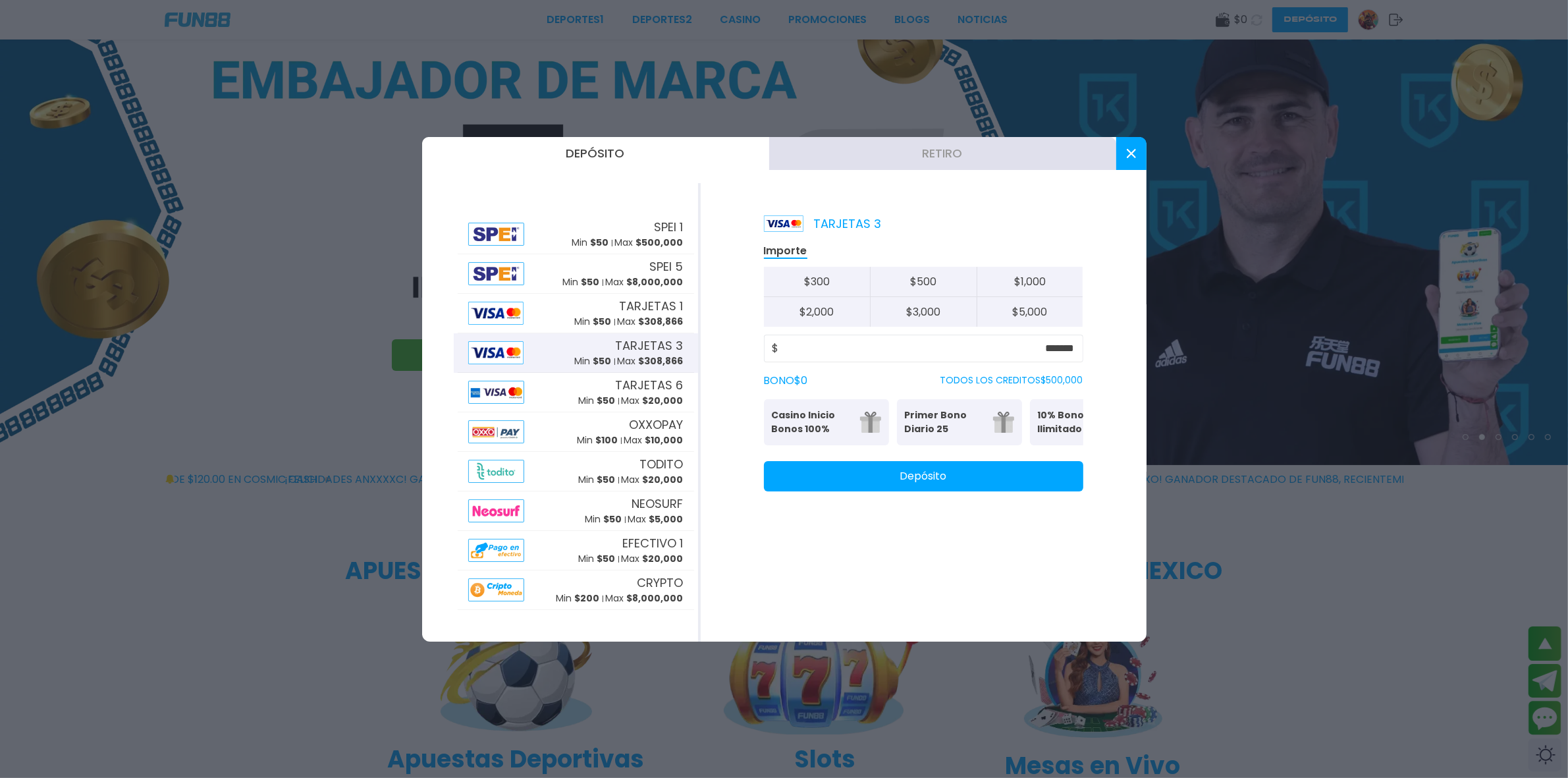 click at bounding box center (496, 352) 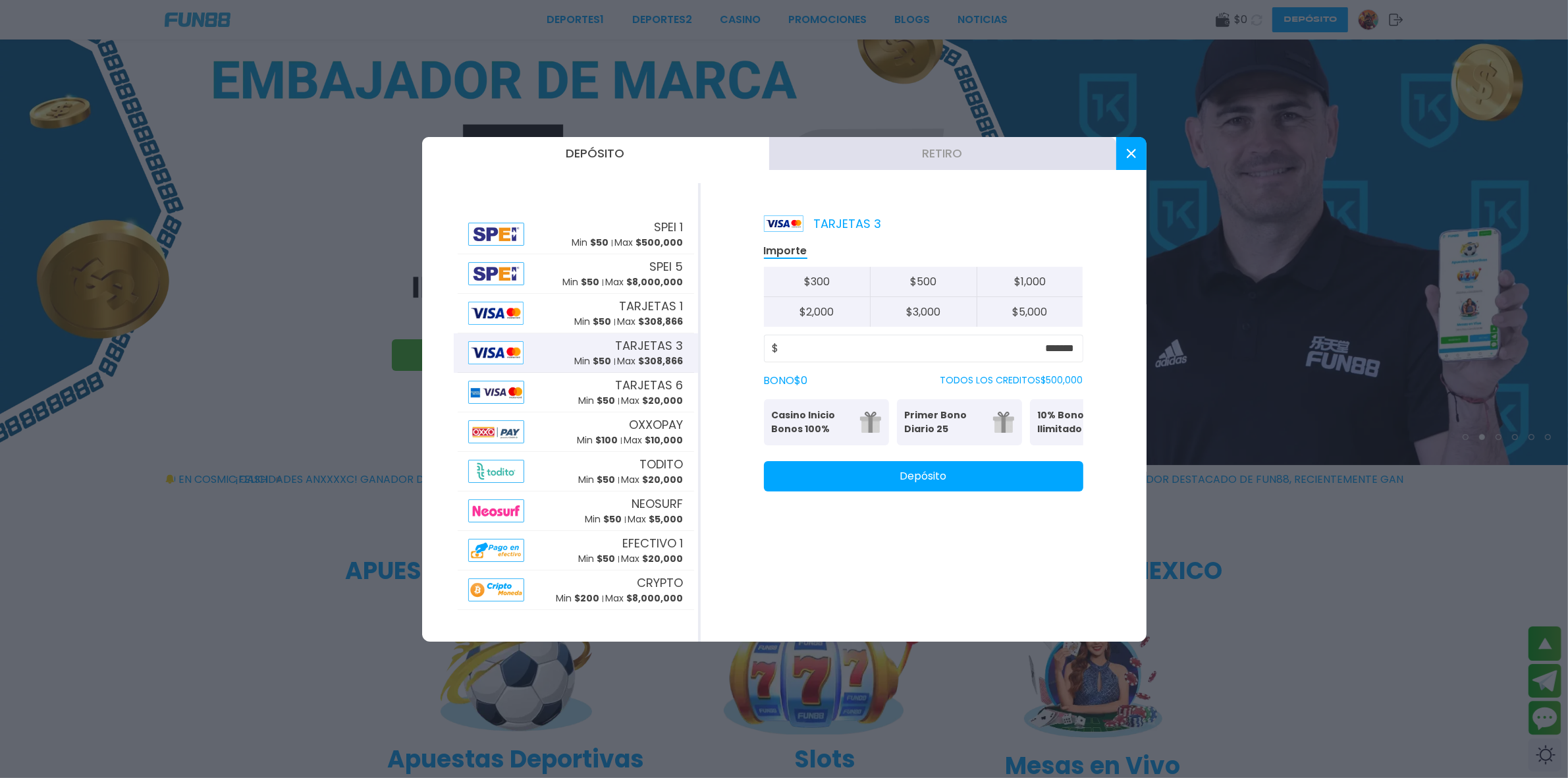 click on "Max   $ 308,866" at bounding box center [651, 361] 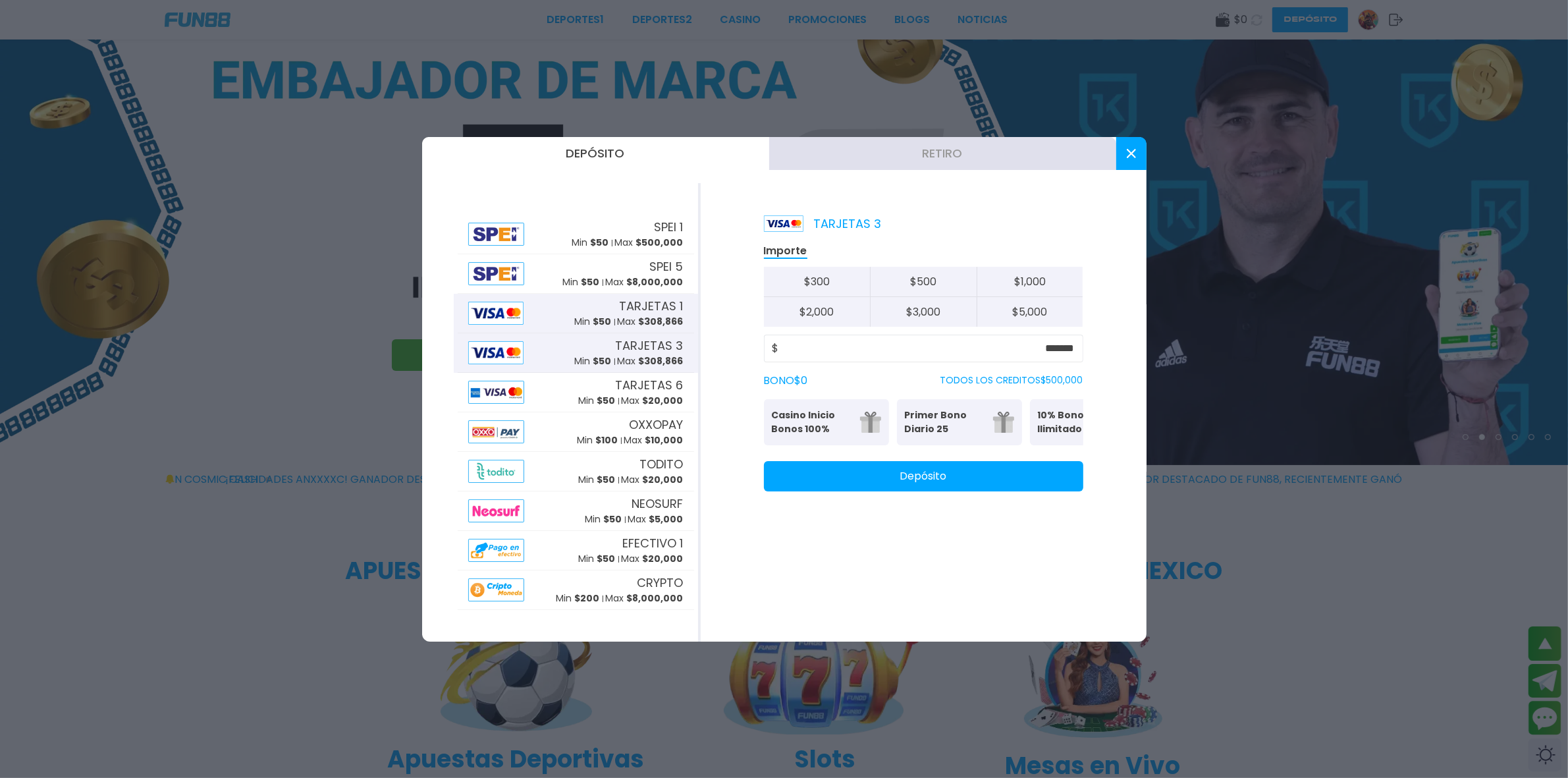 click on "TARJETAS 1 Min   $ 50 Max   $ 308,866" at bounding box center [576, 314] 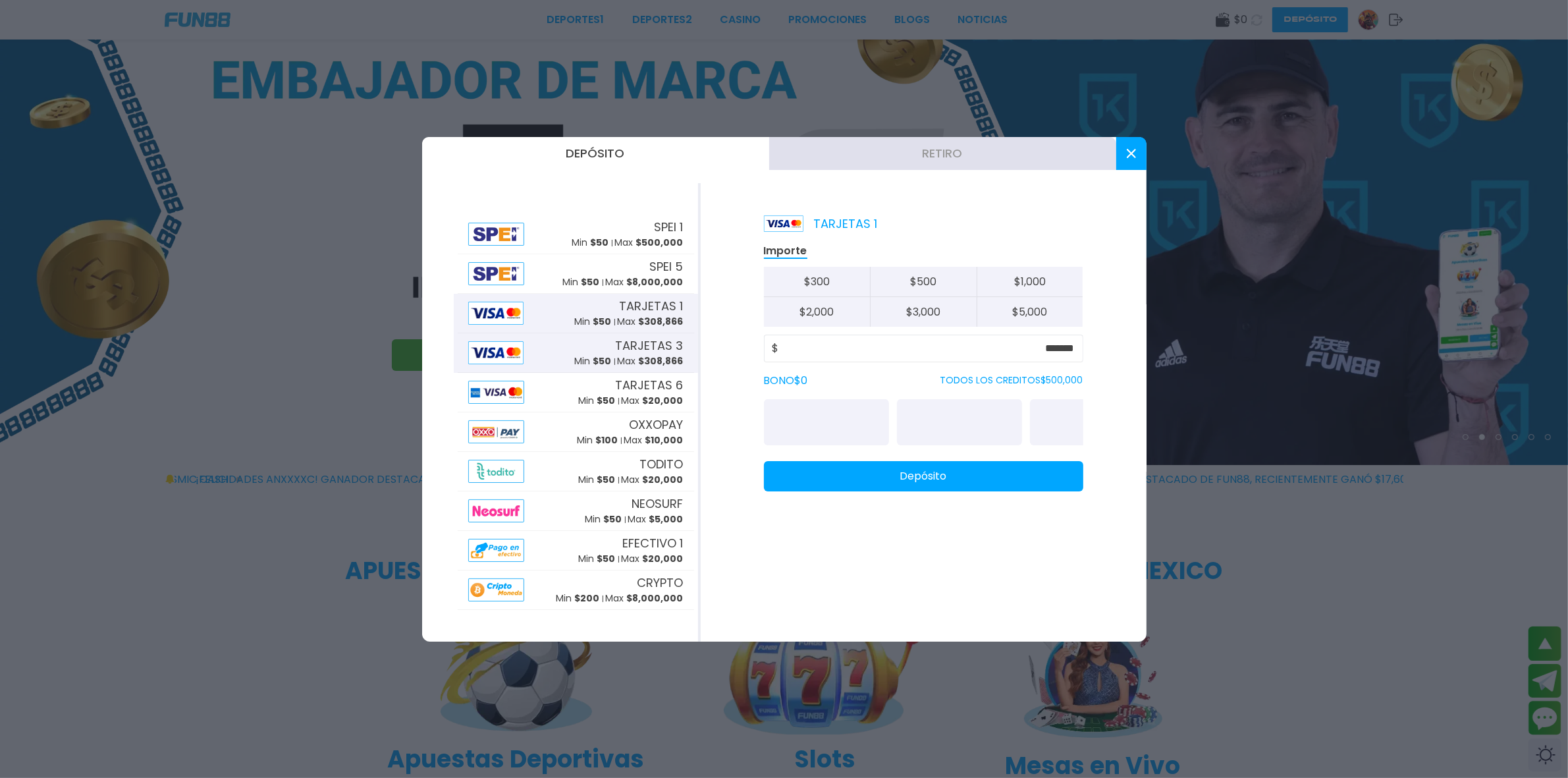 click on "$ 50" at bounding box center [603, 361] 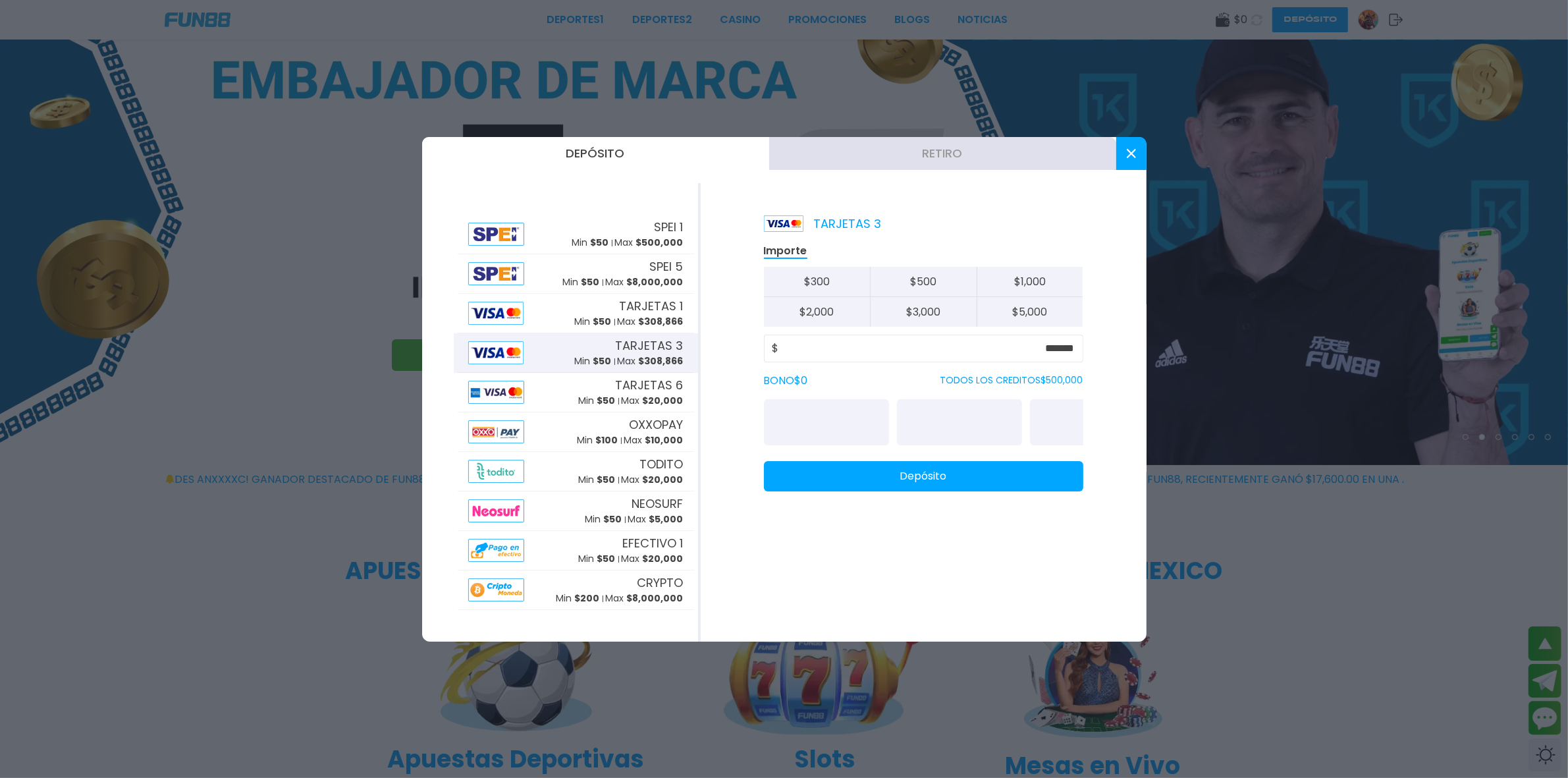 click at bounding box center (1131, 153) 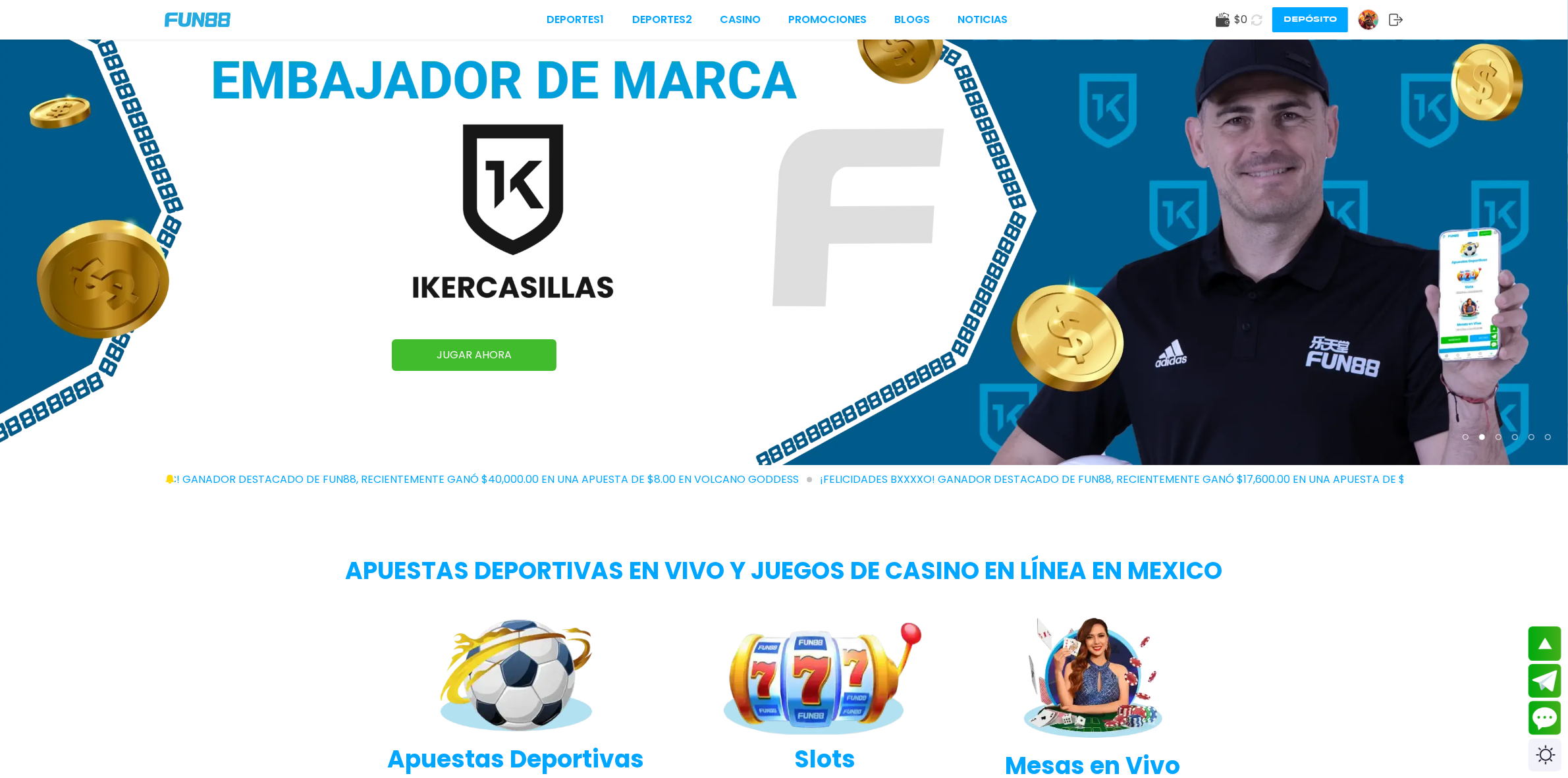 click 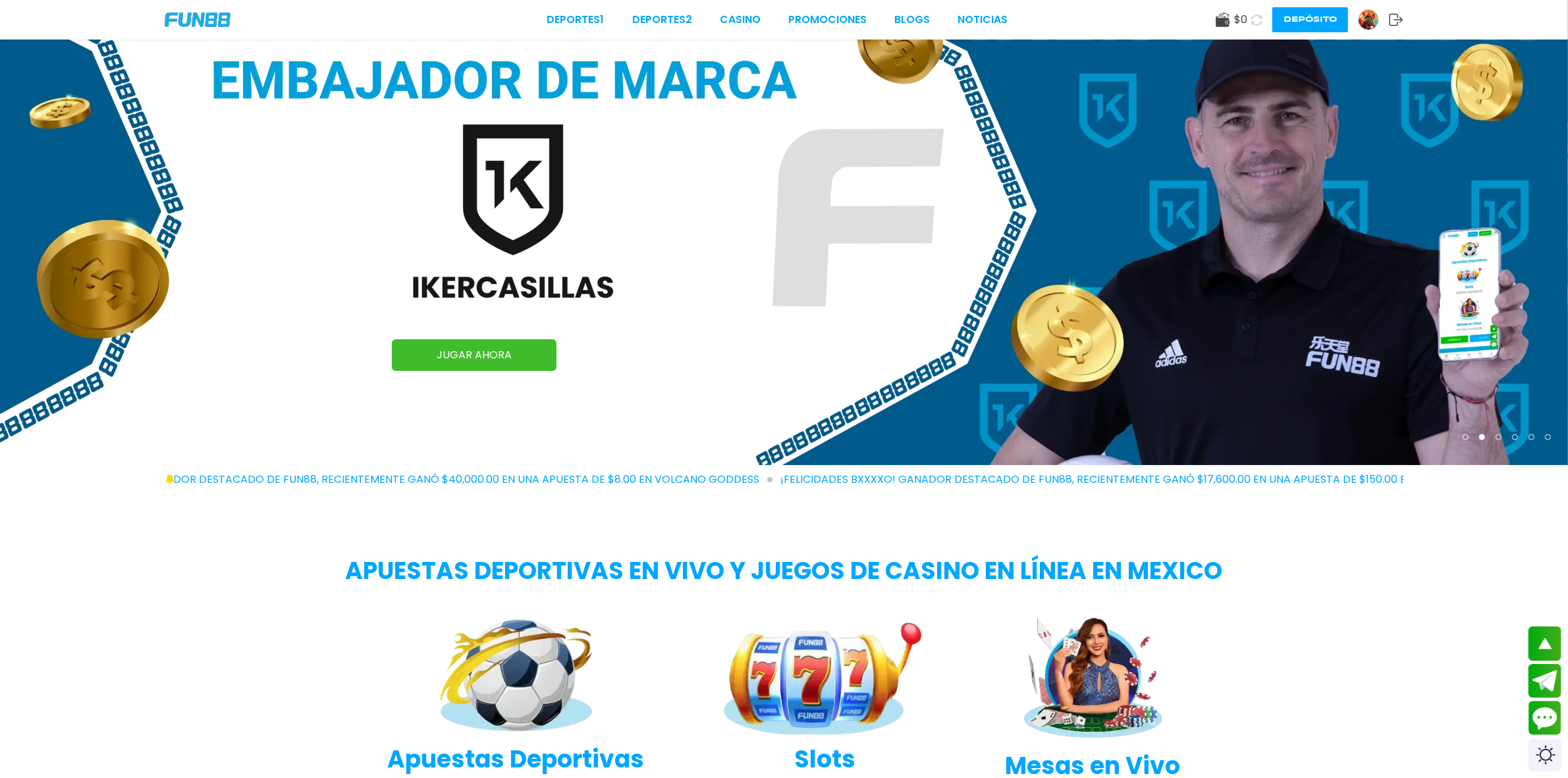 click on "Depósito" at bounding box center [1310, 20] 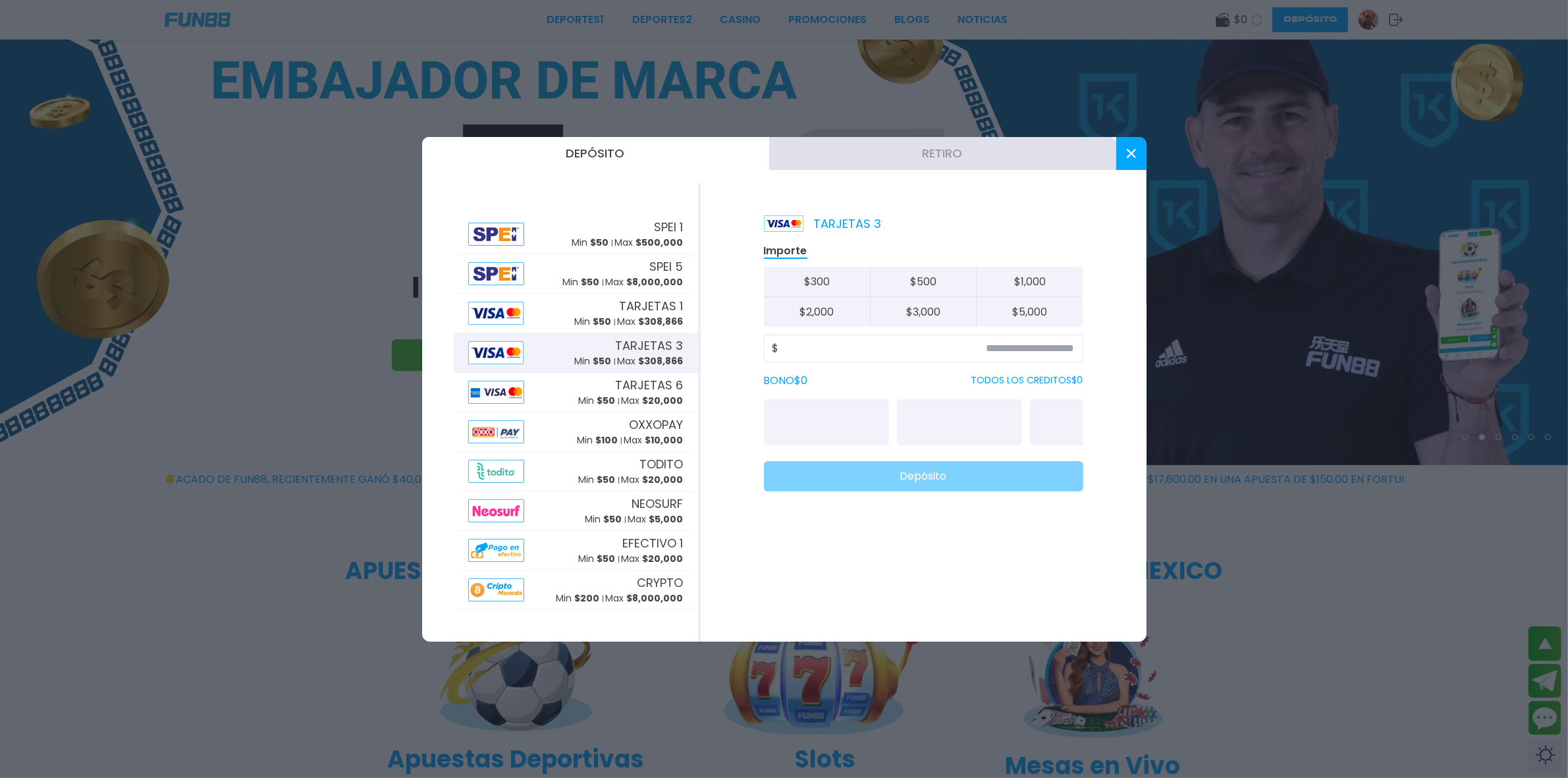 click at bounding box center (1131, 153) 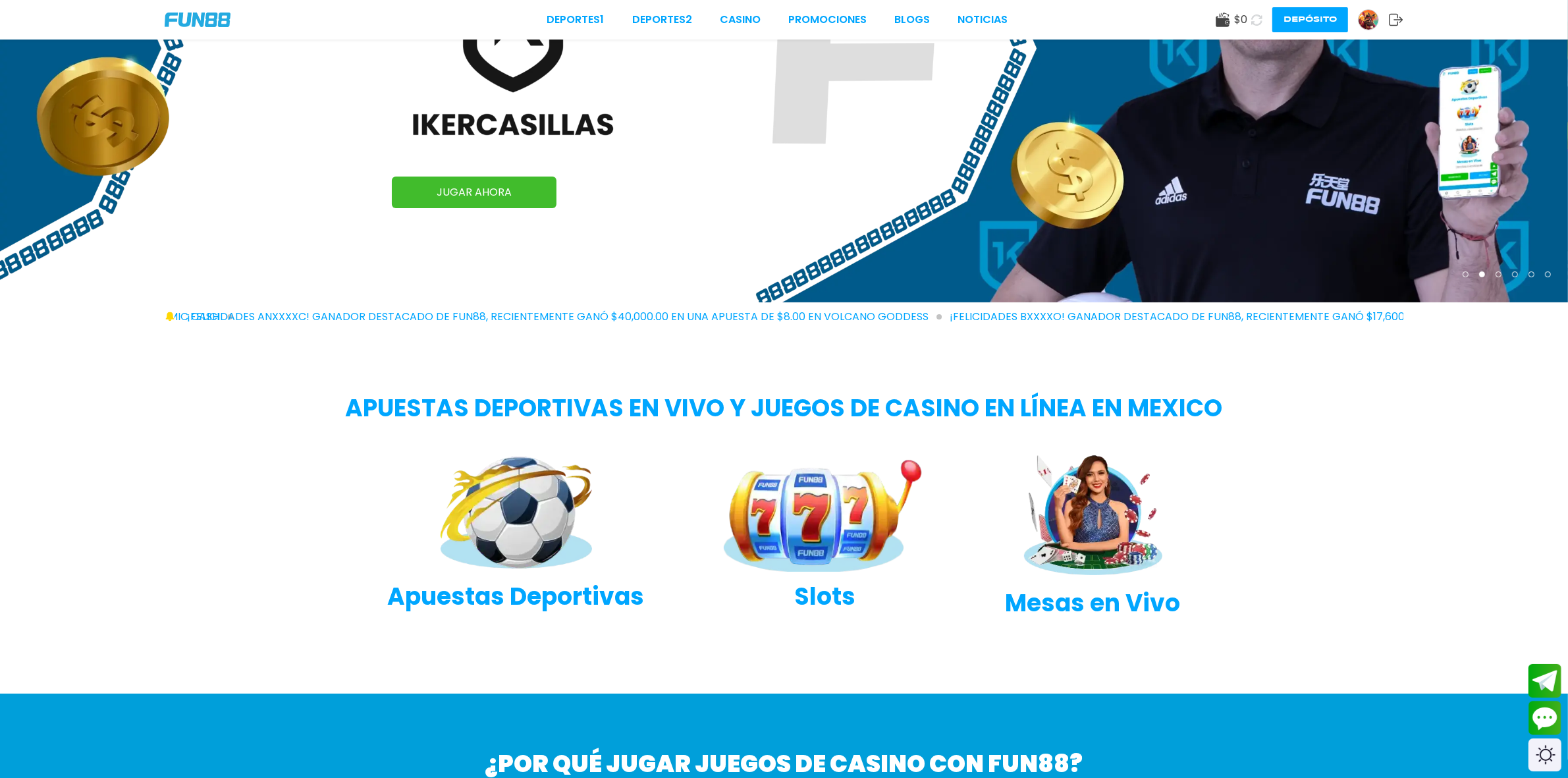 scroll, scrollTop: 247, scrollLeft: 0, axis: vertical 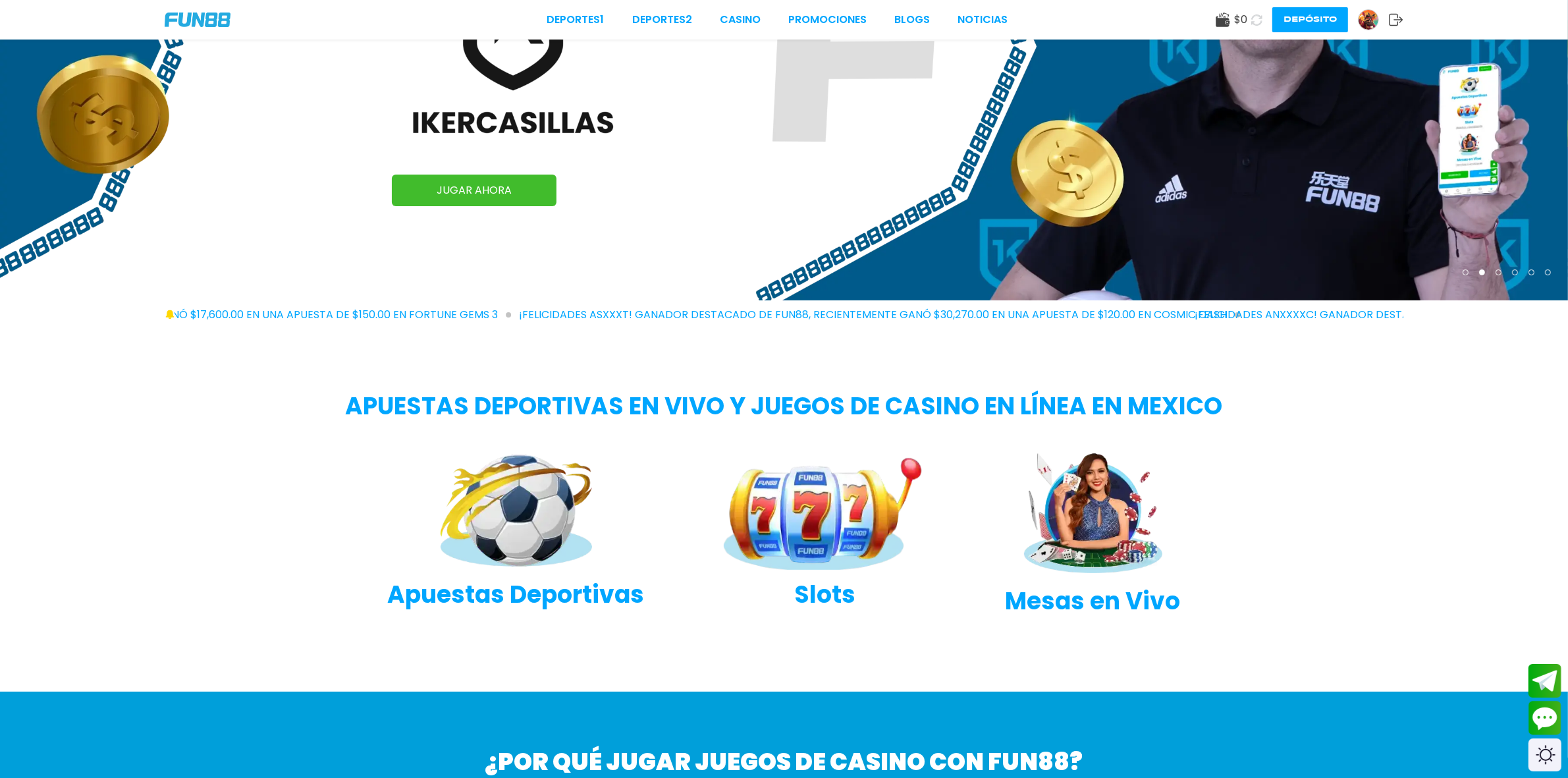 click on "Apuestas deportivas en vivo y juegos de casino en línea en Mexico" at bounding box center (784, 406) 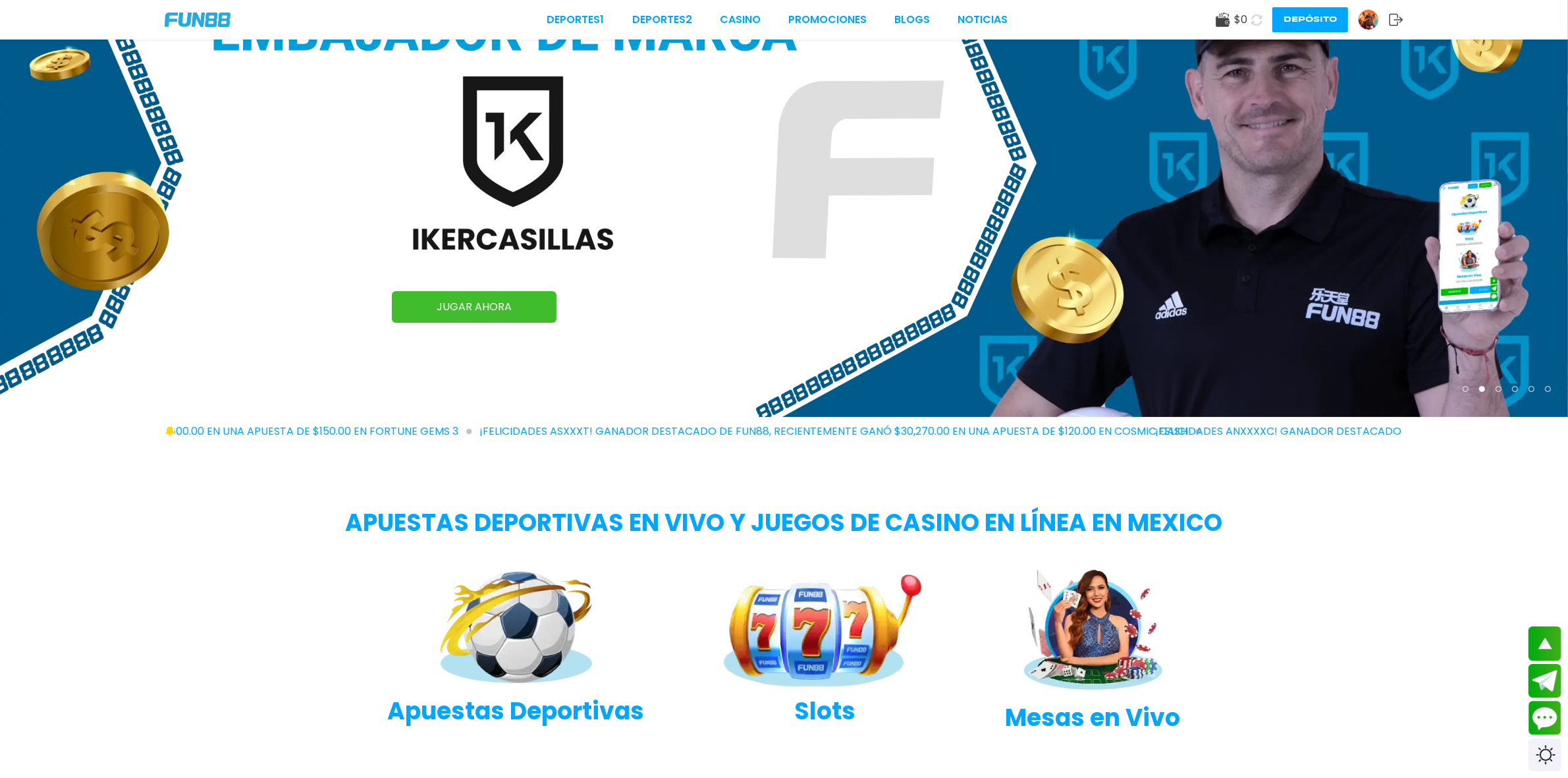 scroll, scrollTop: 0, scrollLeft: 0, axis: both 